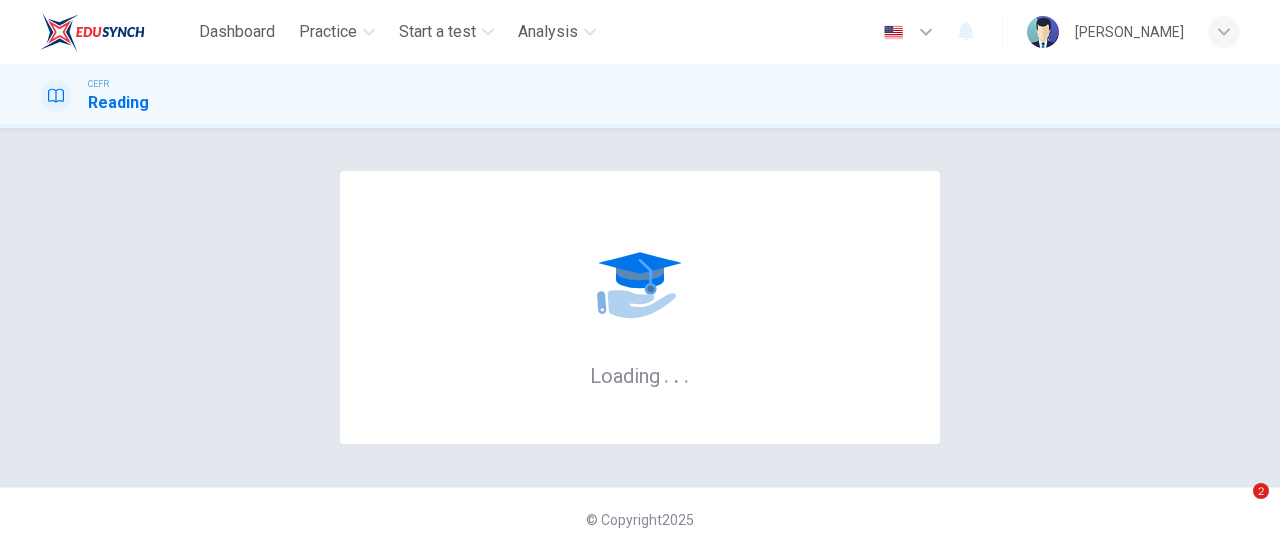 scroll, scrollTop: 0, scrollLeft: 0, axis: both 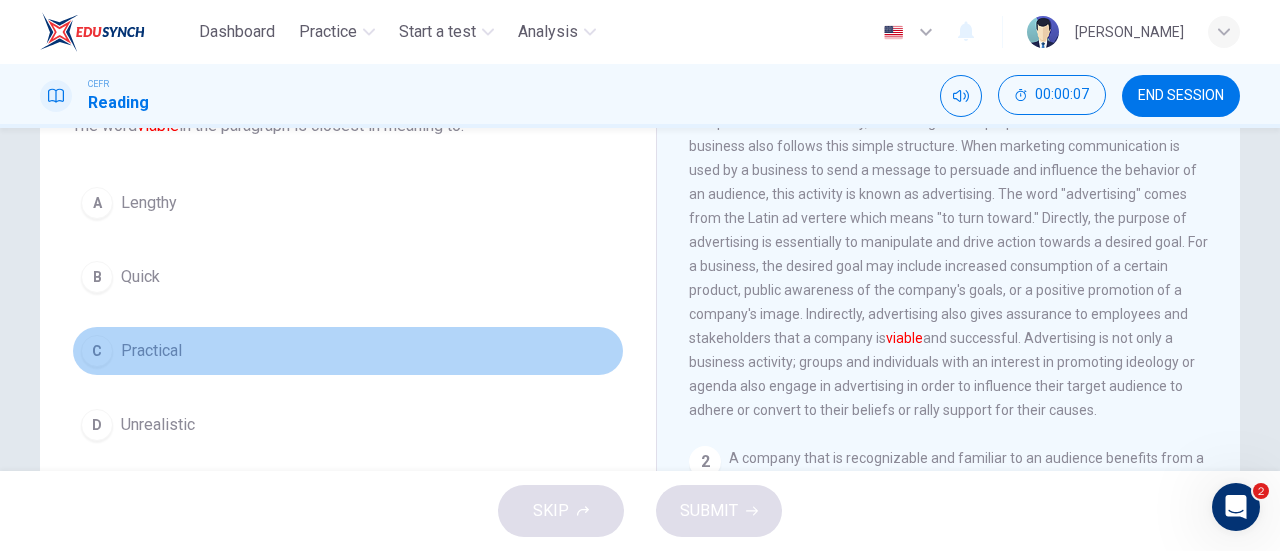 click on "C Practical" at bounding box center [348, 351] 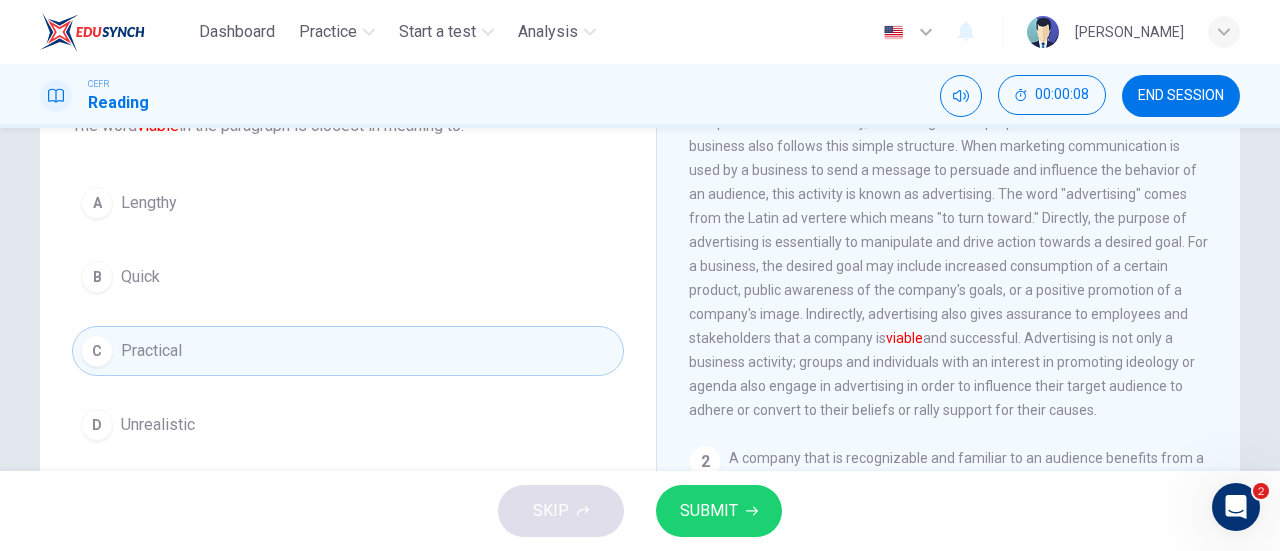 click on "SUBMIT" at bounding box center [709, 511] 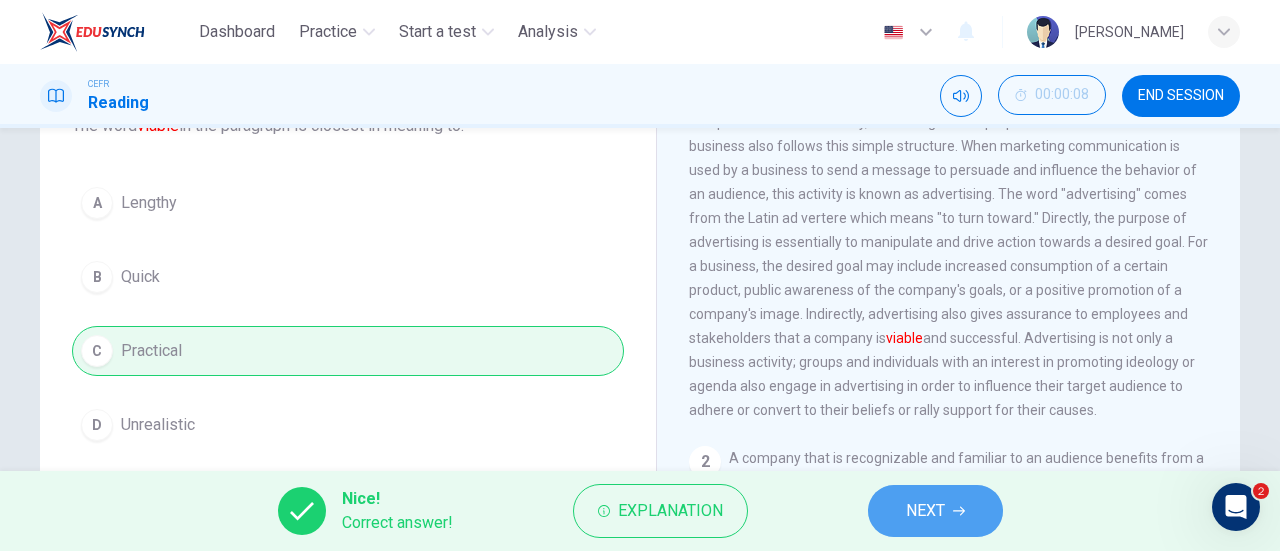 click on "NEXT" at bounding box center [925, 511] 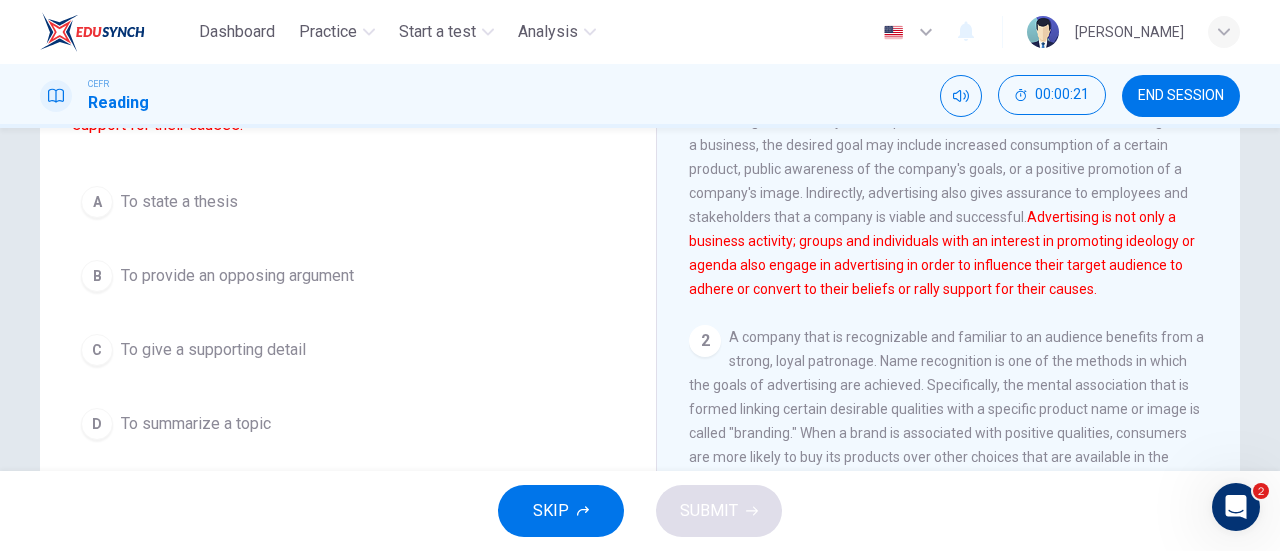 scroll, scrollTop: 273, scrollLeft: 0, axis: vertical 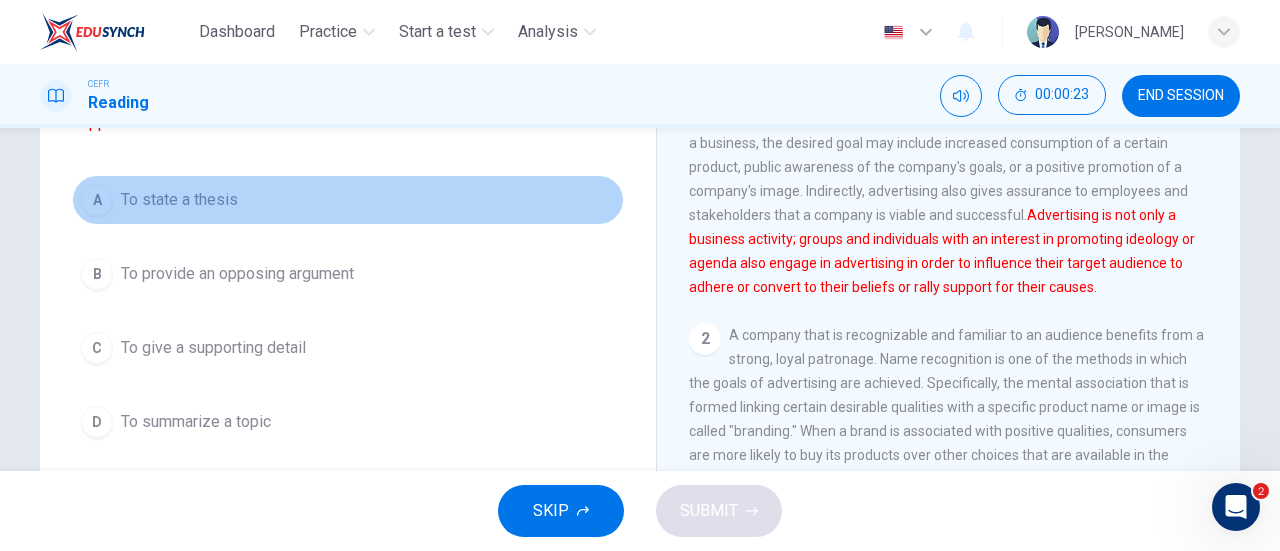 click on "A To state a thesis" at bounding box center [348, 200] 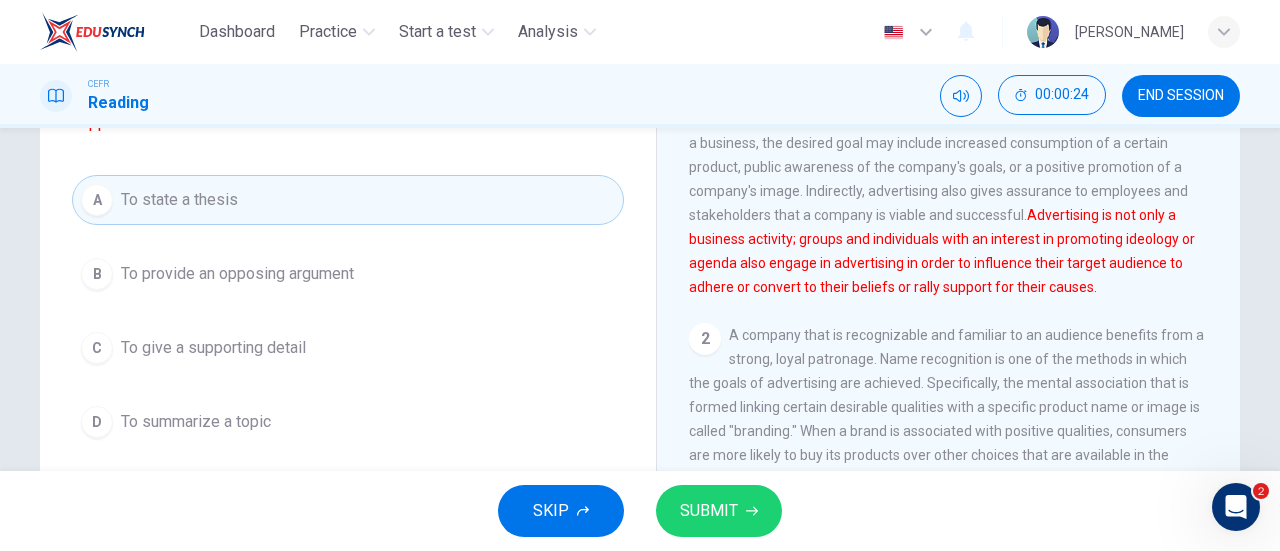 scroll, scrollTop: 0, scrollLeft: 0, axis: both 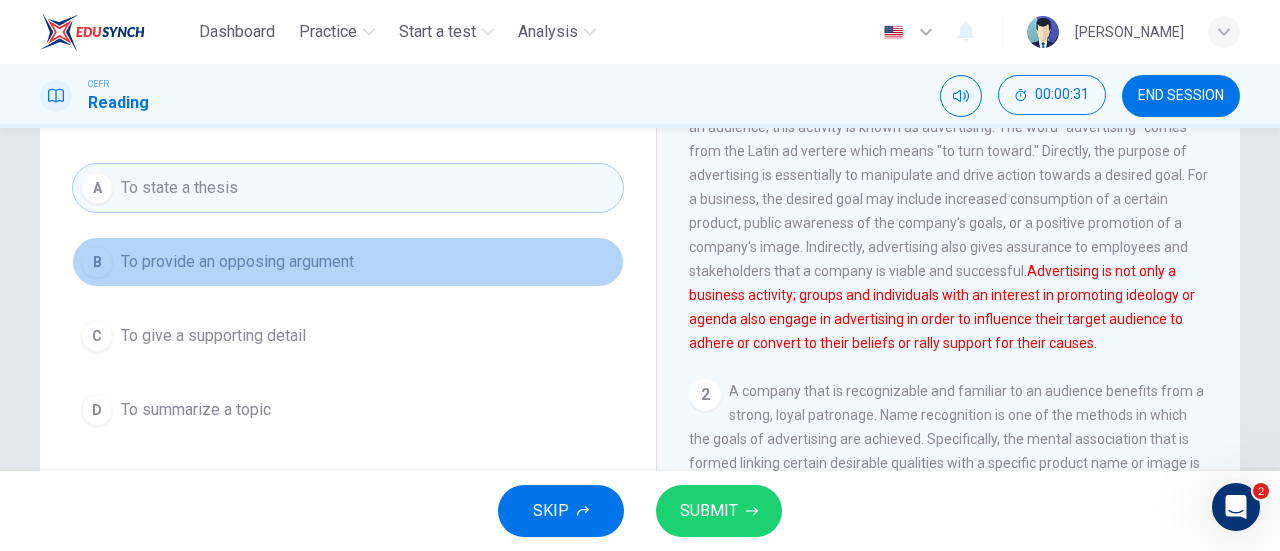 click on "B To provide an opposing argument" at bounding box center [348, 262] 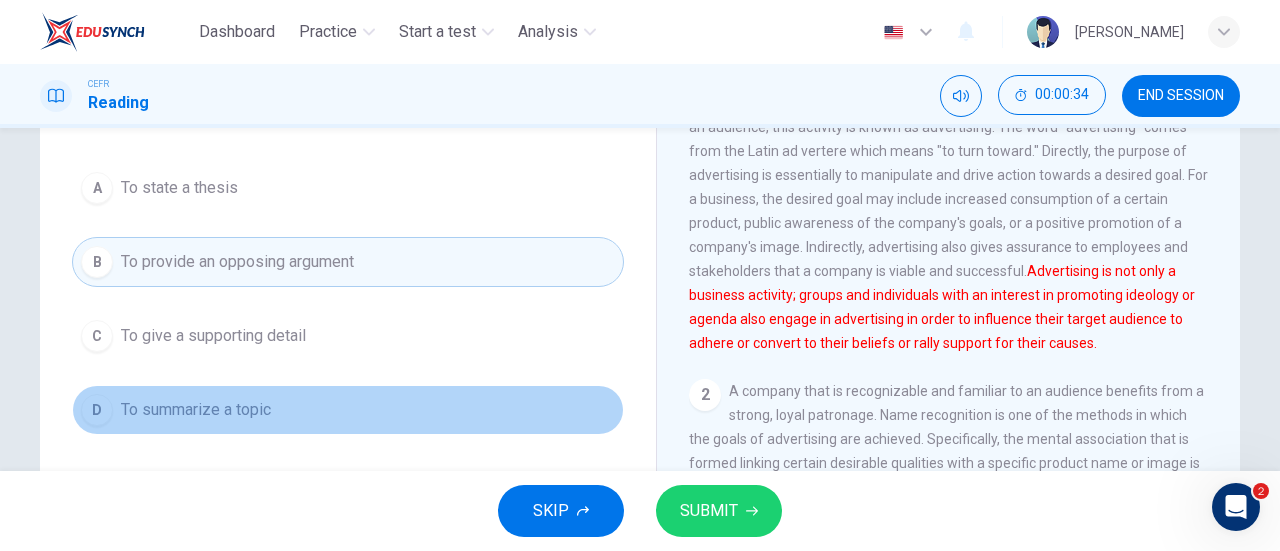 click on "D To summarize a topic" at bounding box center [348, 410] 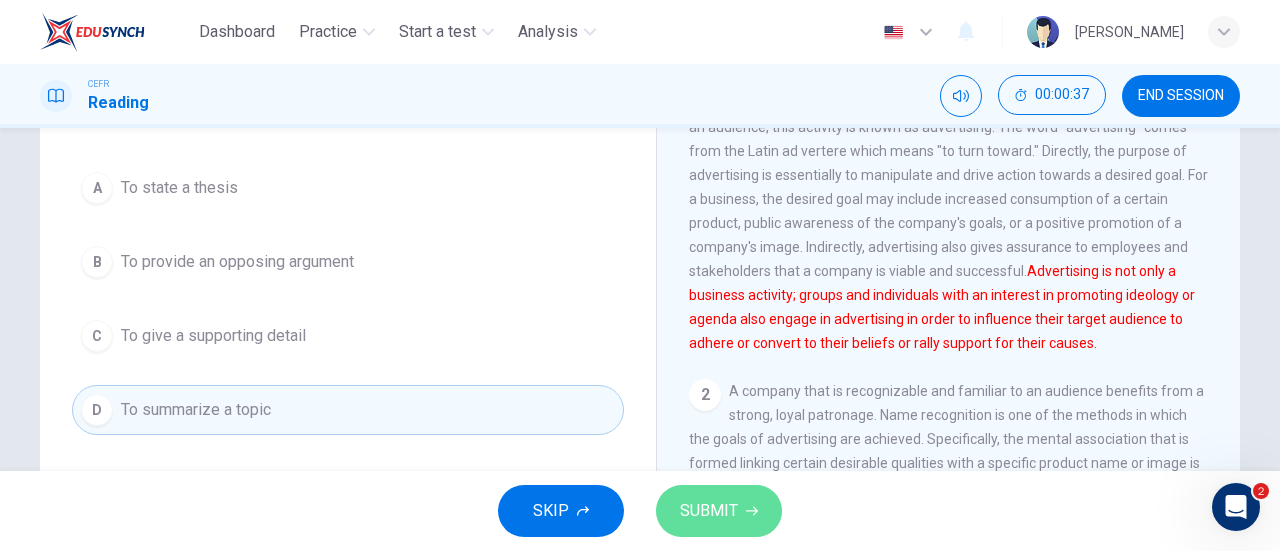 click on "SUBMIT" at bounding box center (719, 511) 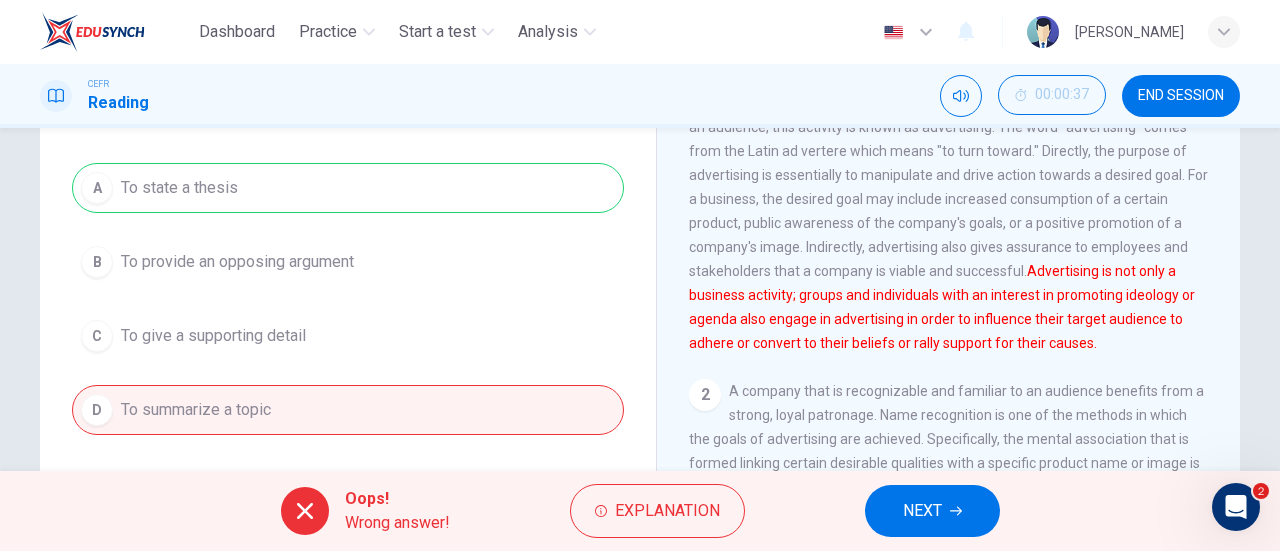click on "NEXT" at bounding box center (922, 511) 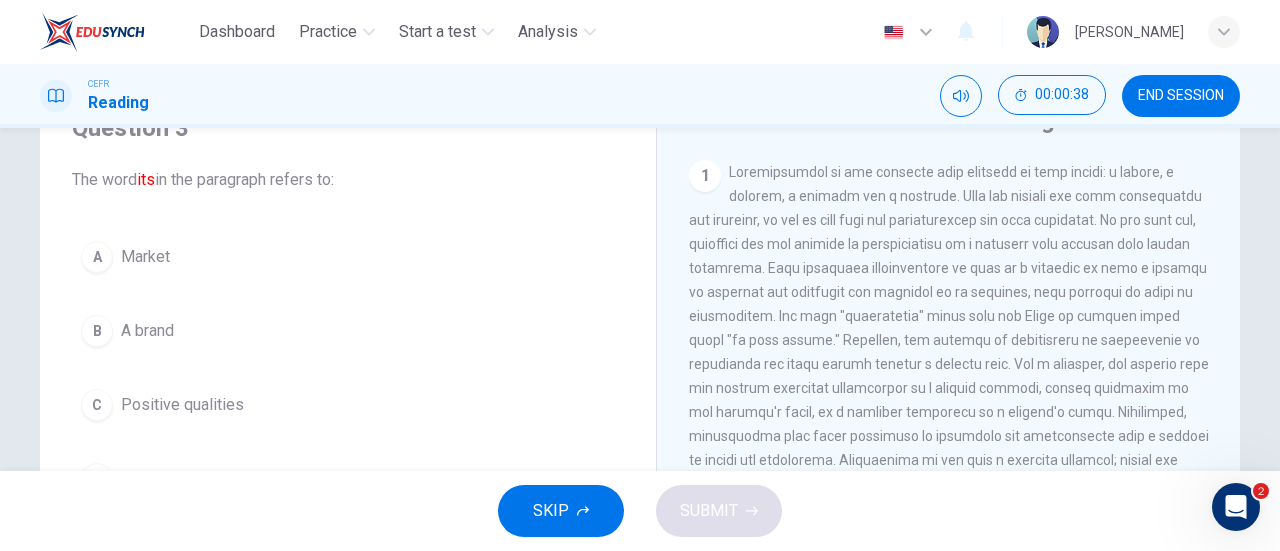 scroll, scrollTop: 95, scrollLeft: 0, axis: vertical 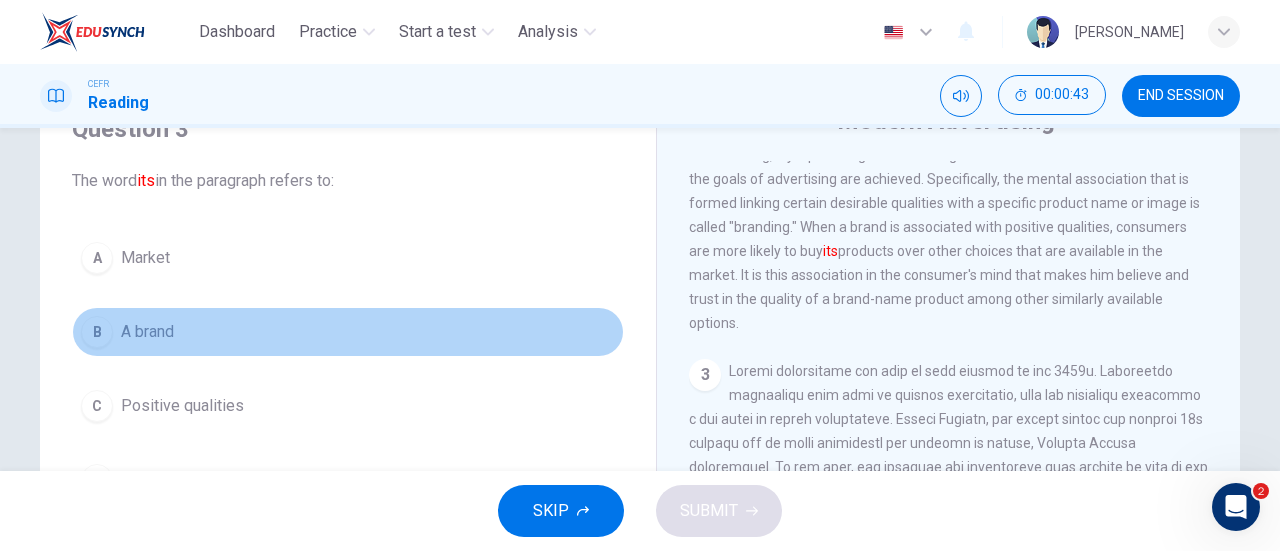 click on "B A brand" at bounding box center [348, 332] 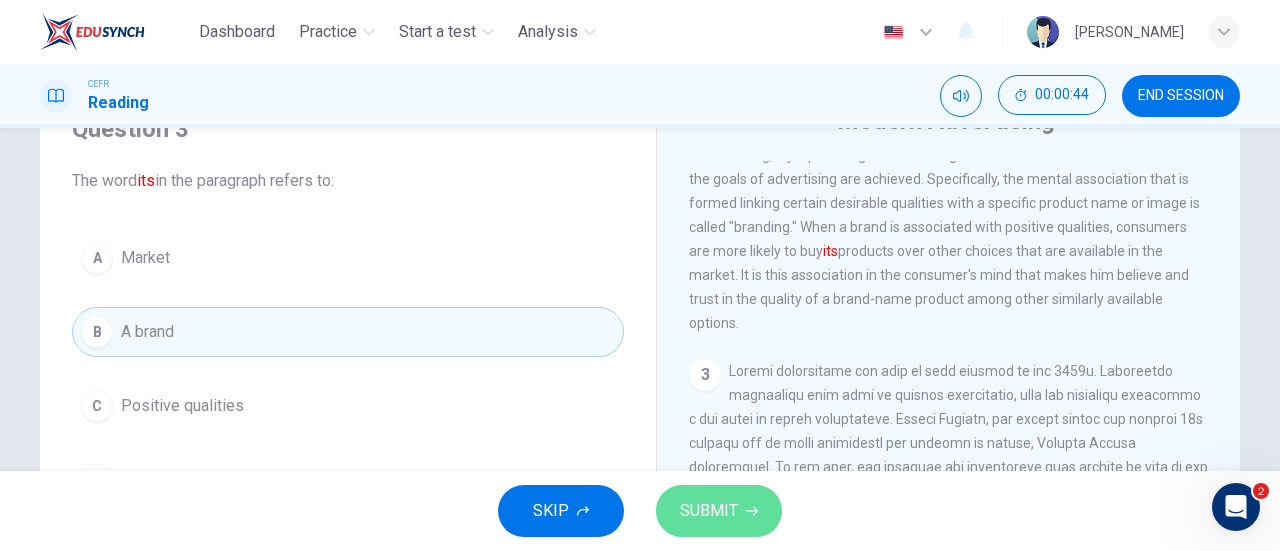 click on "SUBMIT" at bounding box center [719, 511] 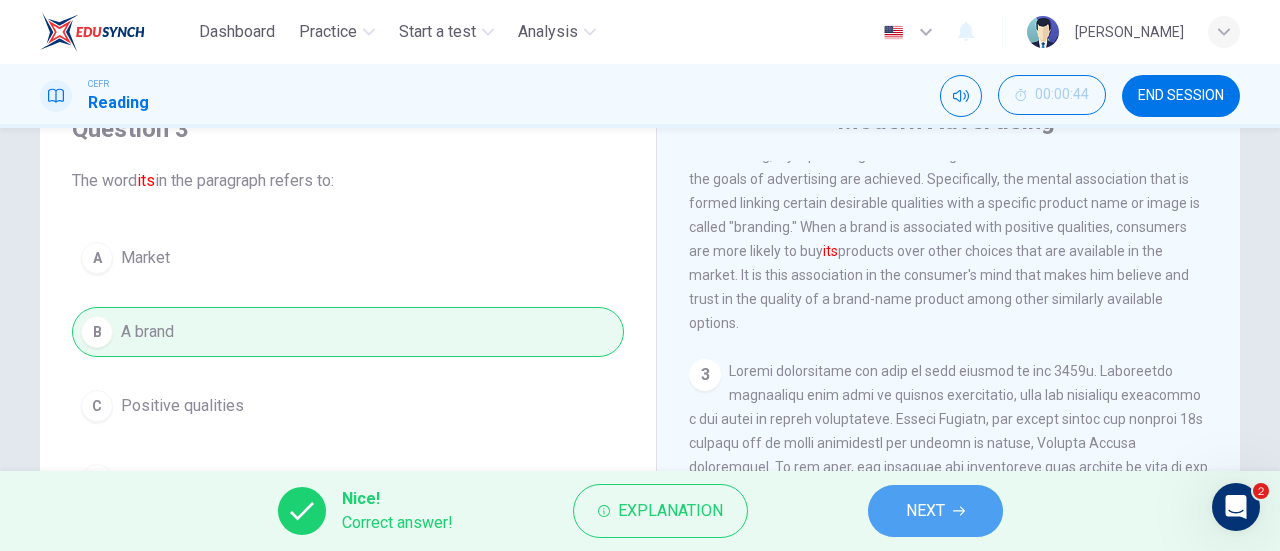 click on "NEXT" at bounding box center (935, 511) 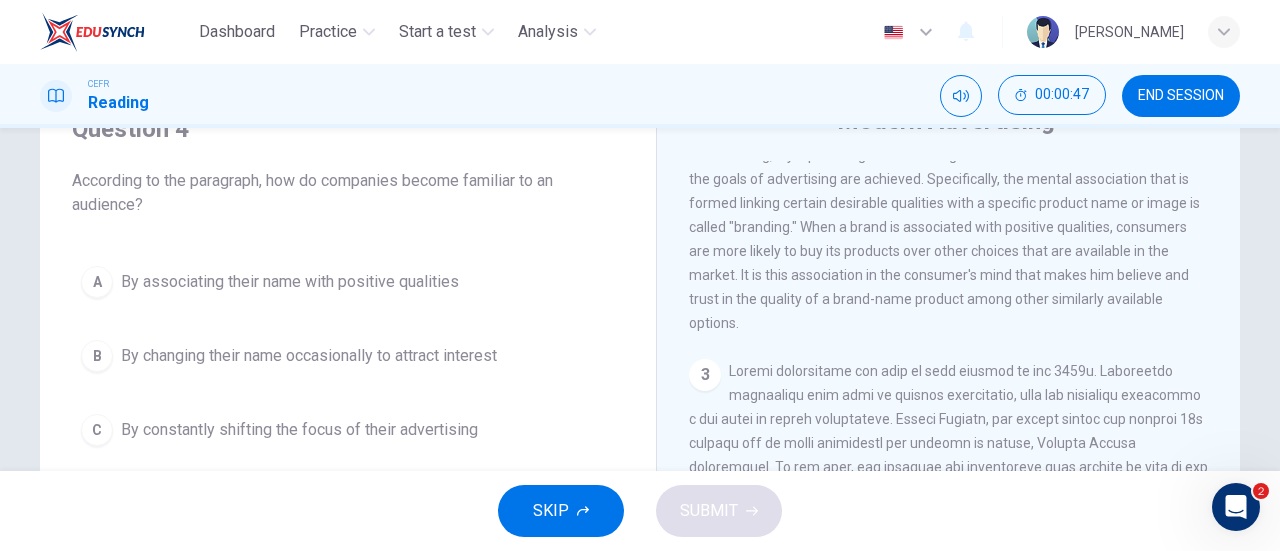 click on "According to the paragraph, how do companies become familiar to an audience?" at bounding box center [348, 193] 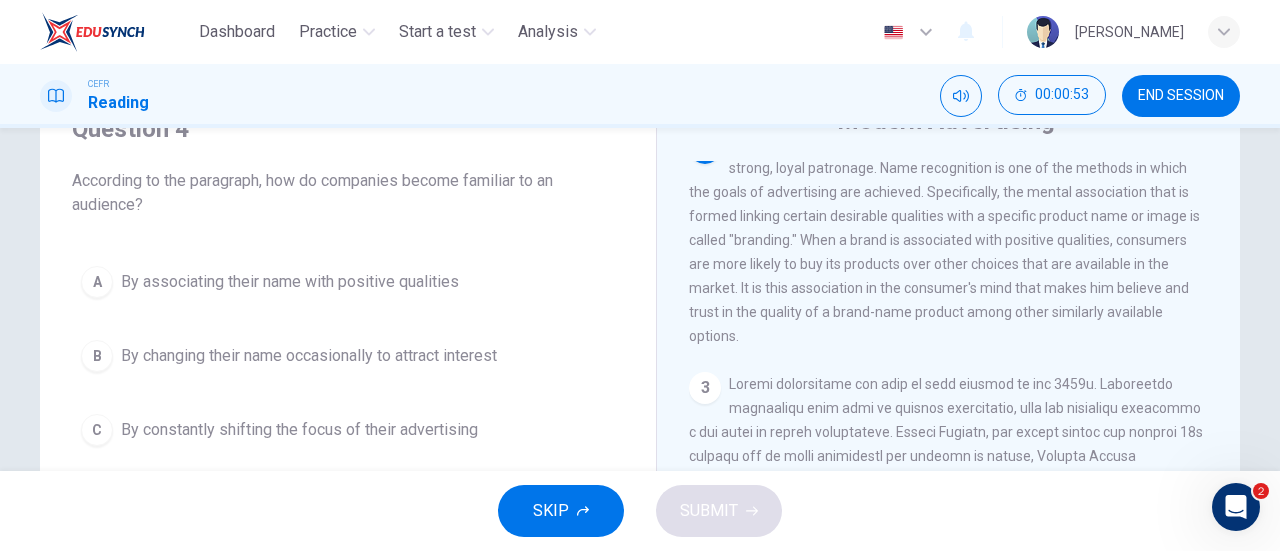 scroll, scrollTop: 438, scrollLeft: 0, axis: vertical 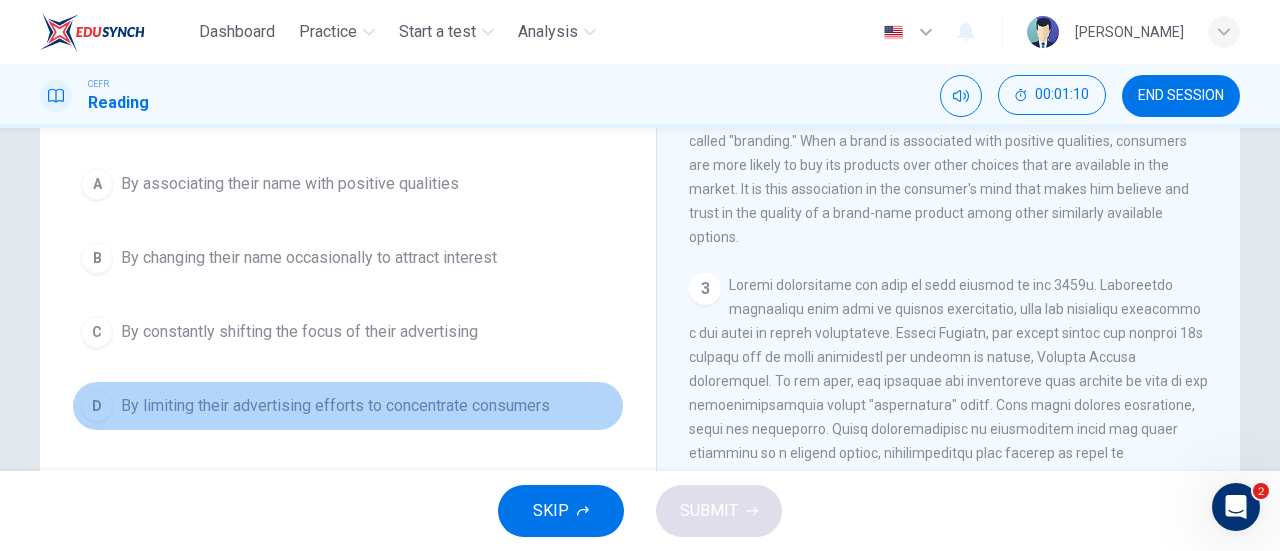 click on "D By limiting their advertising efforts to concentrate consumers" at bounding box center [348, 406] 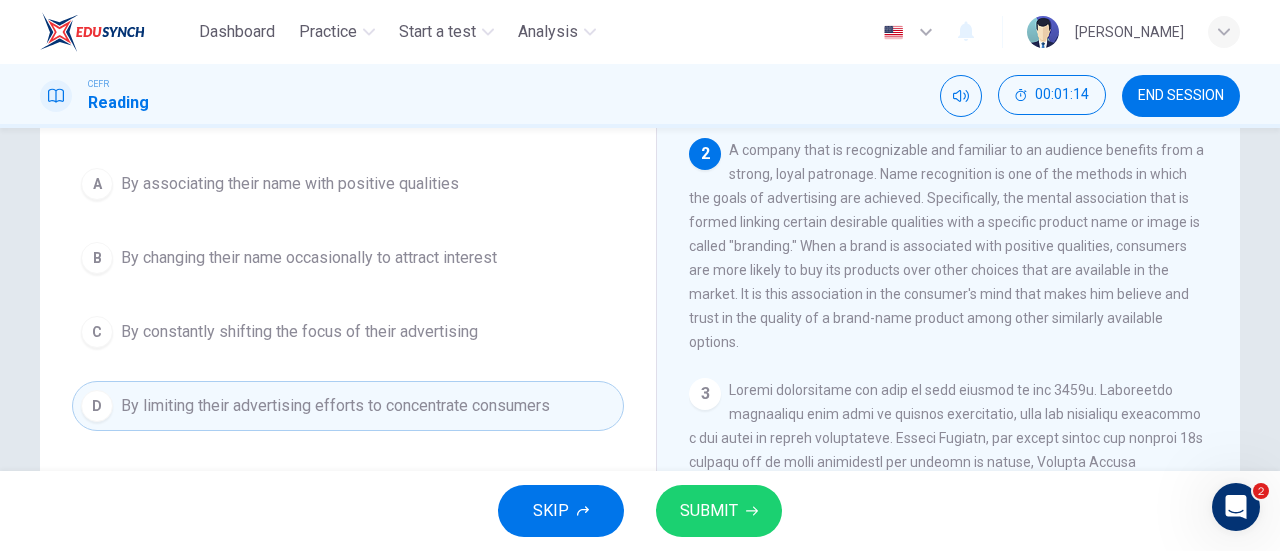 scroll, scrollTop: 332, scrollLeft: 0, axis: vertical 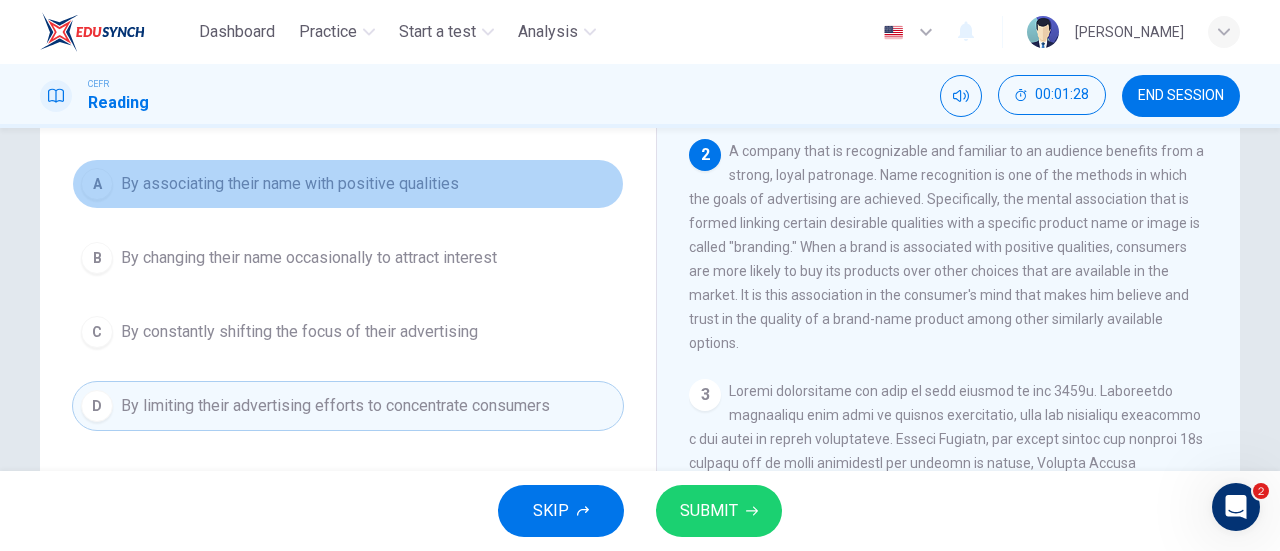 click on "By associating their name with positive qualities" at bounding box center [290, 184] 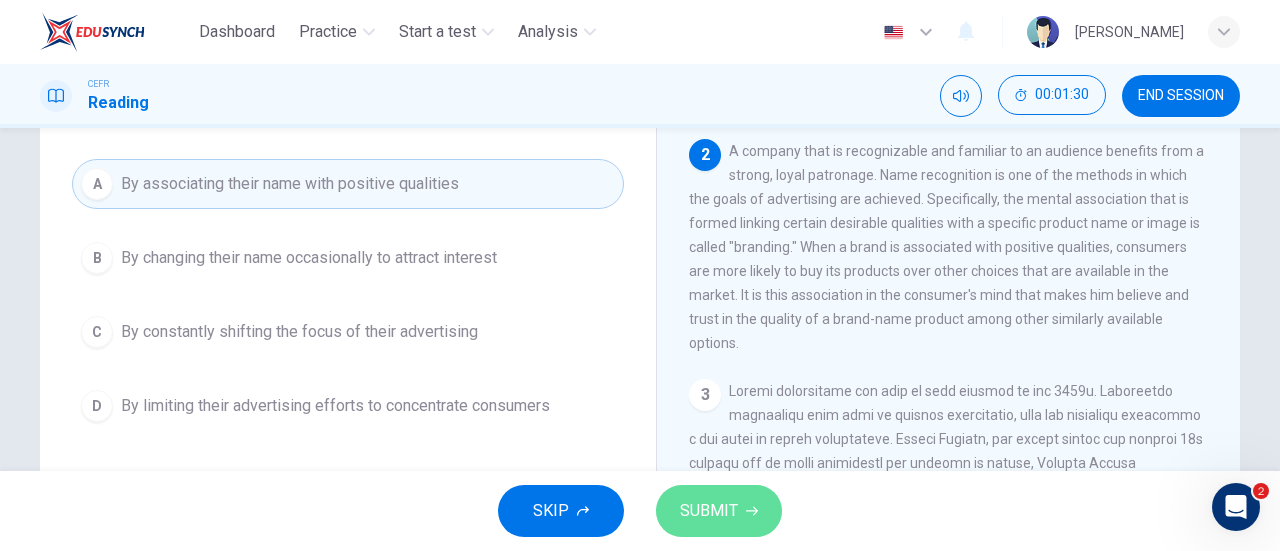 click on "SUBMIT" at bounding box center [719, 511] 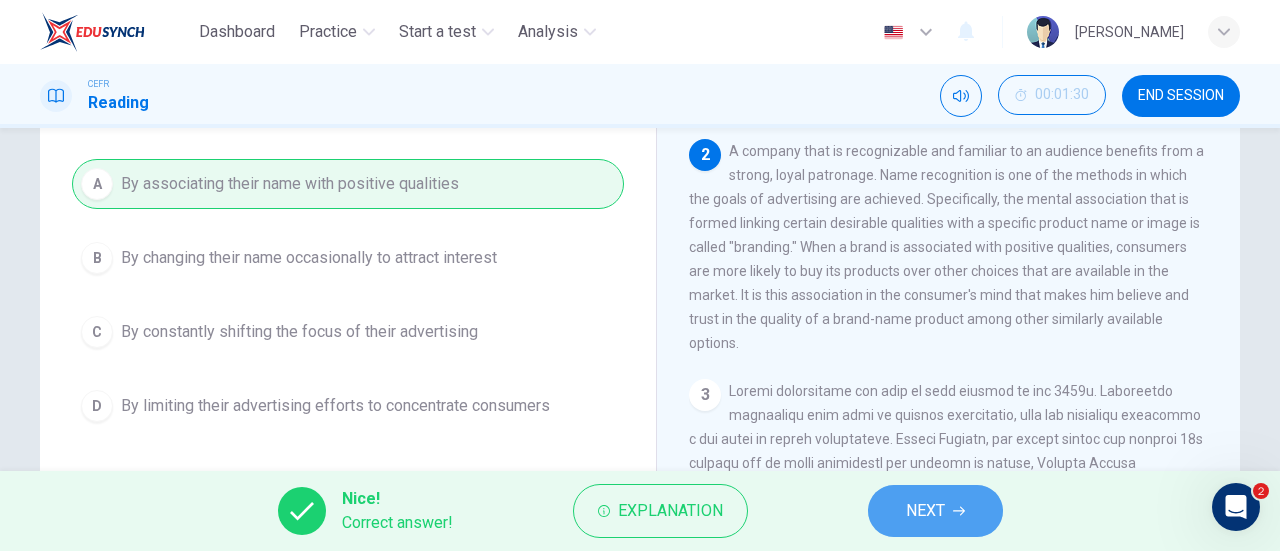 click on "NEXT" at bounding box center (925, 511) 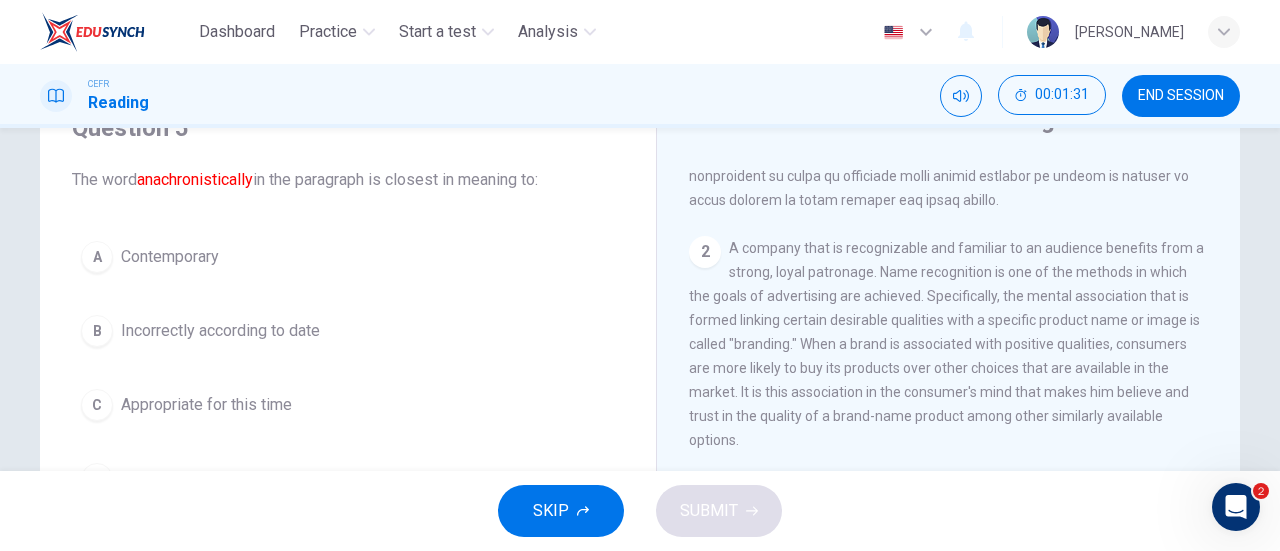 scroll, scrollTop: 93, scrollLeft: 0, axis: vertical 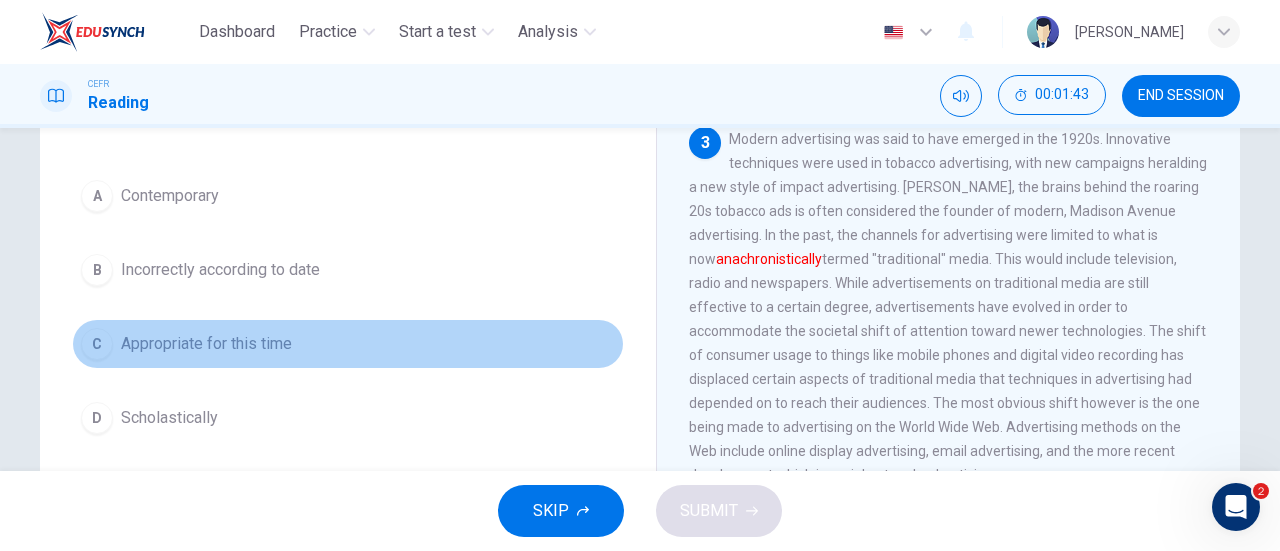 click on "Appropriate for this time" at bounding box center [206, 344] 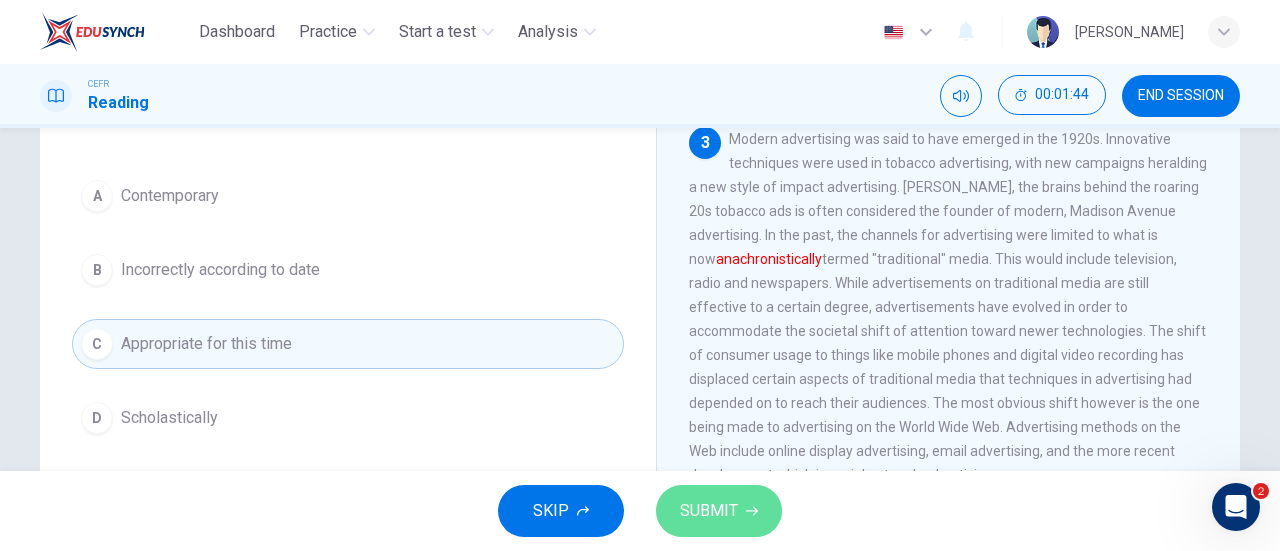 click on "SUBMIT" at bounding box center (709, 511) 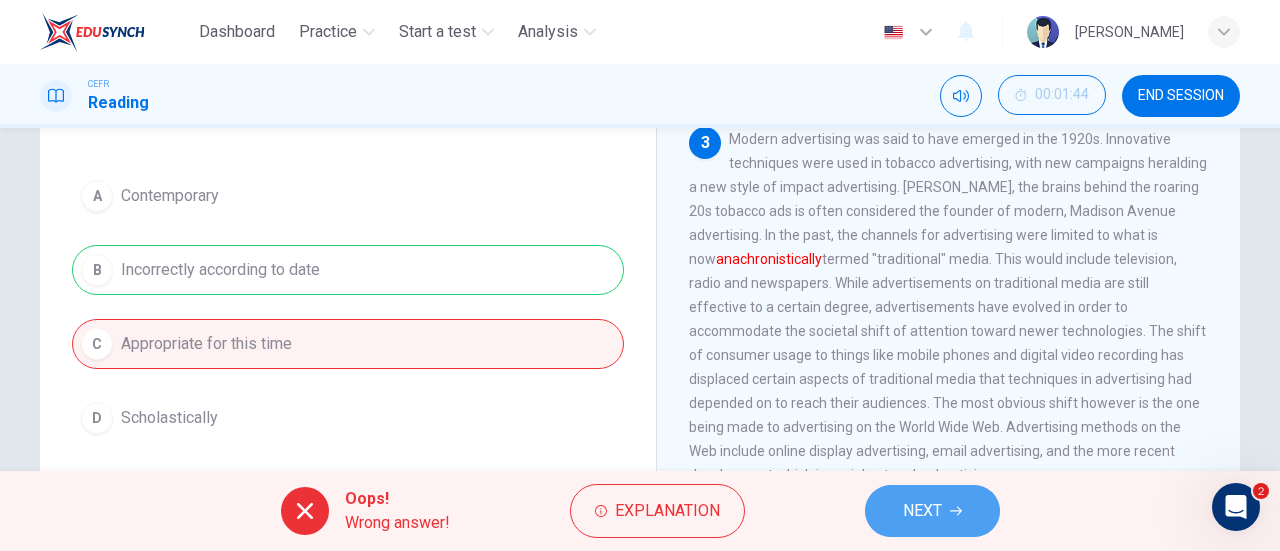 click on "NEXT" at bounding box center [932, 511] 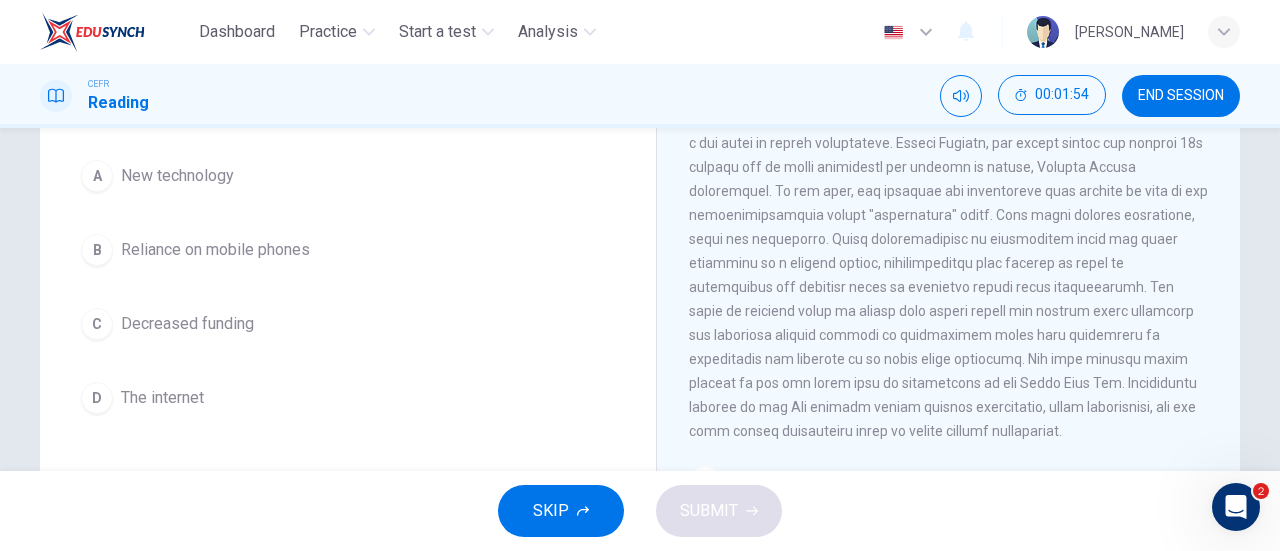 scroll, scrollTop: 202, scrollLeft: 0, axis: vertical 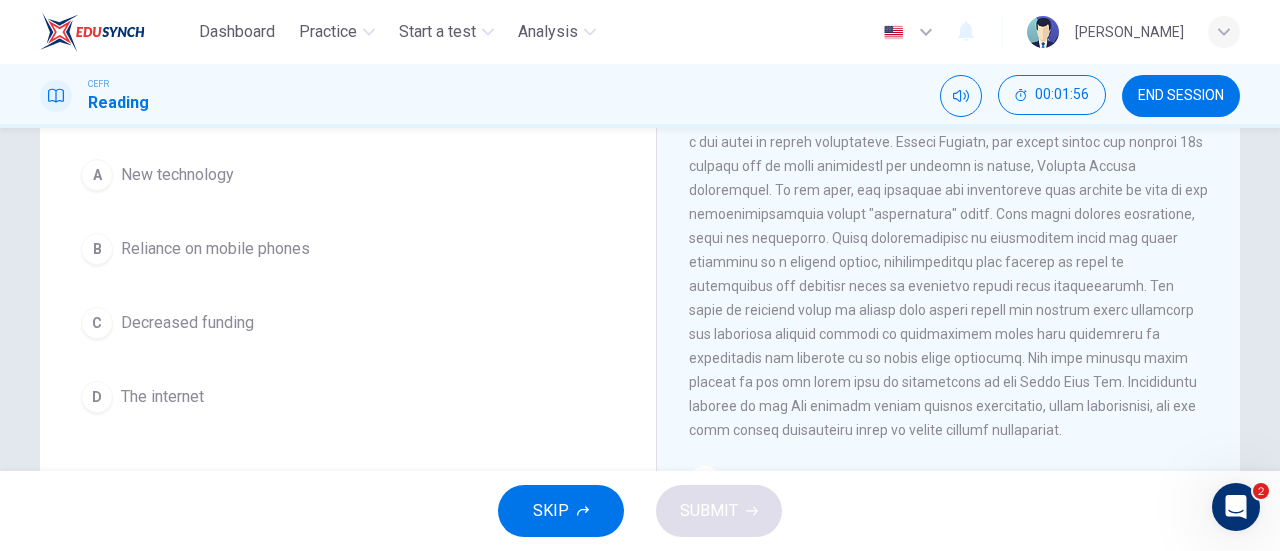 click on "C Decreased funding" at bounding box center (348, 323) 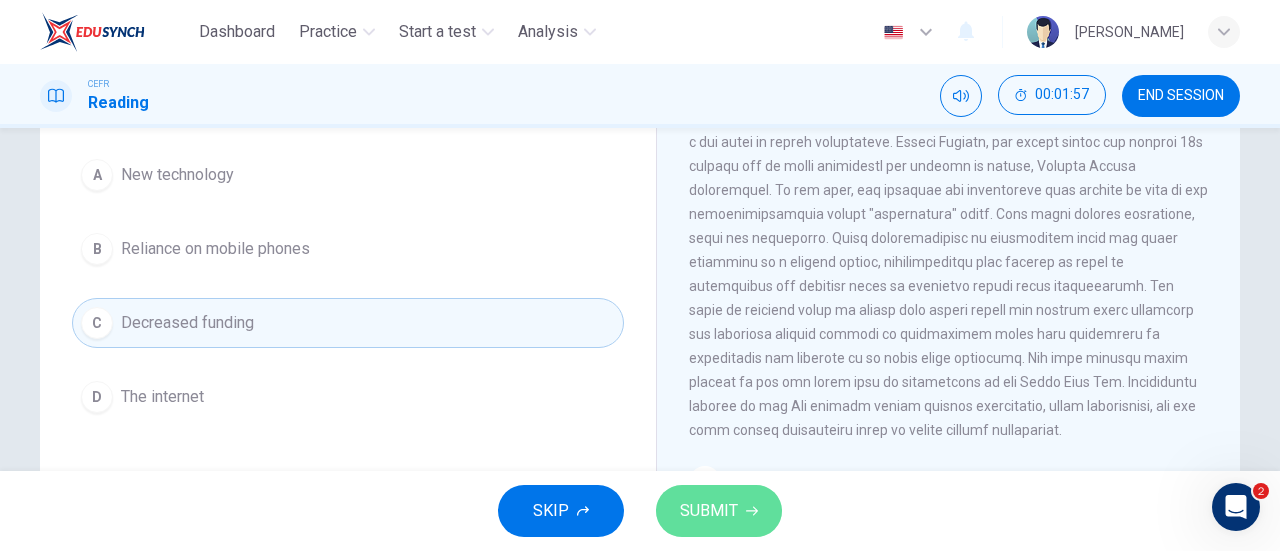 click on "SUBMIT" at bounding box center (709, 511) 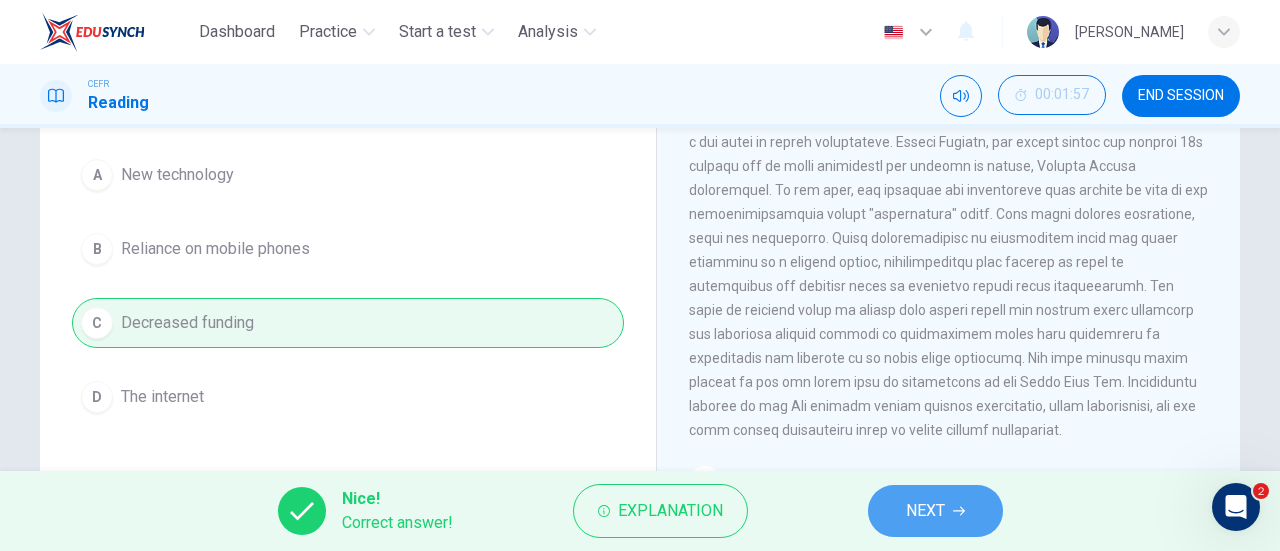 click on "NEXT" at bounding box center [935, 511] 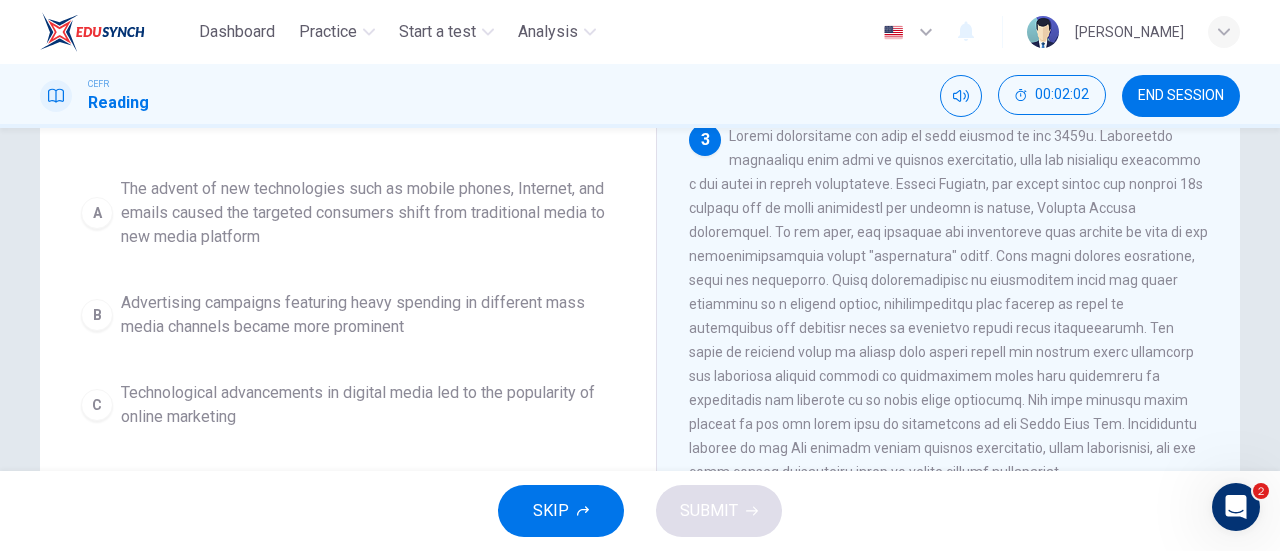 scroll, scrollTop: 170, scrollLeft: 0, axis: vertical 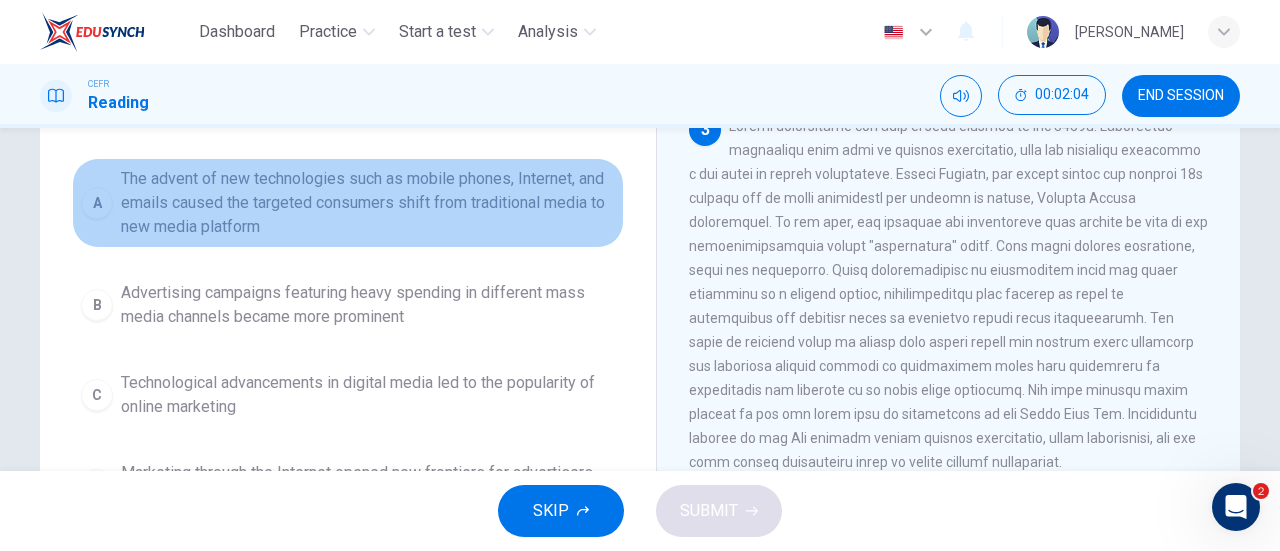 click on "The advent of new technologies such as mobile phones, Internet, and emails caused the targeted consumers shift from traditional media to new media platform" at bounding box center [368, 203] 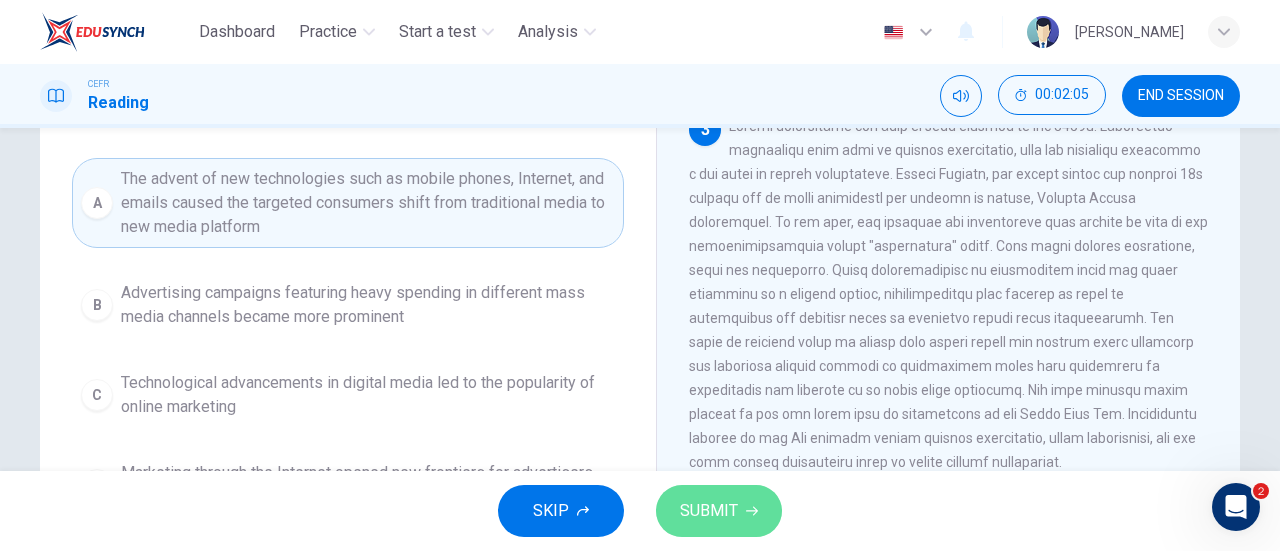 click on "SUBMIT" at bounding box center [709, 511] 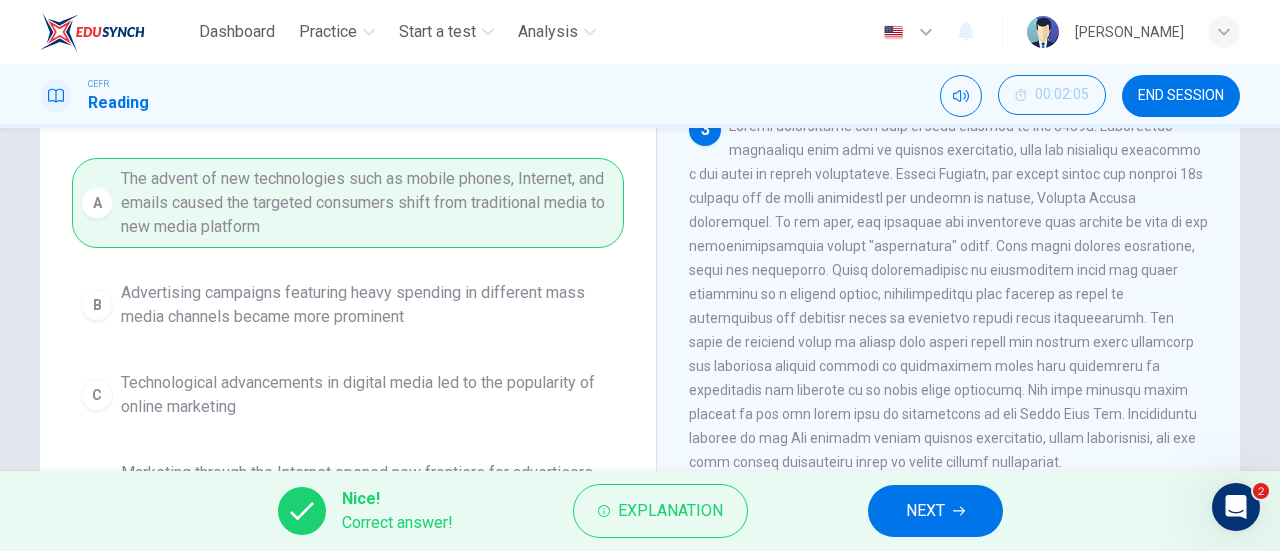 scroll, scrollTop: 282, scrollLeft: 0, axis: vertical 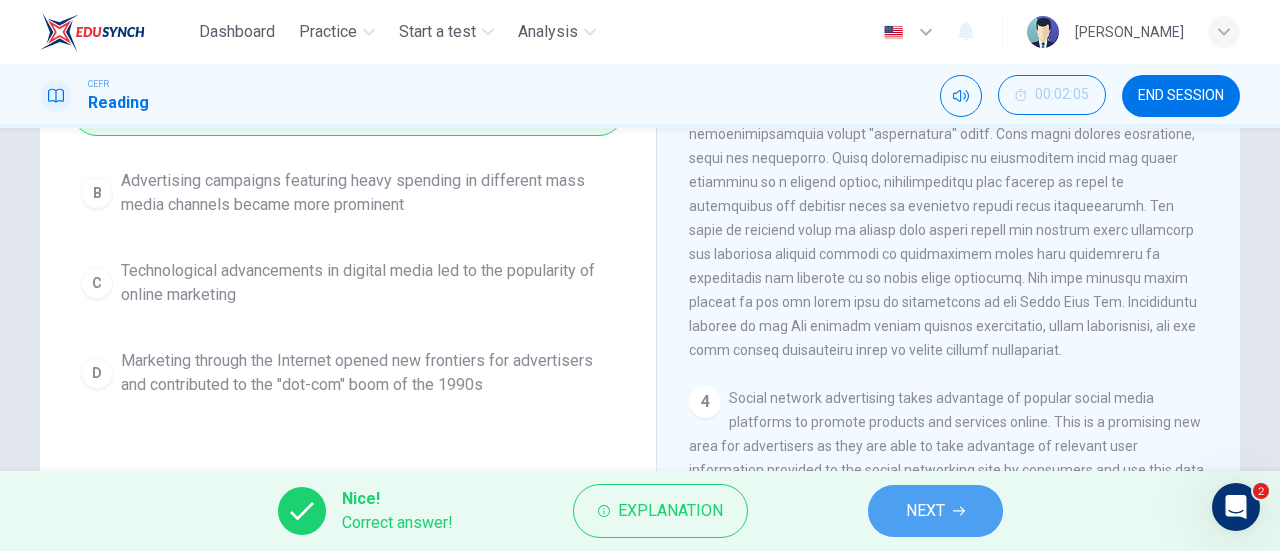 click on "NEXT" at bounding box center (925, 511) 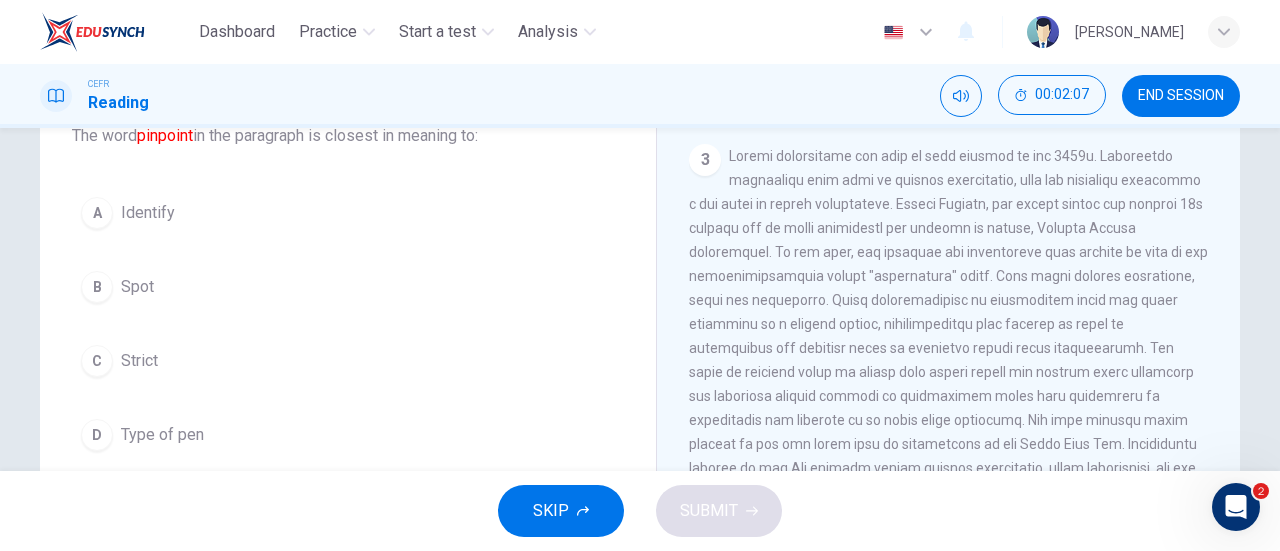 scroll, scrollTop: 141, scrollLeft: 0, axis: vertical 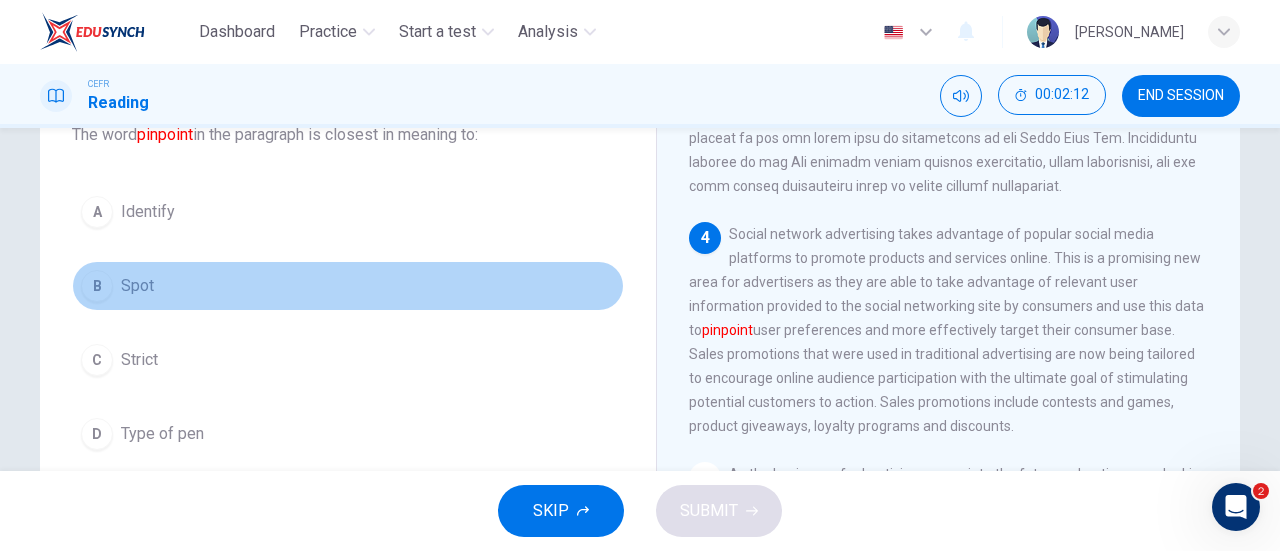 click on "B Spot" at bounding box center (348, 286) 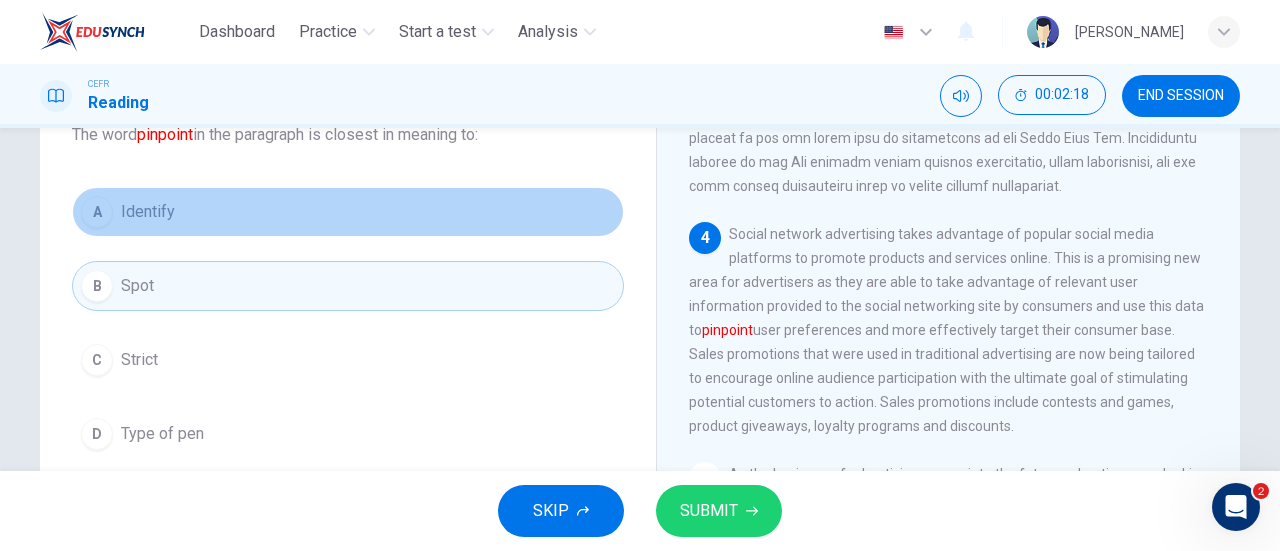 click on "A Identify" at bounding box center (348, 212) 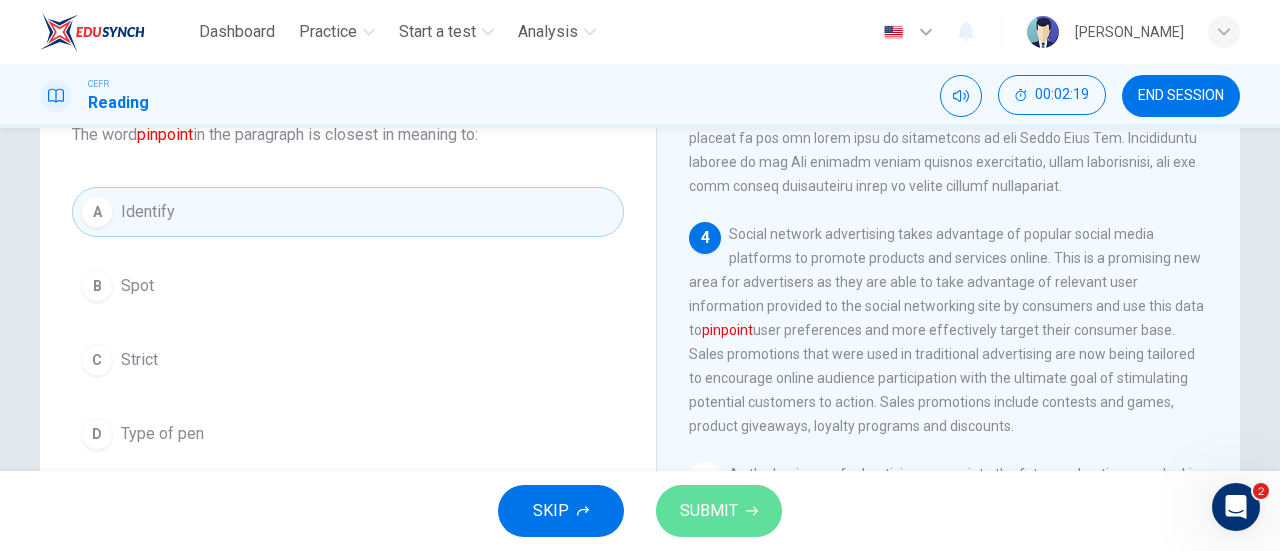 click on "SUBMIT" at bounding box center (719, 511) 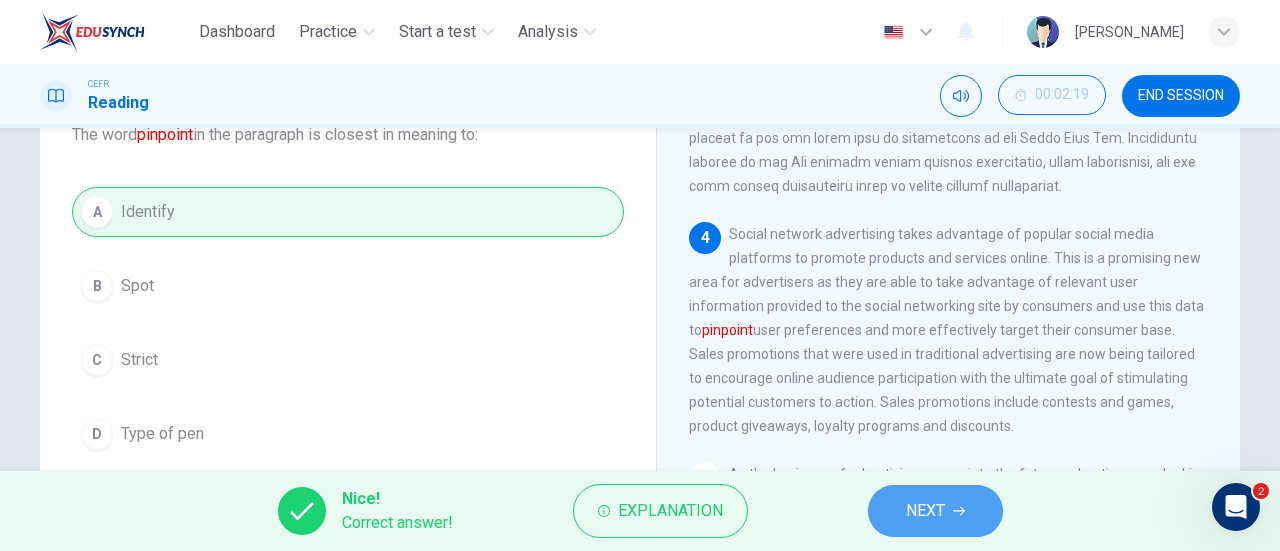 click on "NEXT" at bounding box center (935, 511) 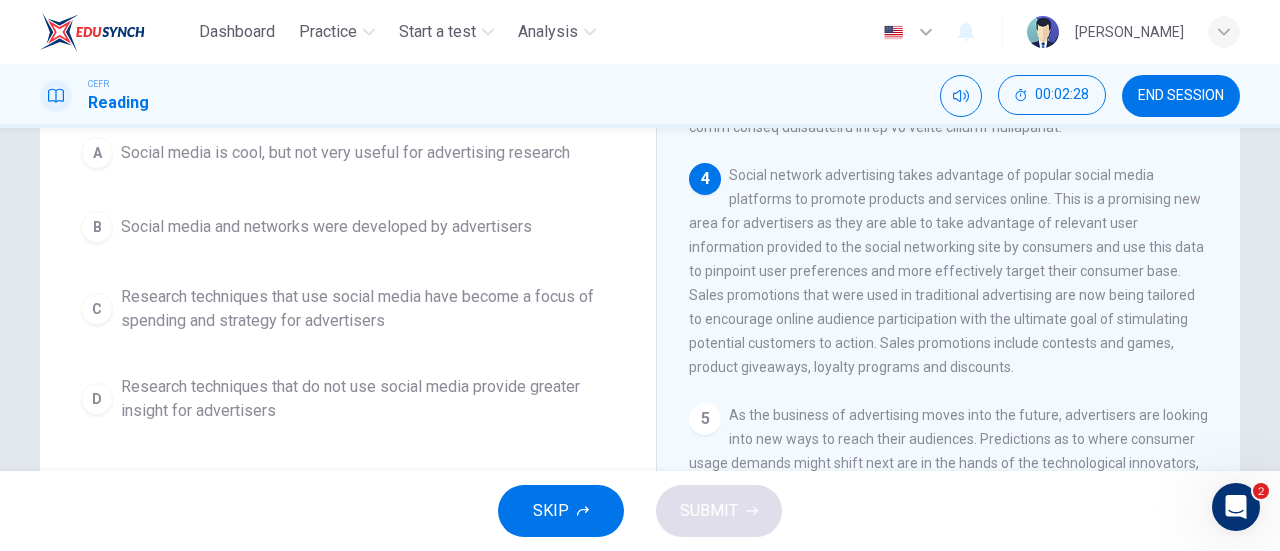 scroll, scrollTop: 201, scrollLeft: 0, axis: vertical 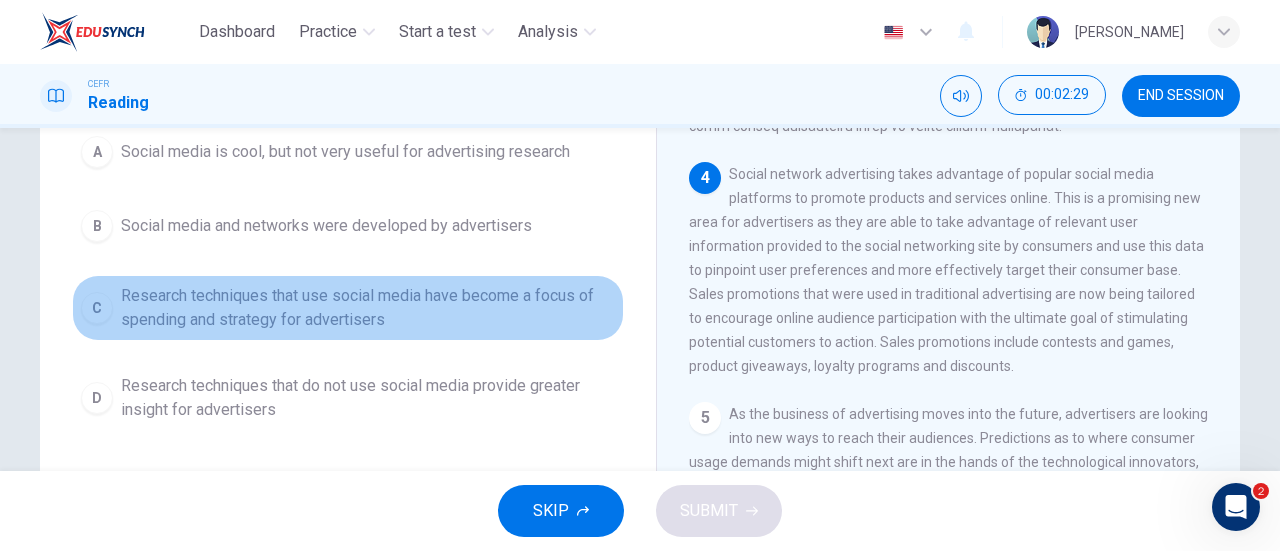 click on "C Research techniques that use social media have become a focus of spending and strategy for advertisers" at bounding box center (348, 308) 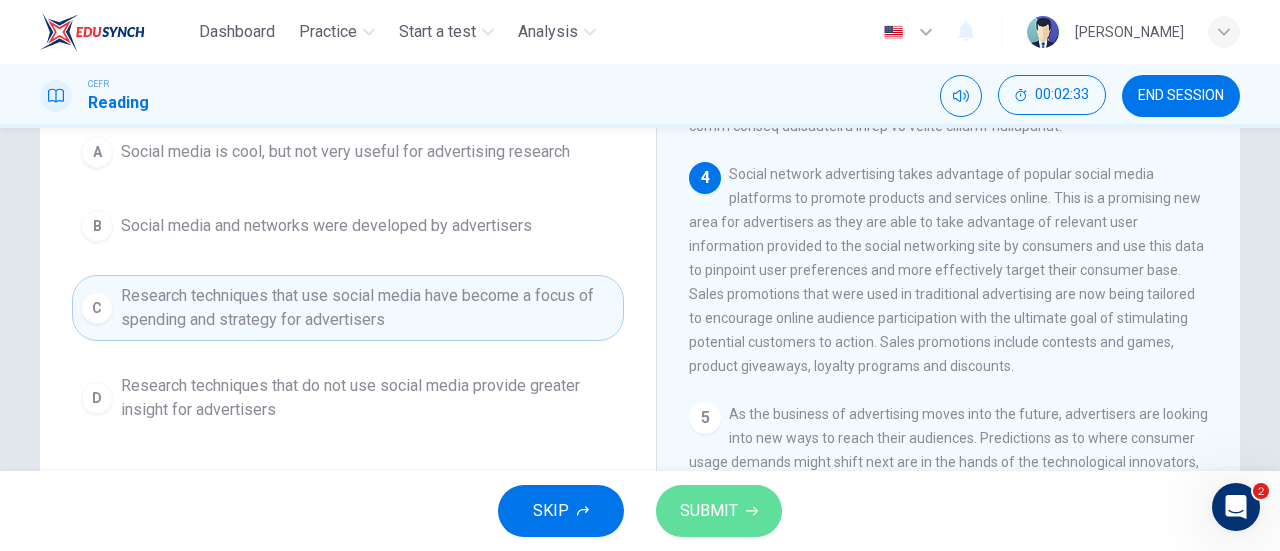 click on "SUBMIT" at bounding box center (719, 511) 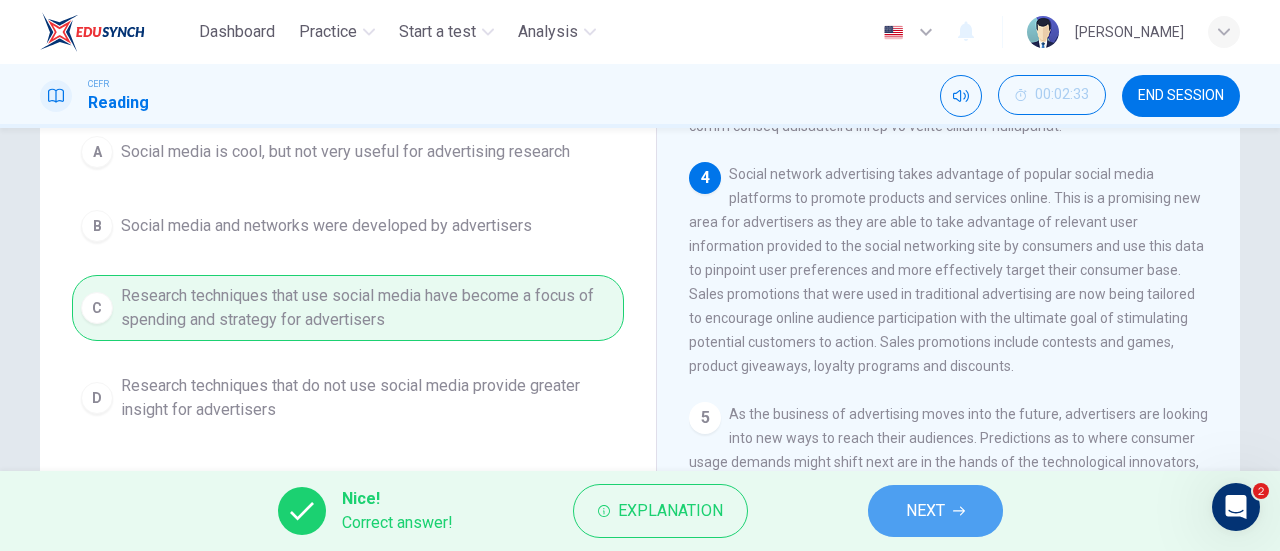 click on "NEXT" at bounding box center [935, 511] 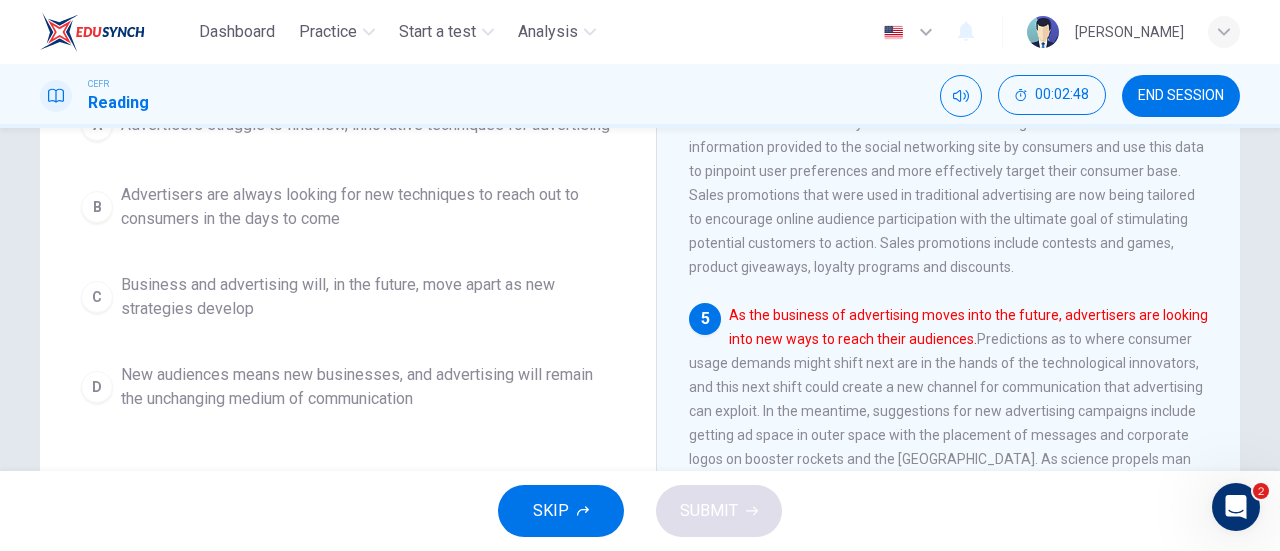 scroll, scrollTop: 305, scrollLeft: 0, axis: vertical 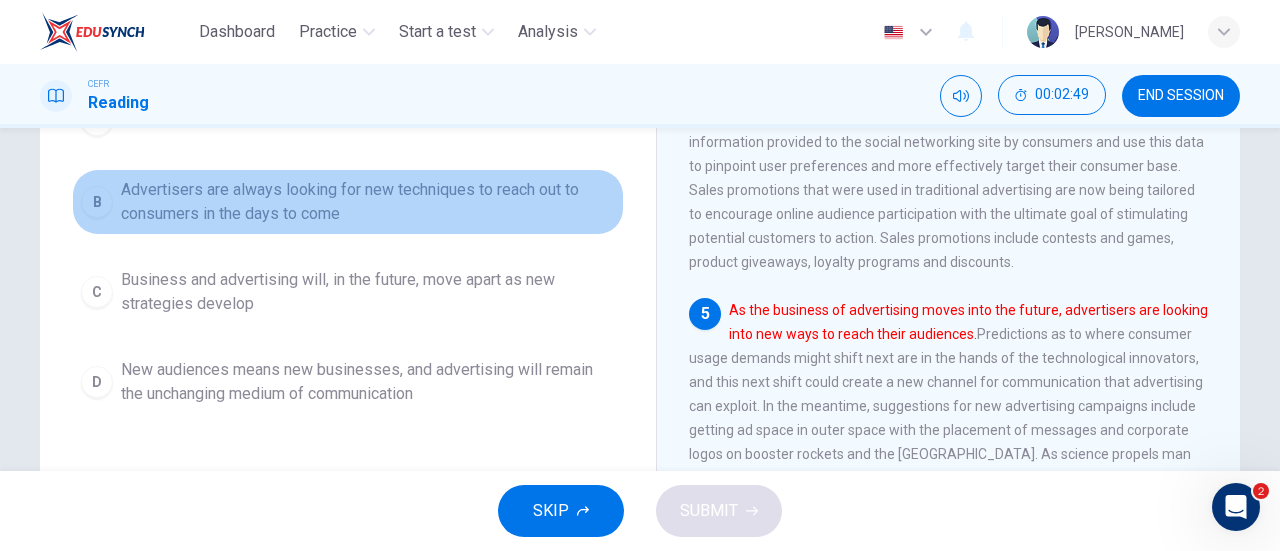 click on "Advertisers are always looking for new techniques to reach out to consumers in the days to come" at bounding box center (368, 202) 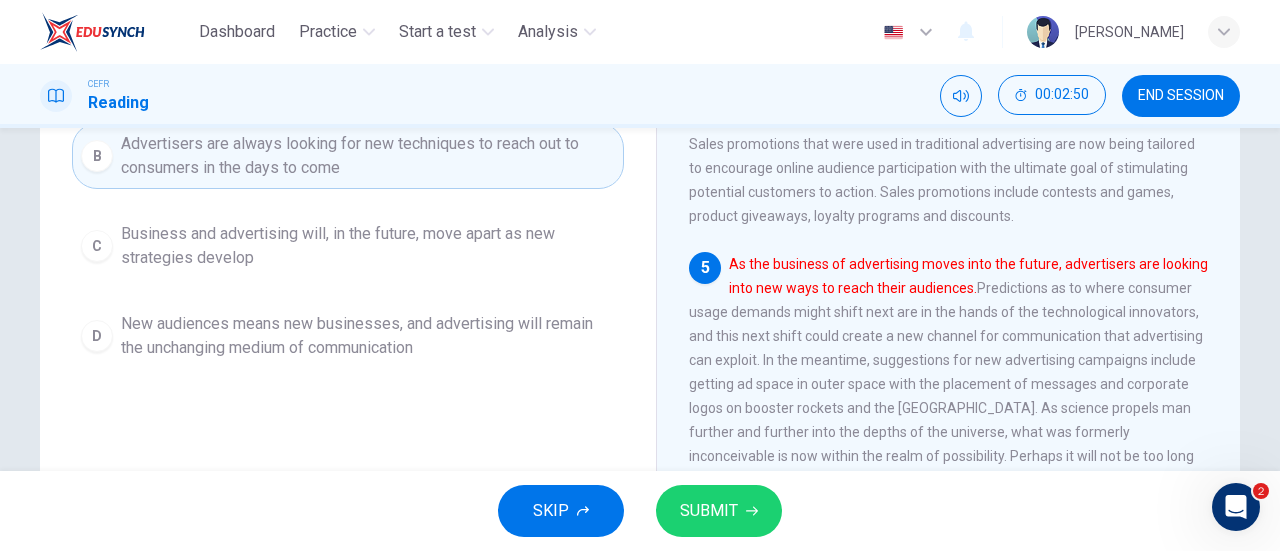scroll, scrollTop: 353, scrollLeft: 0, axis: vertical 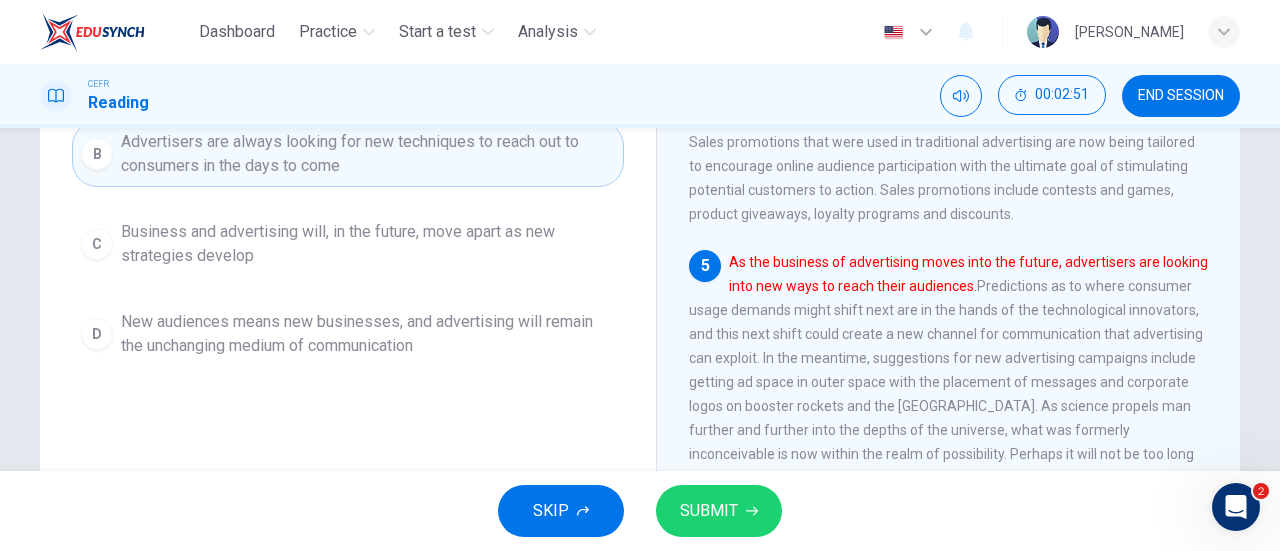 click on "As the business of advertising moves into the future, advertisers are looking into new ways to reach their audiences.  Predictions as to where consumer usage demands might shift next are in the hands of the technological innovators, and this next shift could create a new channel for communication that advertising can exploit. In the meantime, suggestions for new advertising campaigns include getting ad space in outer space with the placement of messages and corporate logos on booster rockets and the International Space Station. As science propels man further and further into the depths of the universe, what was formerly inconceivable is now within the realm of possibility. Perhaps it will not be too long before a corporate logo becomes visible from the moon. Perhaps then, advertising will be reaching an audience even beyond the traditional human consumer." at bounding box center [948, 382] 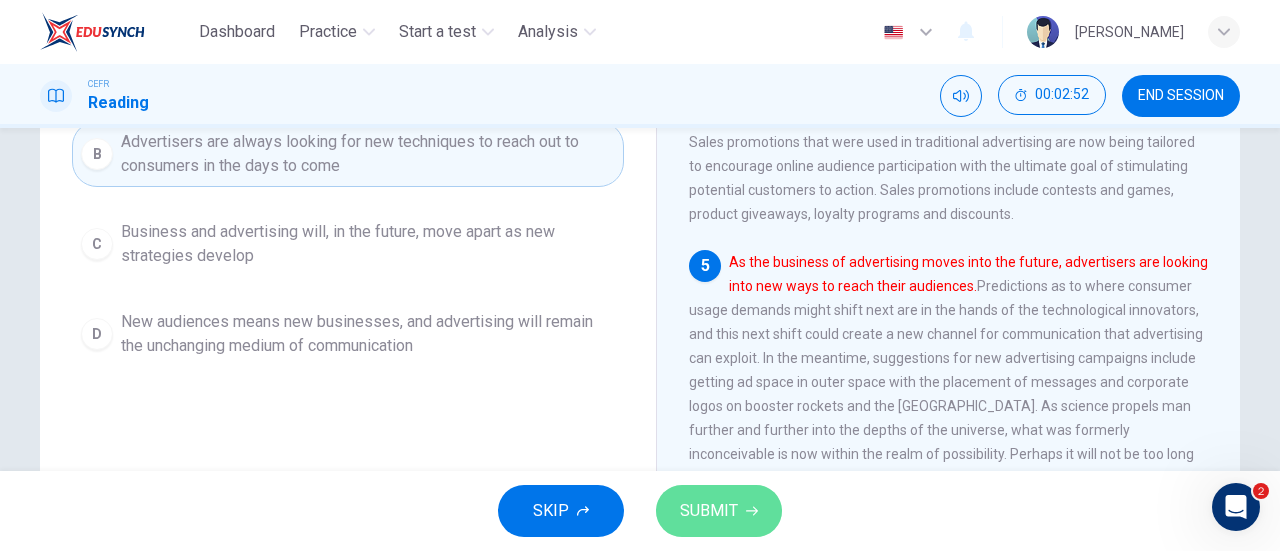 click on "SUBMIT" at bounding box center (709, 511) 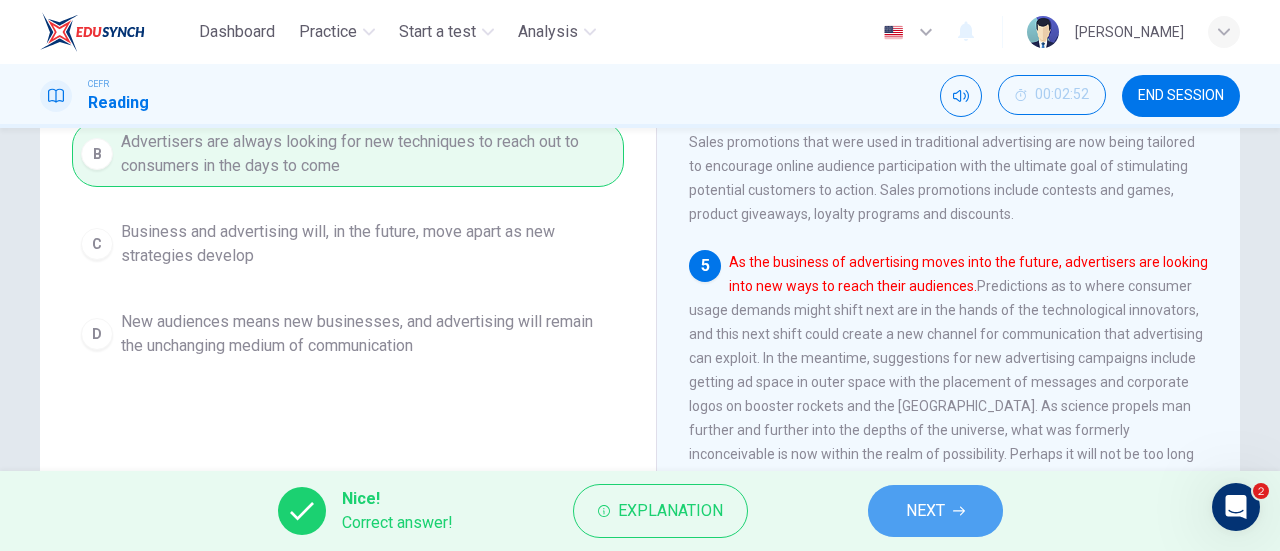 click on "NEXT" at bounding box center [925, 511] 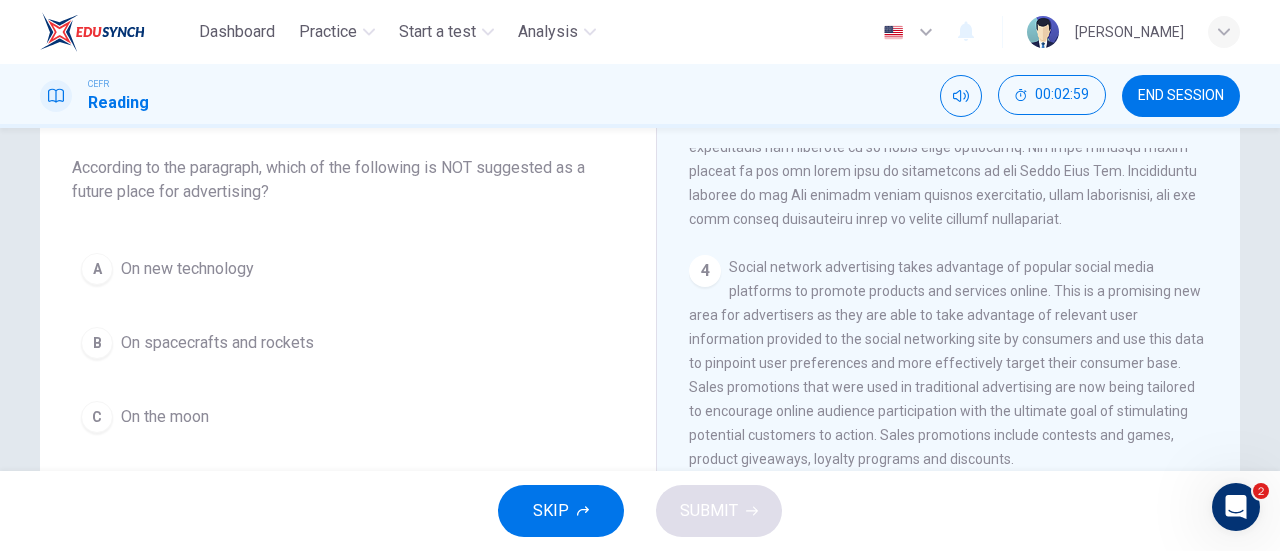 scroll, scrollTop: 117, scrollLeft: 0, axis: vertical 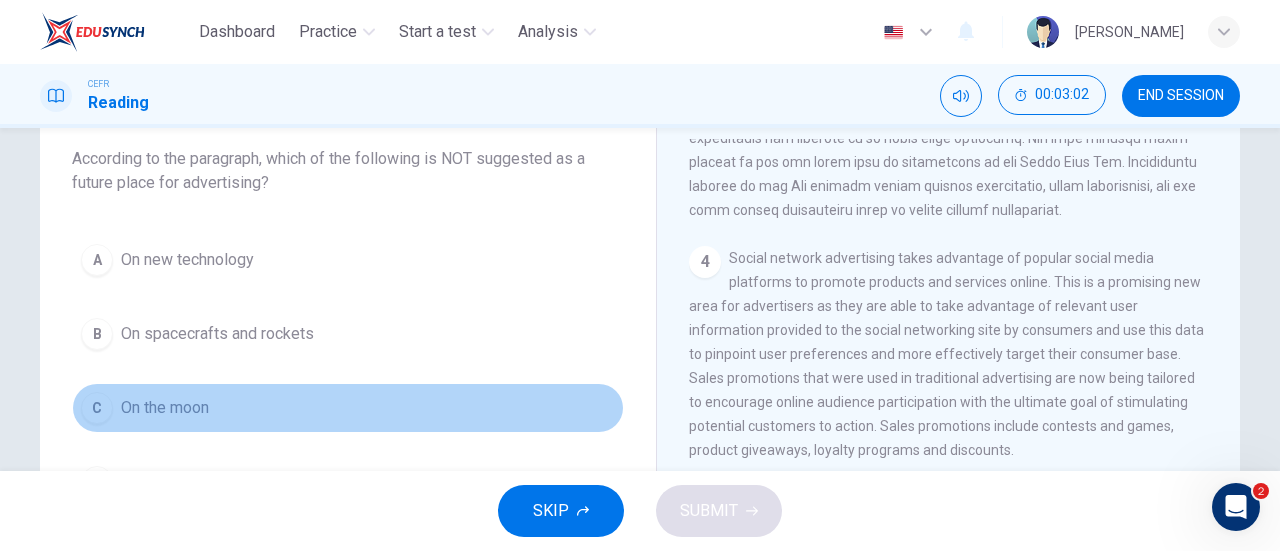 click on "C On the moon" at bounding box center (348, 408) 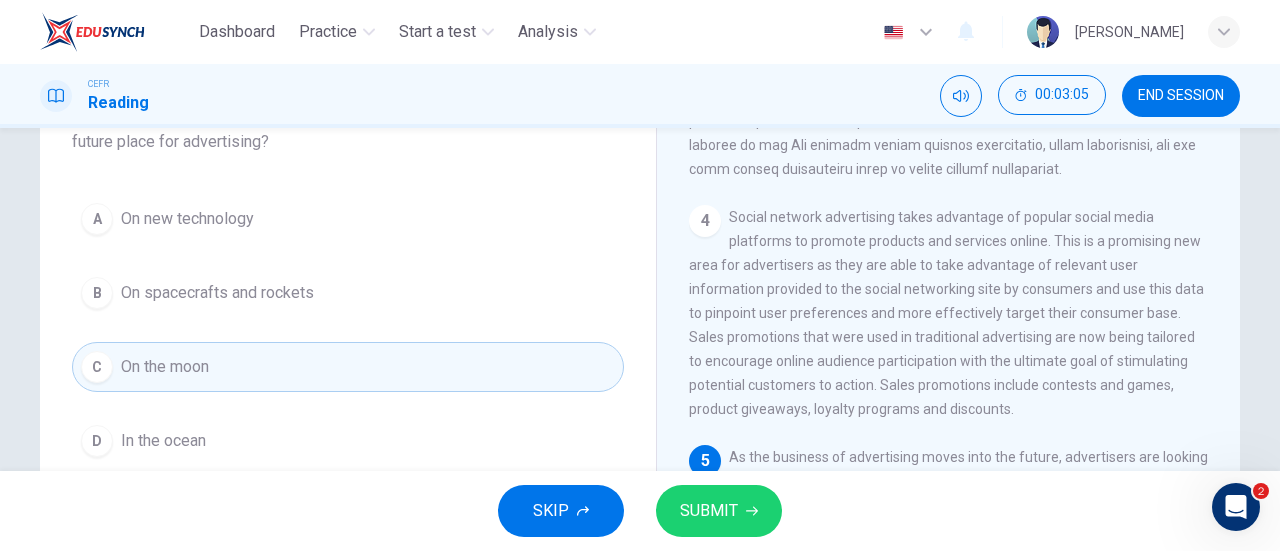 scroll, scrollTop: 175, scrollLeft: 0, axis: vertical 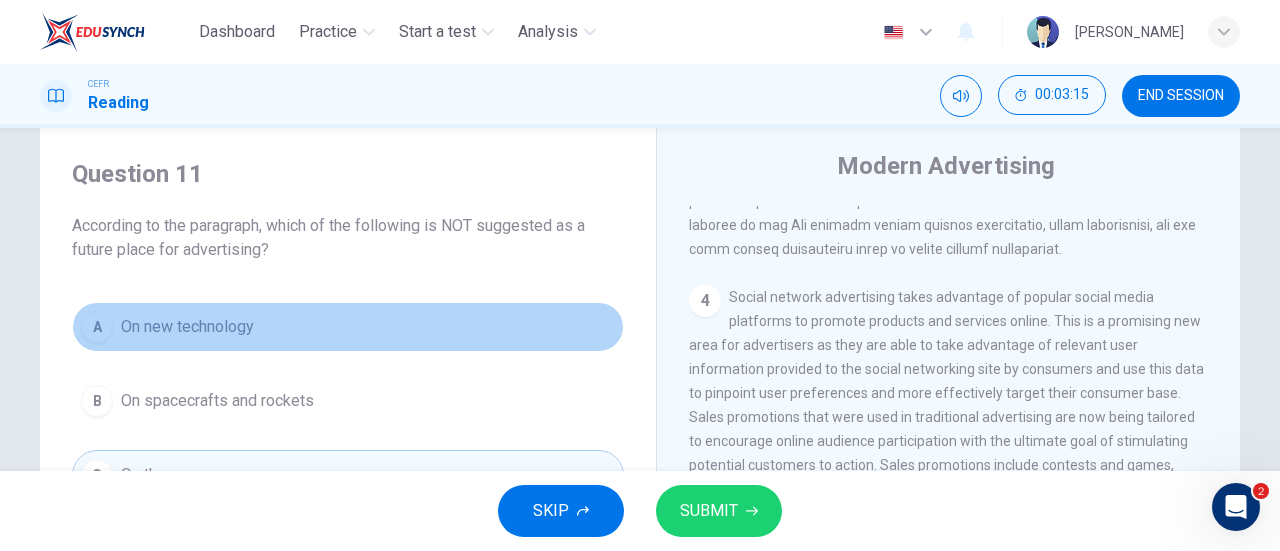 click on "A On new technology" at bounding box center (348, 327) 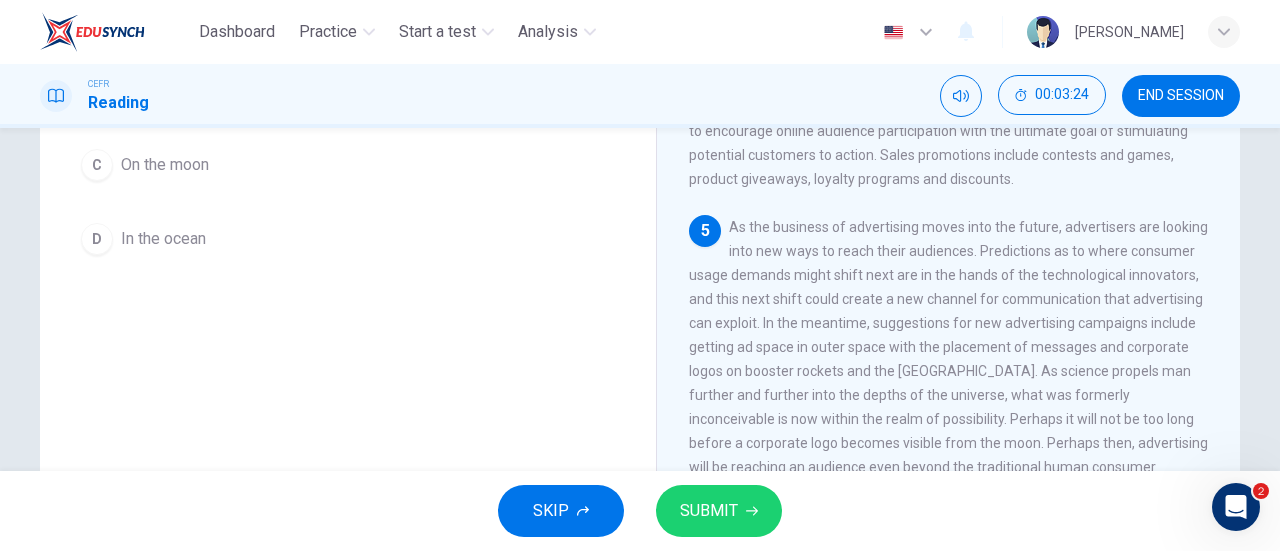 scroll, scrollTop: 370, scrollLeft: 0, axis: vertical 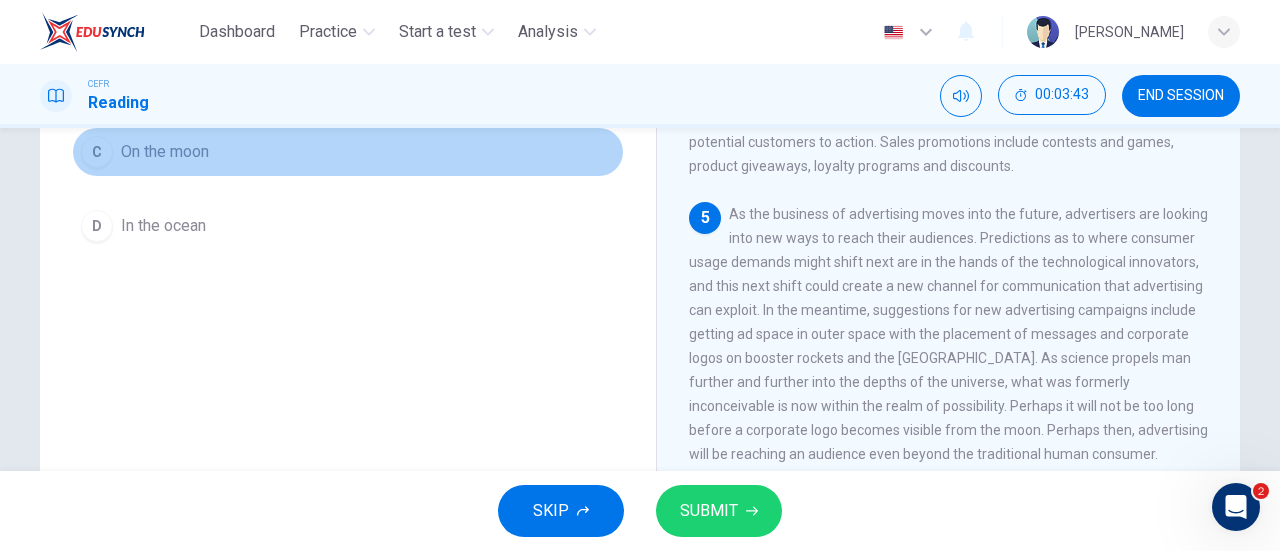 click on "C On the moon" at bounding box center [348, 152] 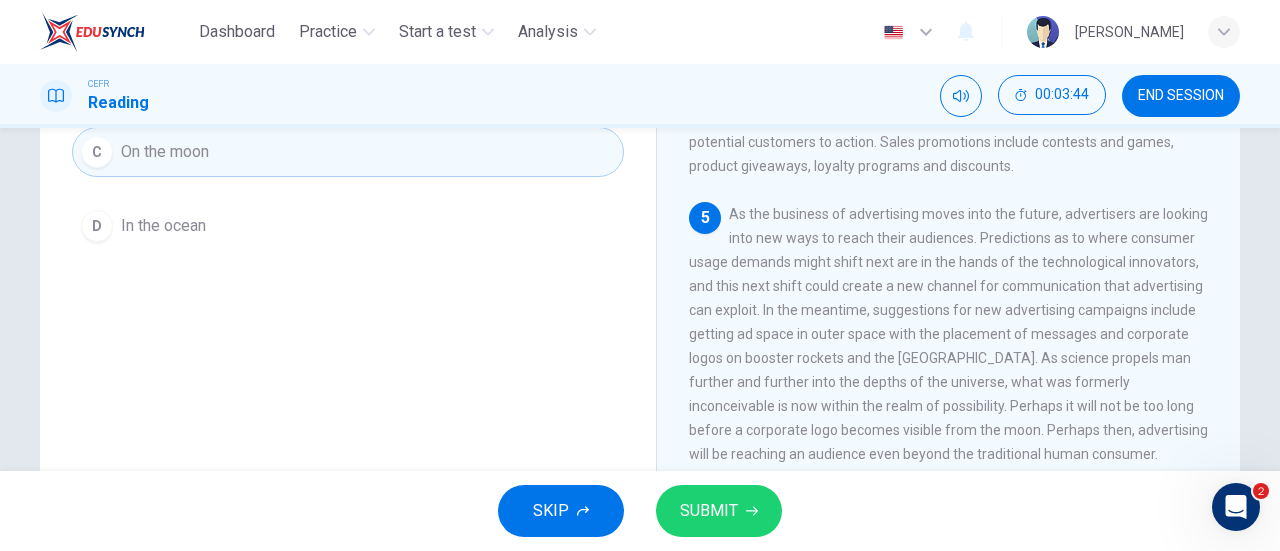 click on "A On new technology B On spacecrafts and rockets C On the moon D In the ocean" at bounding box center [348, 115] 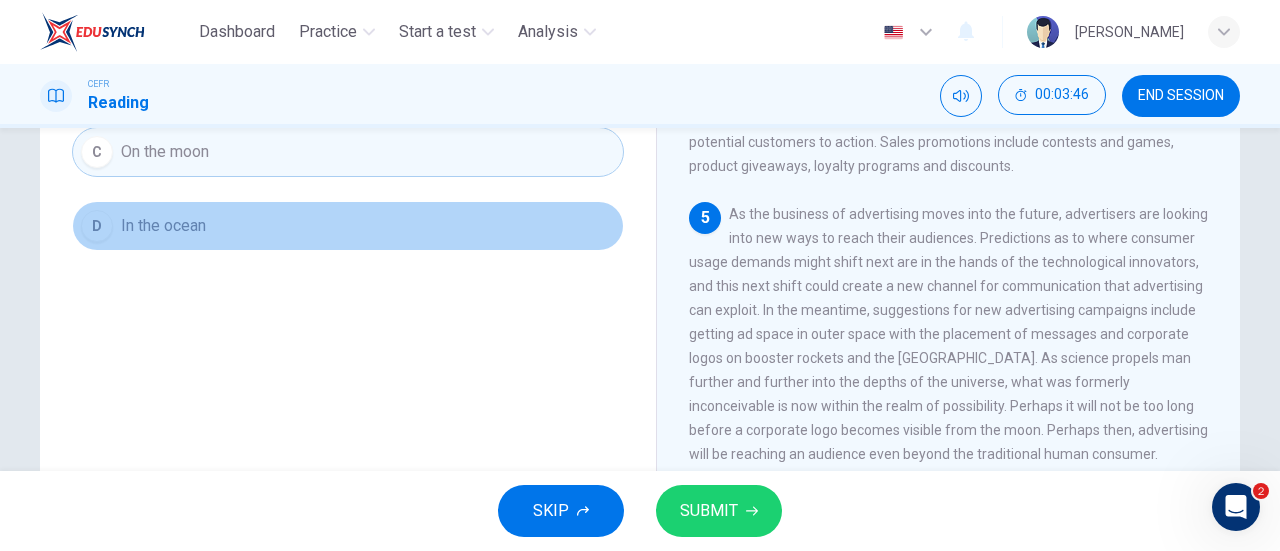 click on "D In the ocean" at bounding box center [348, 226] 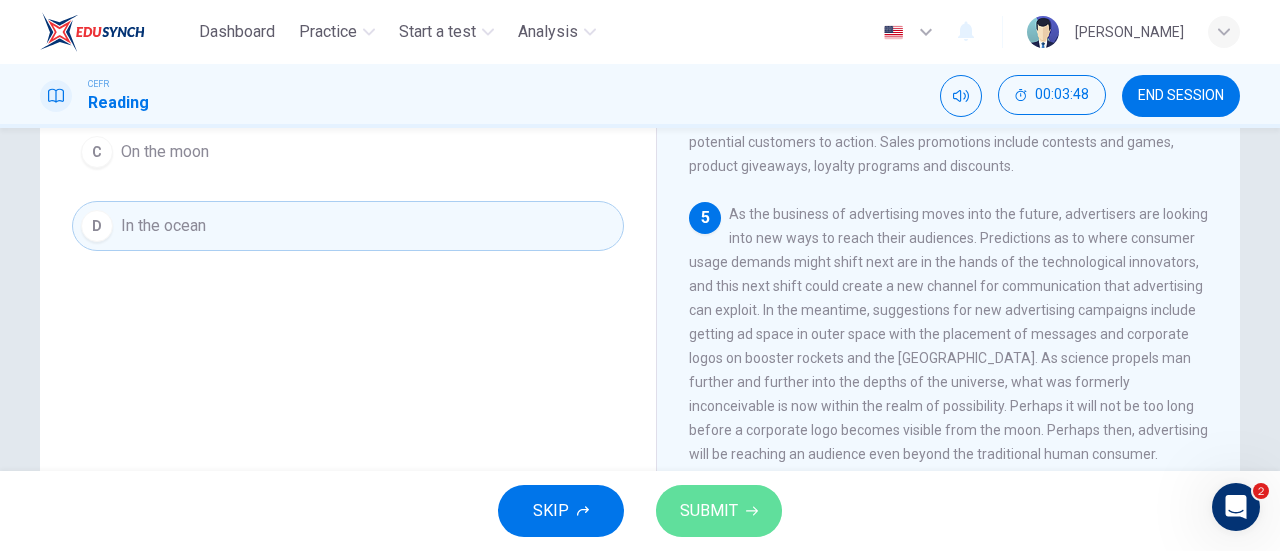 click on "SUBMIT" at bounding box center [719, 511] 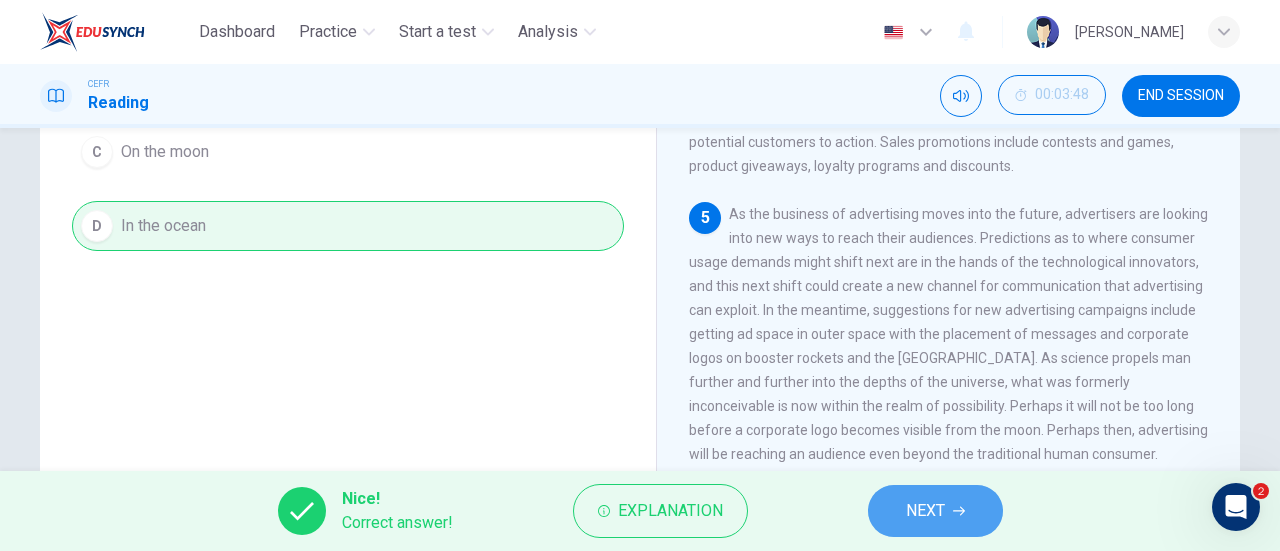 click on "NEXT" at bounding box center [925, 511] 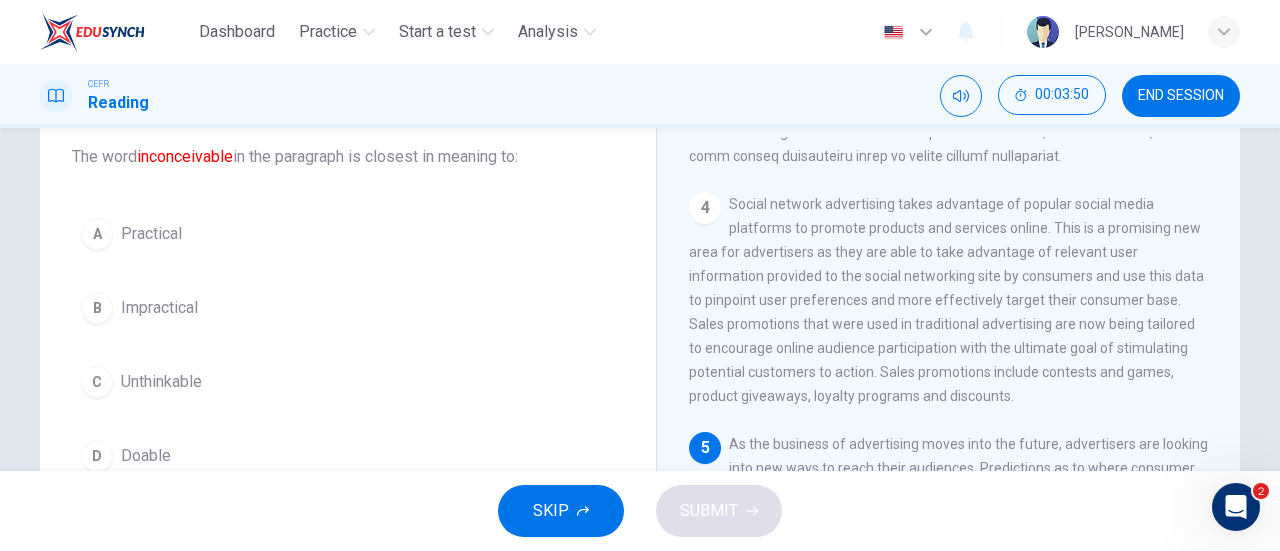 scroll, scrollTop: 121, scrollLeft: 0, axis: vertical 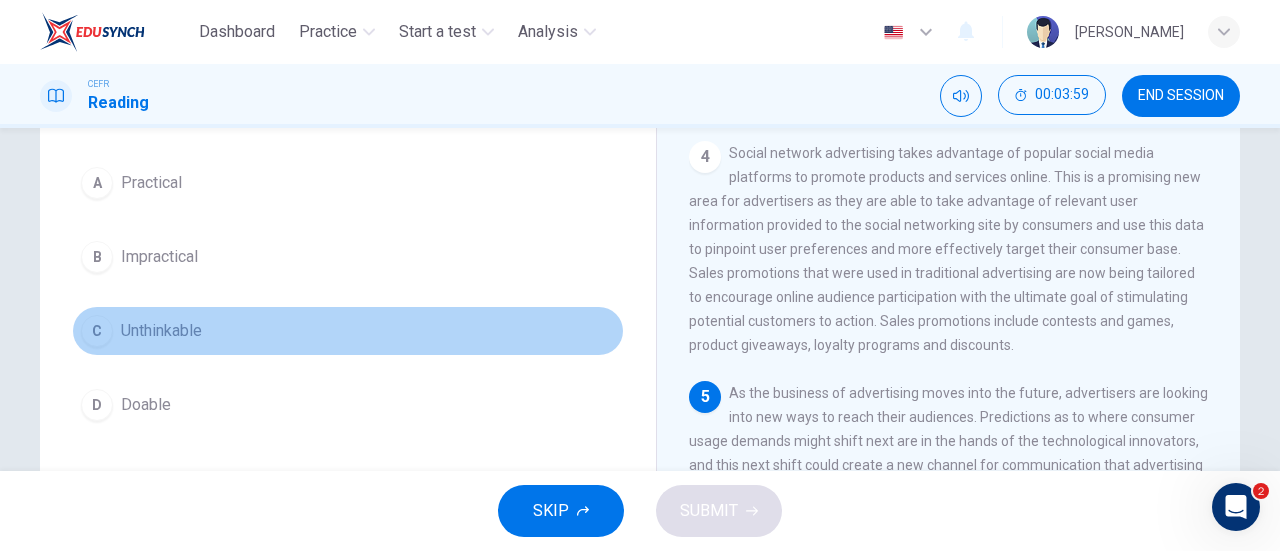 click on "C Unthinkable" at bounding box center [348, 331] 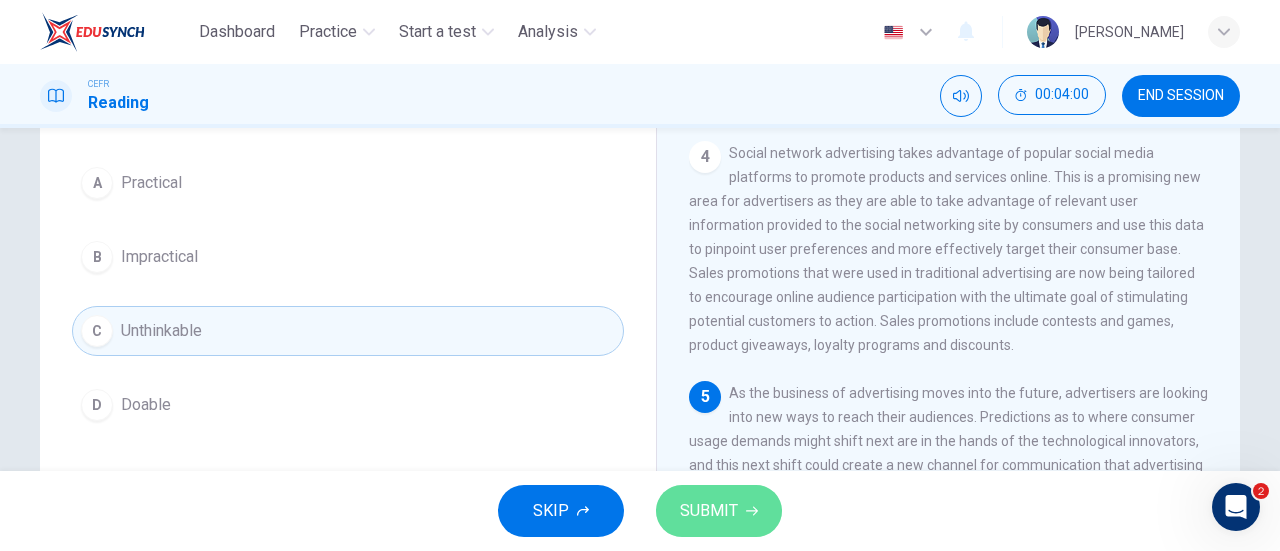 click on "SUBMIT" at bounding box center (709, 511) 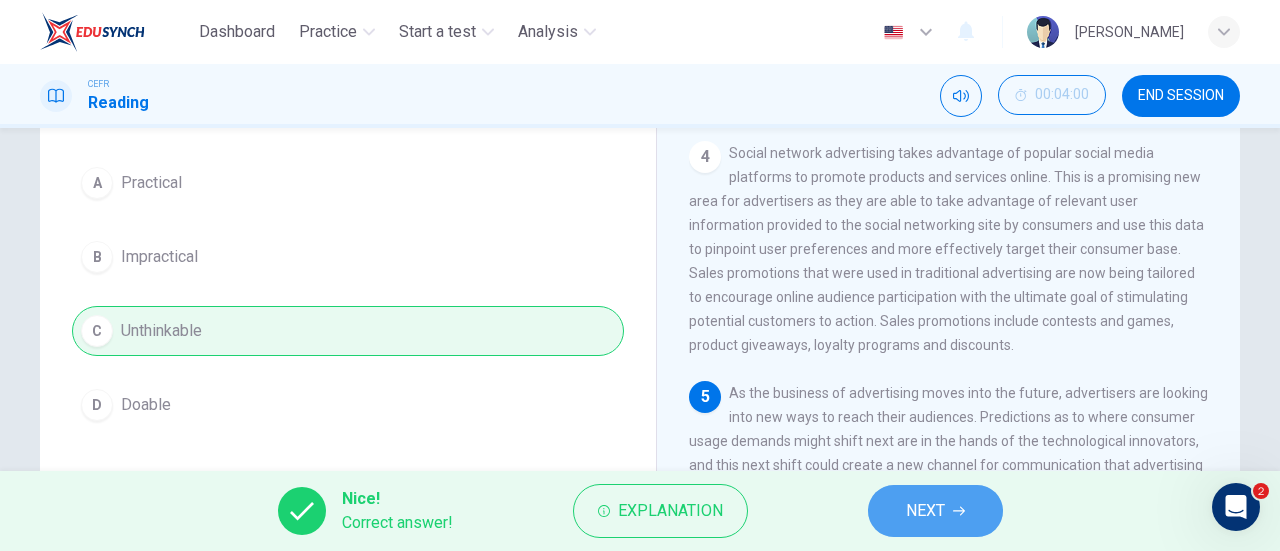 click on "NEXT" at bounding box center (935, 511) 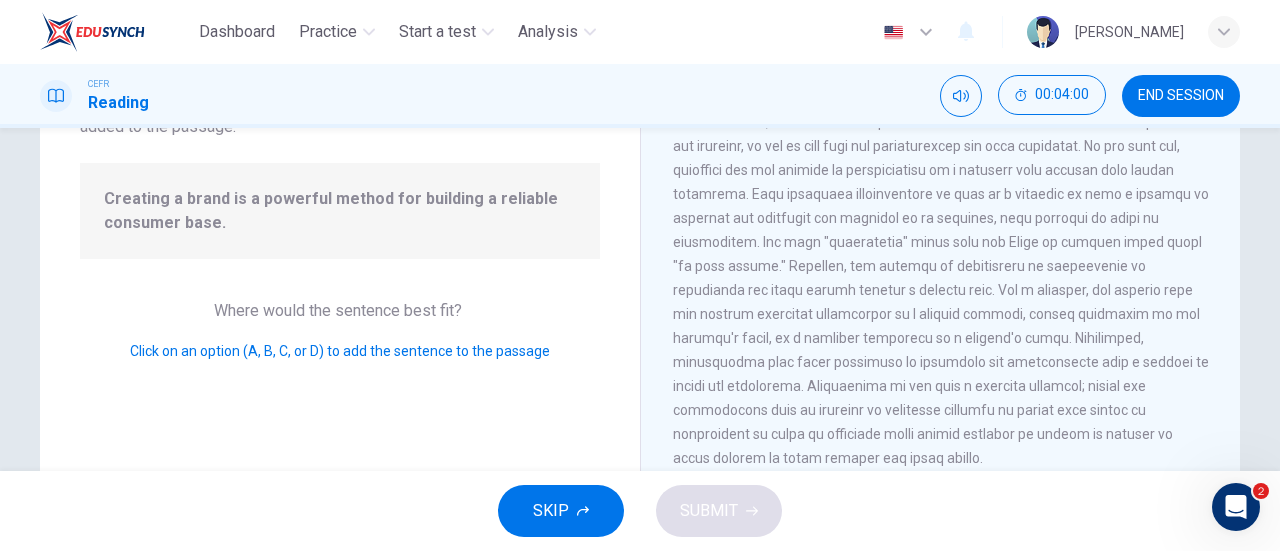 scroll, scrollTop: 244, scrollLeft: 0, axis: vertical 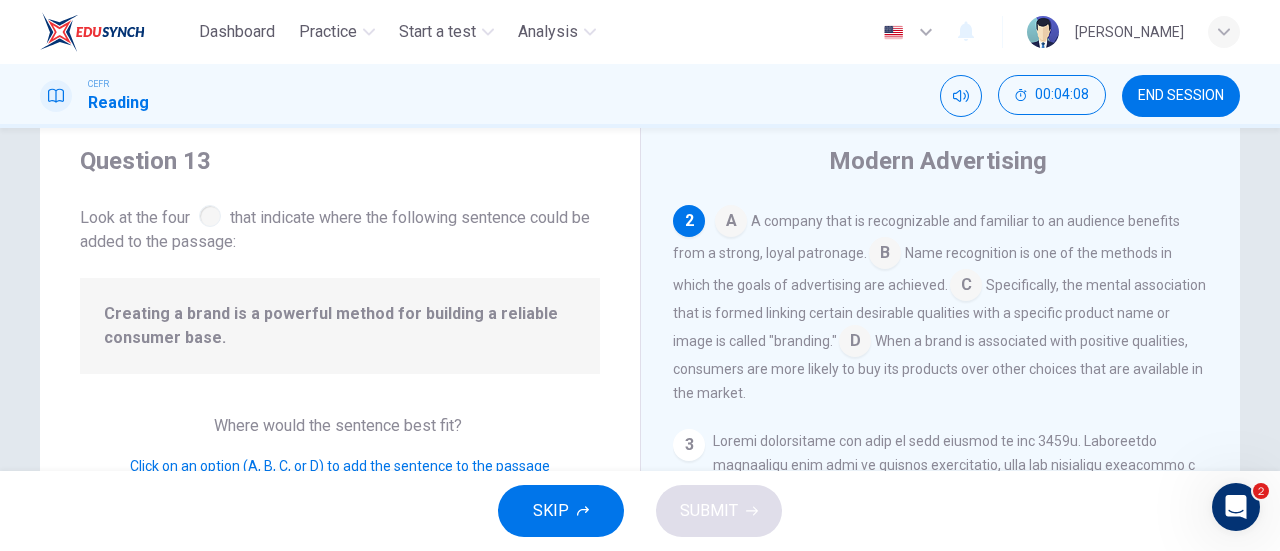 click at bounding box center (731, 223) 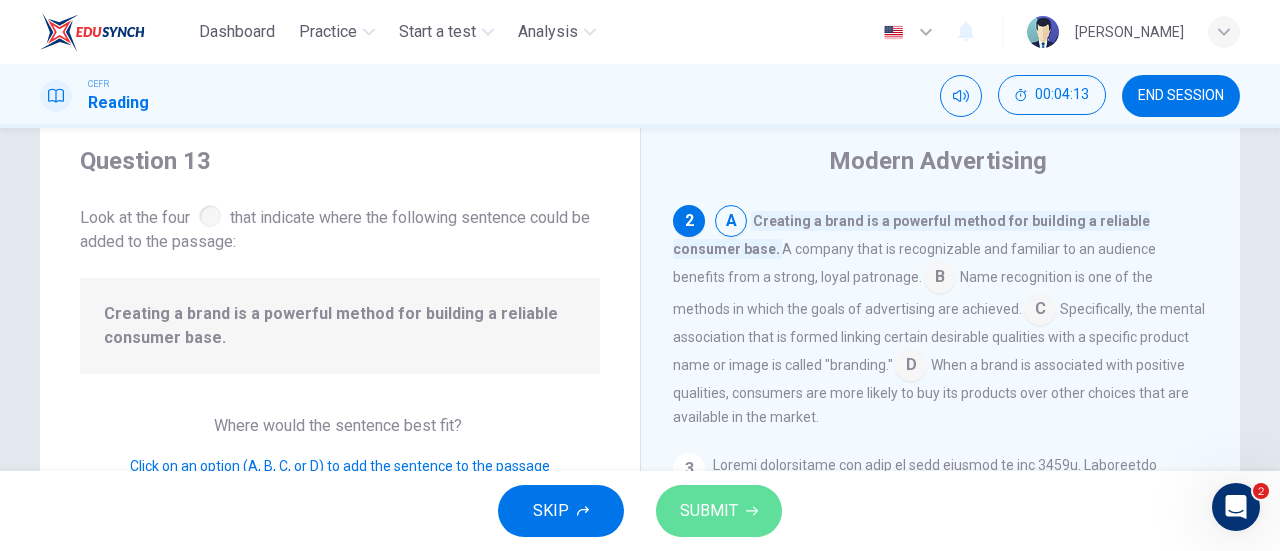 click on "SUBMIT" at bounding box center [709, 511] 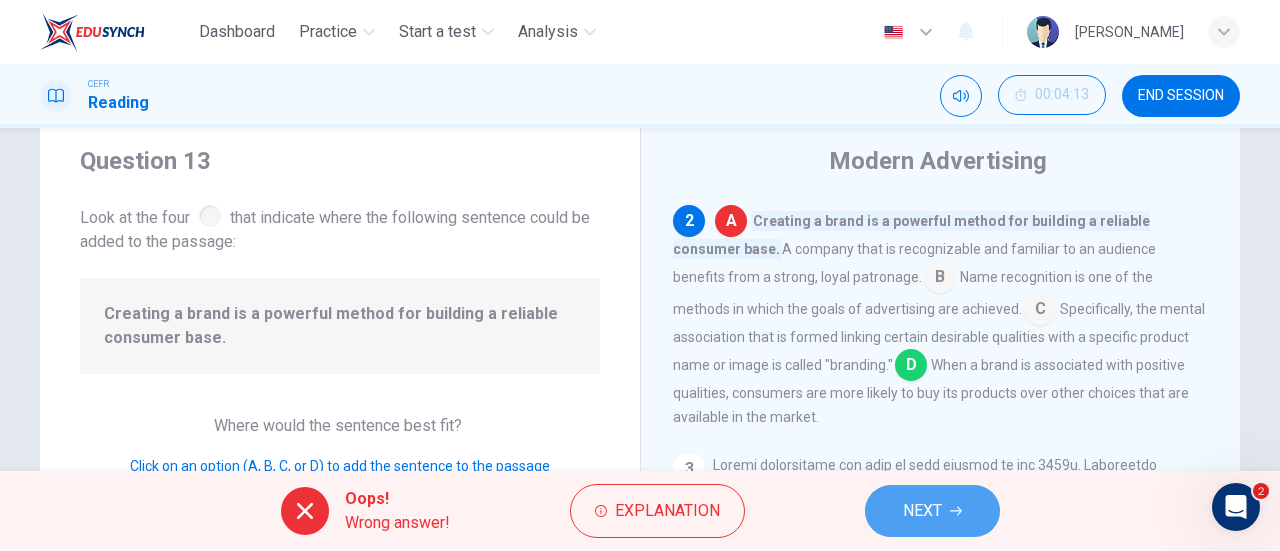 click on "NEXT" at bounding box center (932, 511) 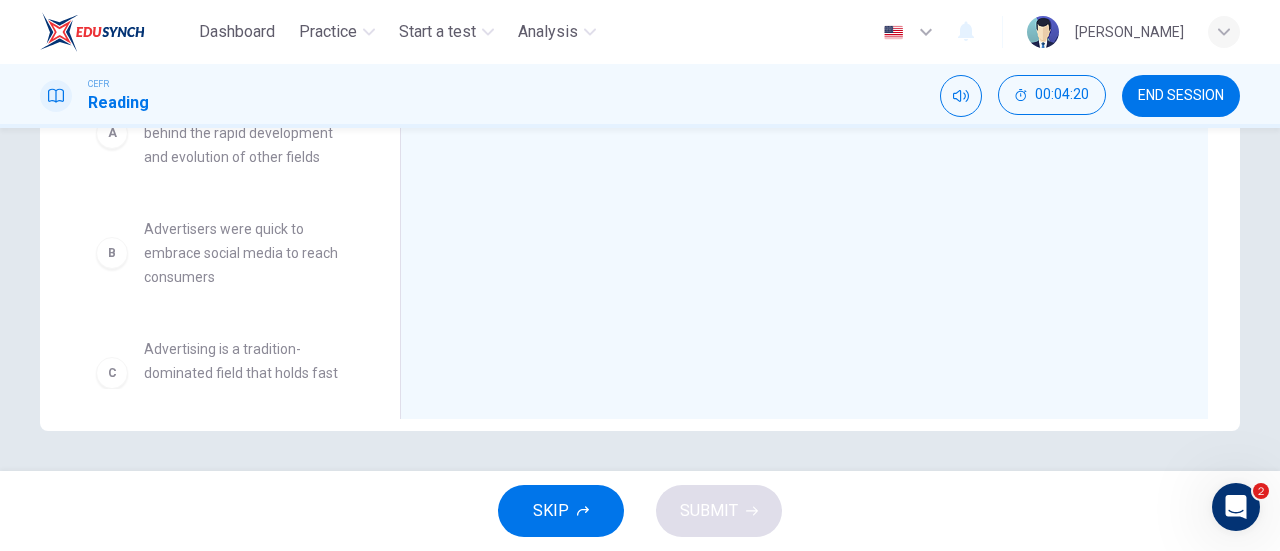 scroll, scrollTop: 372, scrollLeft: 0, axis: vertical 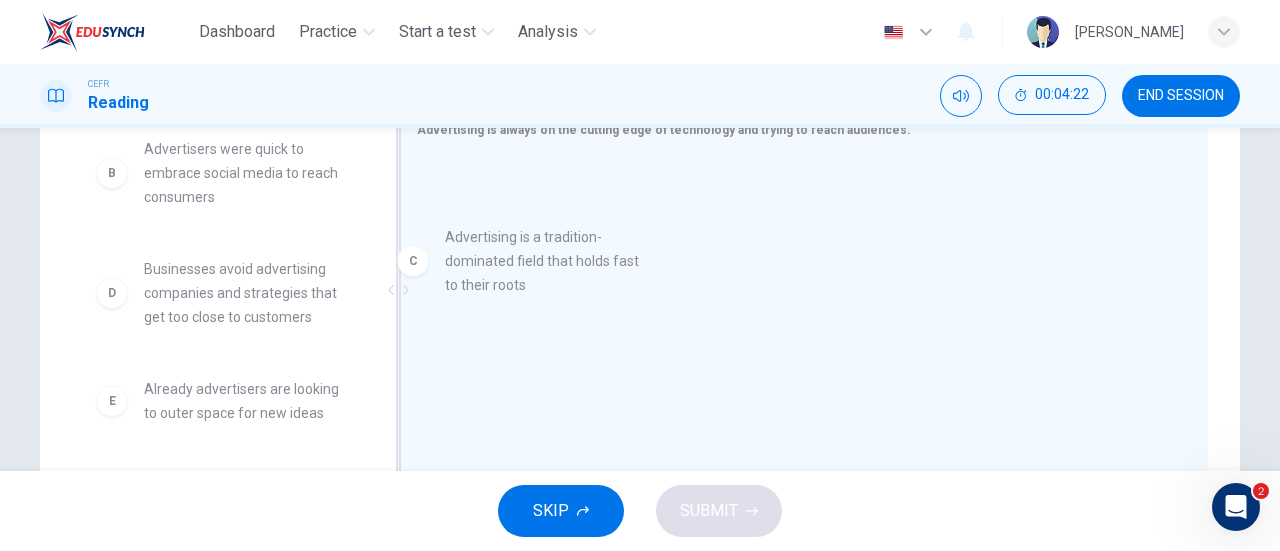 drag, startPoint x: 266, startPoint y: 330, endPoint x: 598, endPoint y: 270, distance: 337.3781 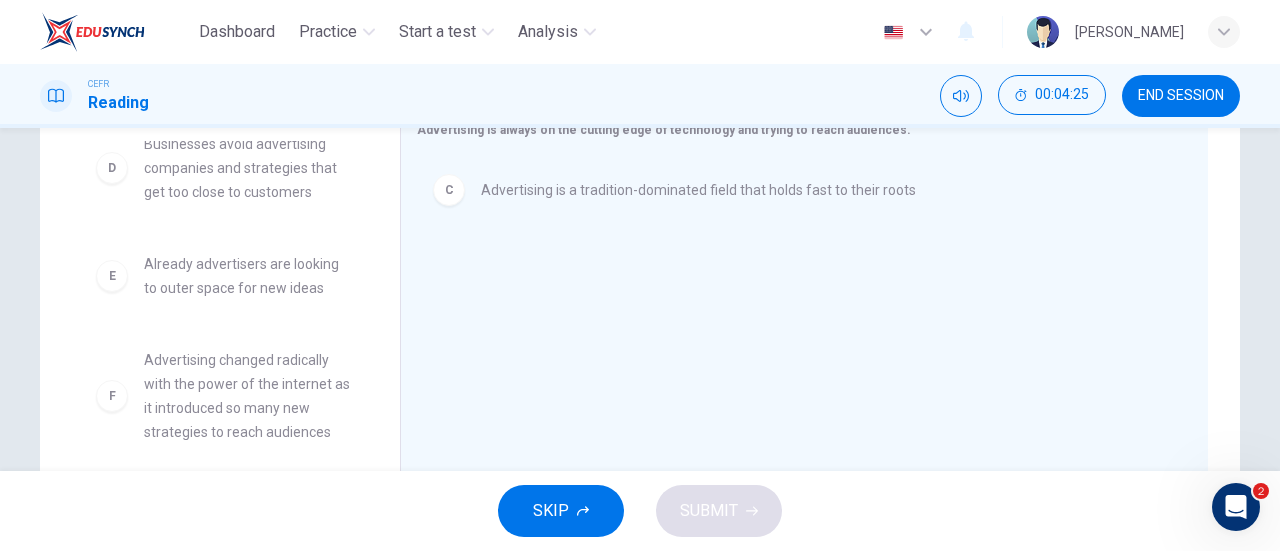 scroll, scrollTop: 300, scrollLeft: 0, axis: vertical 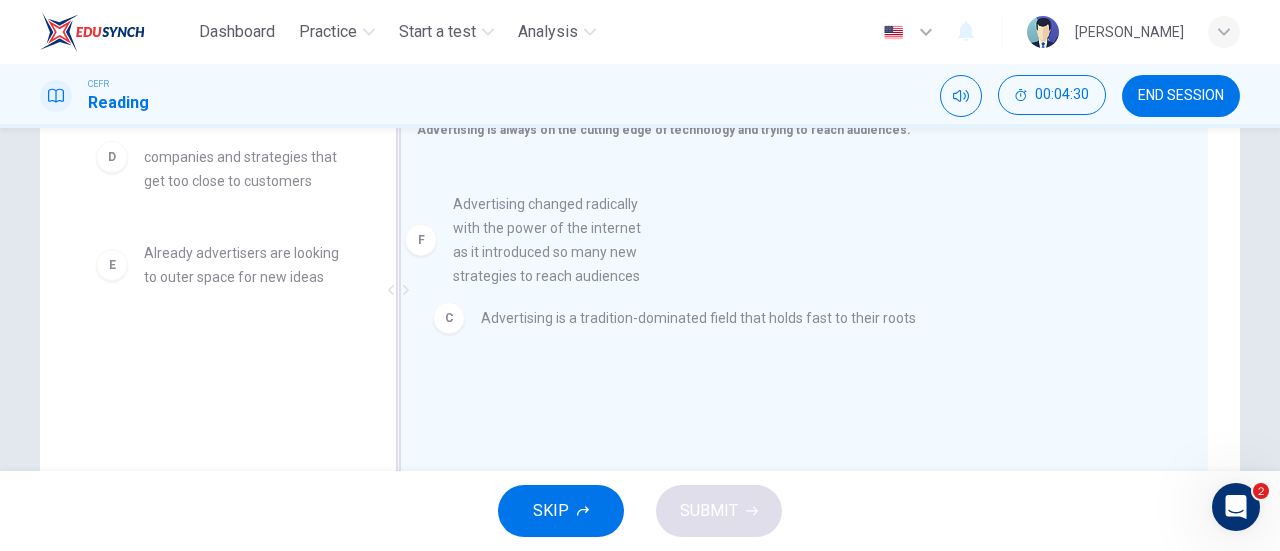 drag, startPoint x: 284, startPoint y: 400, endPoint x: 602, endPoint y: 250, distance: 351.60205 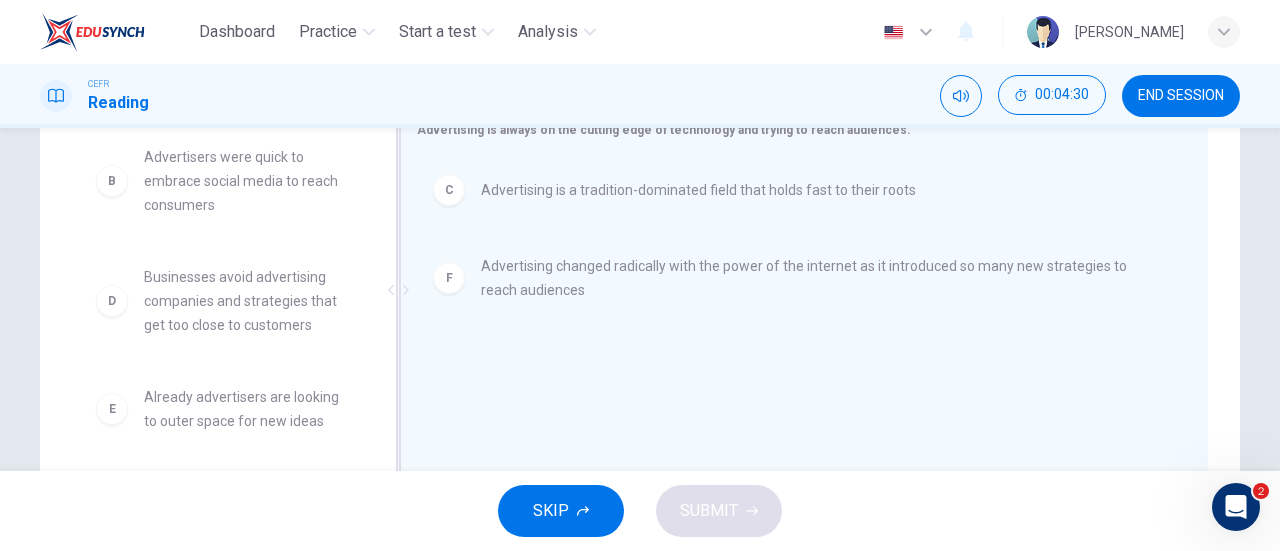 scroll, scrollTop: 156, scrollLeft: 0, axis: vertical 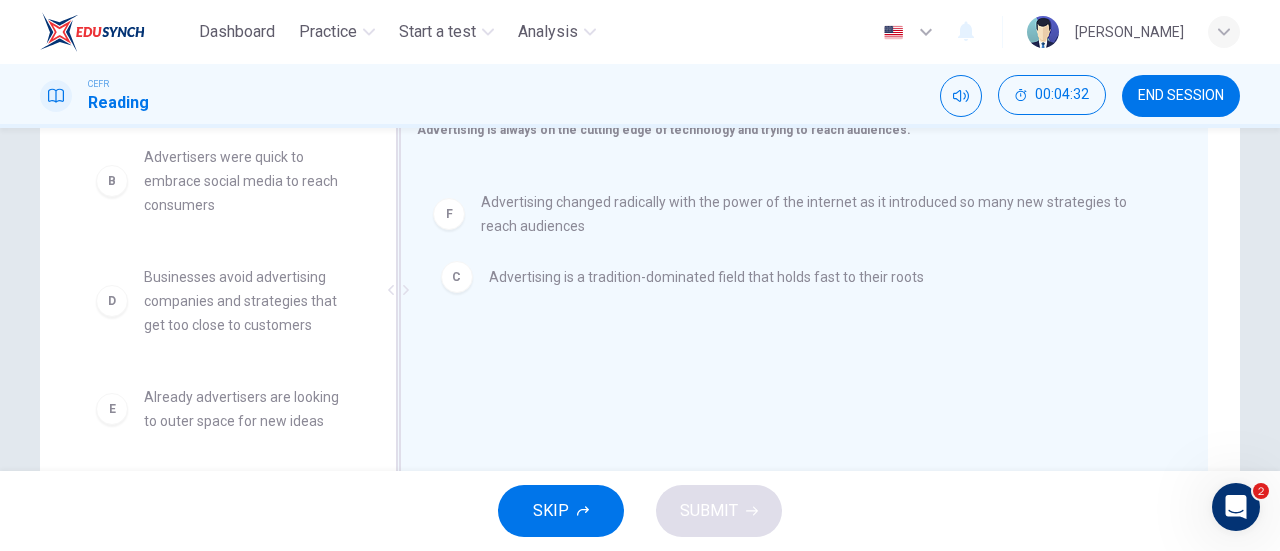 drag, startPoint x: 576, startPoint y: 193, endPoint x: 595, endPoint y: 295, distance: 103.75452 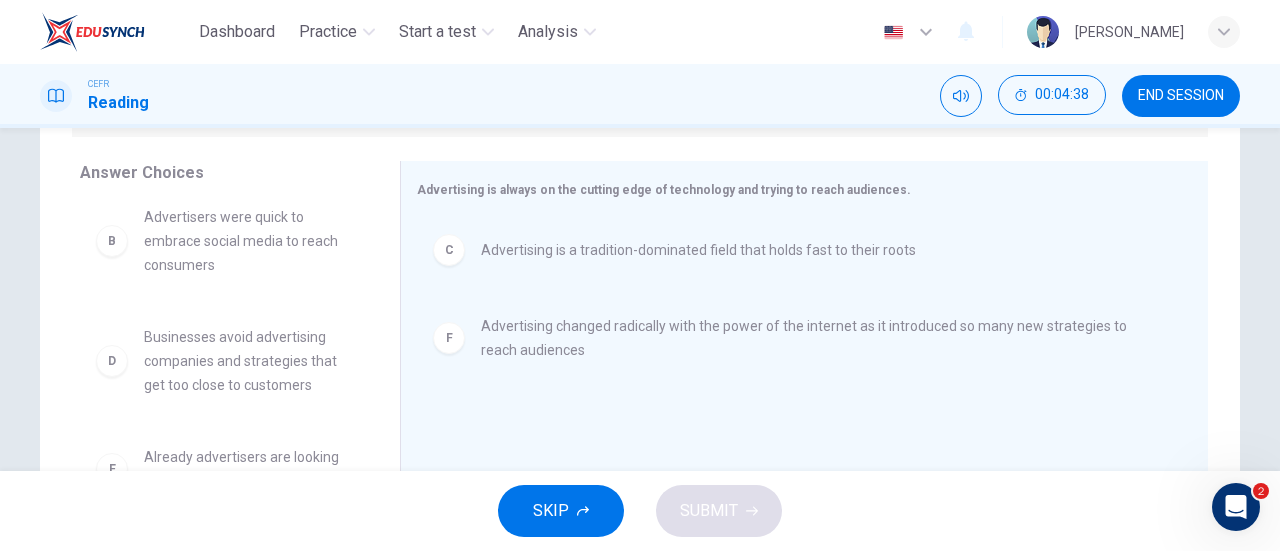 scroll, scrollTop: 294, scrollLeft: 0, axis: vertical 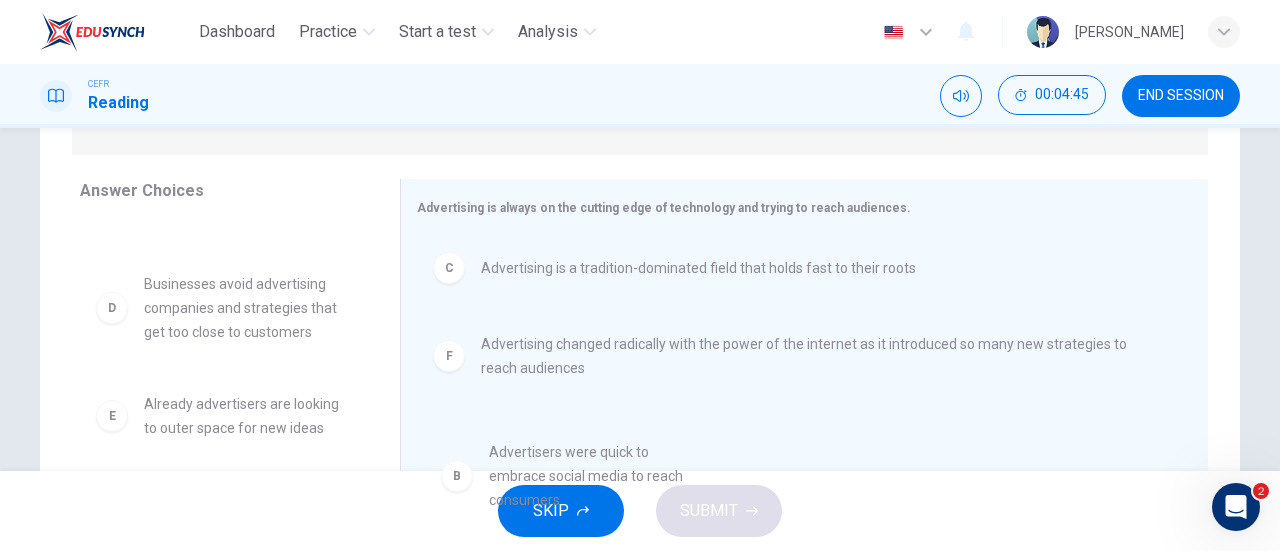 drag, startPoint x: 293, startPoint y: 339, endPoint x: 668, endPoint y: 485, distance: 402.41895 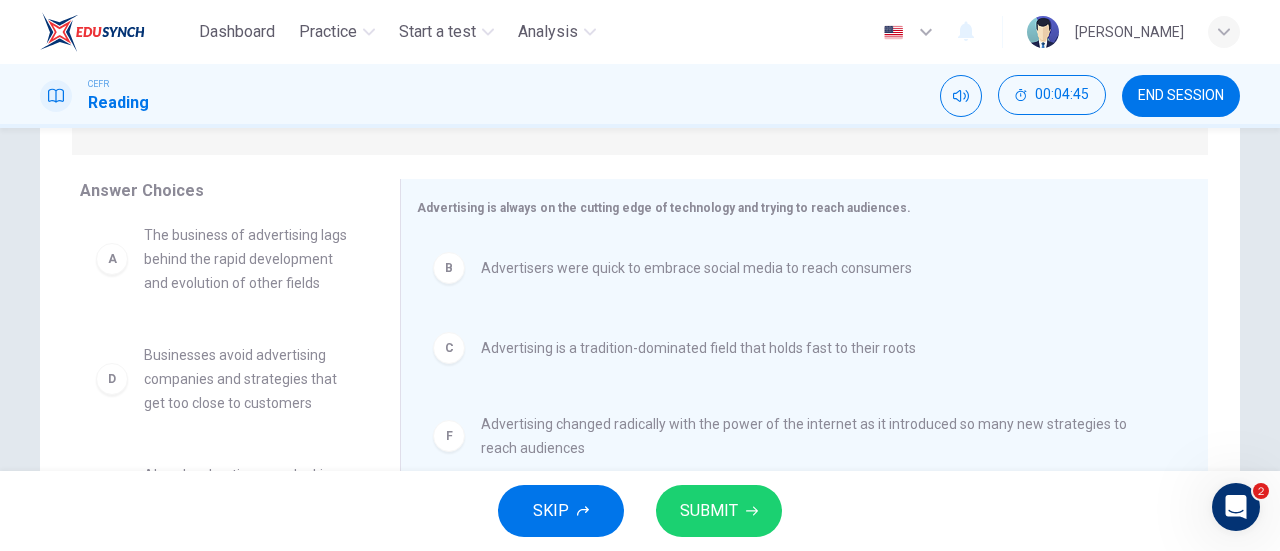 scroll, scrollTop: 36, scrollLeft: 0, axis: vertical 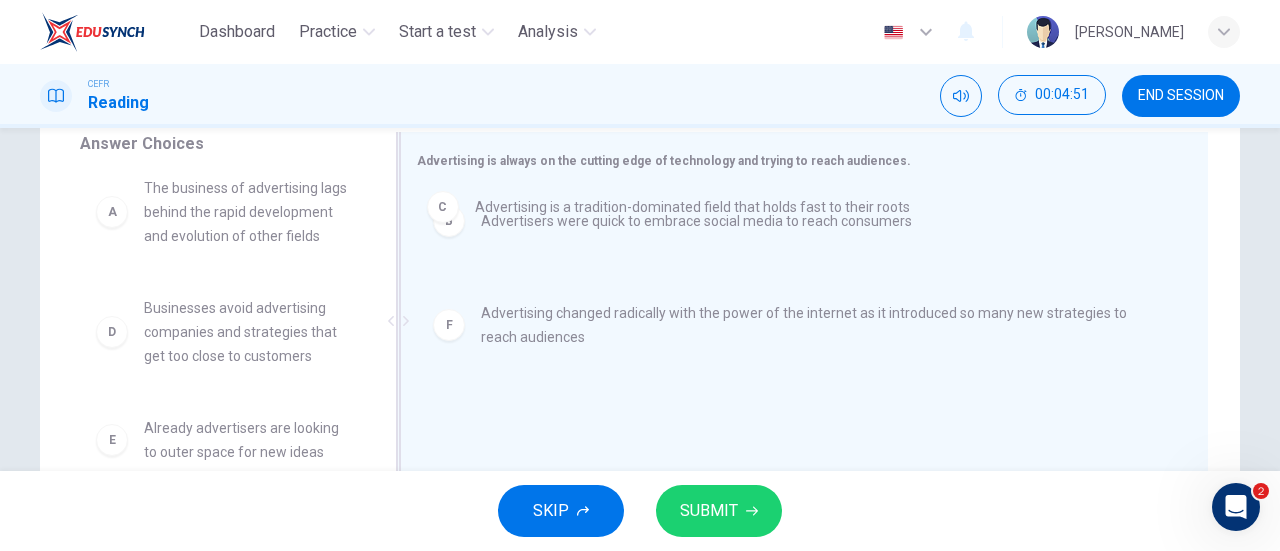 drag, startPoint x: 543, startPoint y: 283, endPoint x: 542, endPoint y: 175, distance: 108.00463 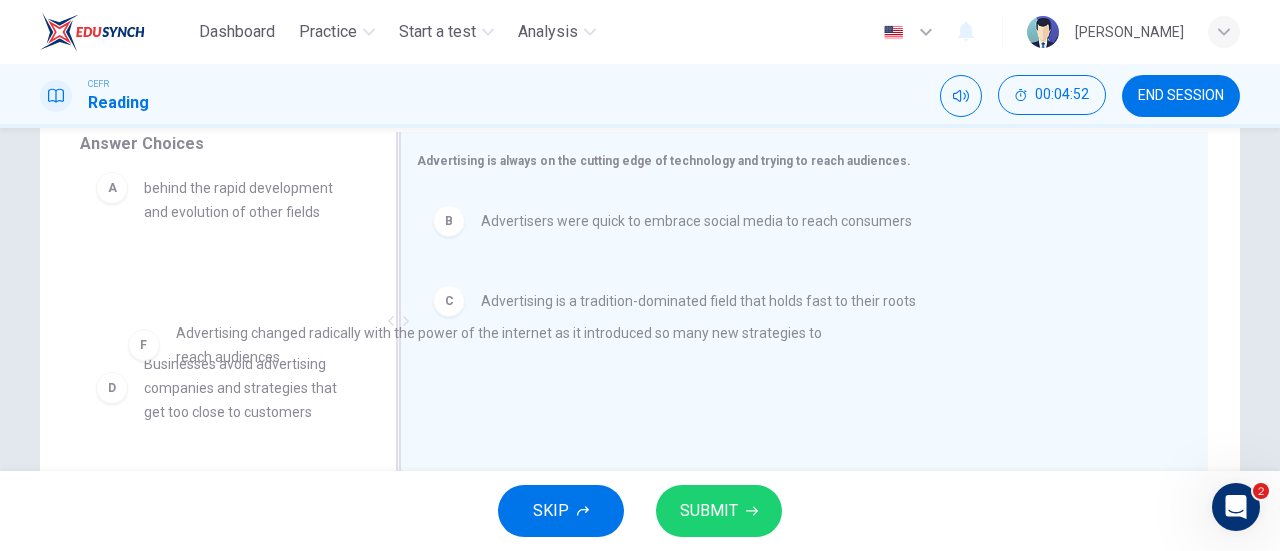 drag, startPoint x: 534, startPoint y: 369, endPoint x: 218, endPoint y: 313, distance: 320.92368 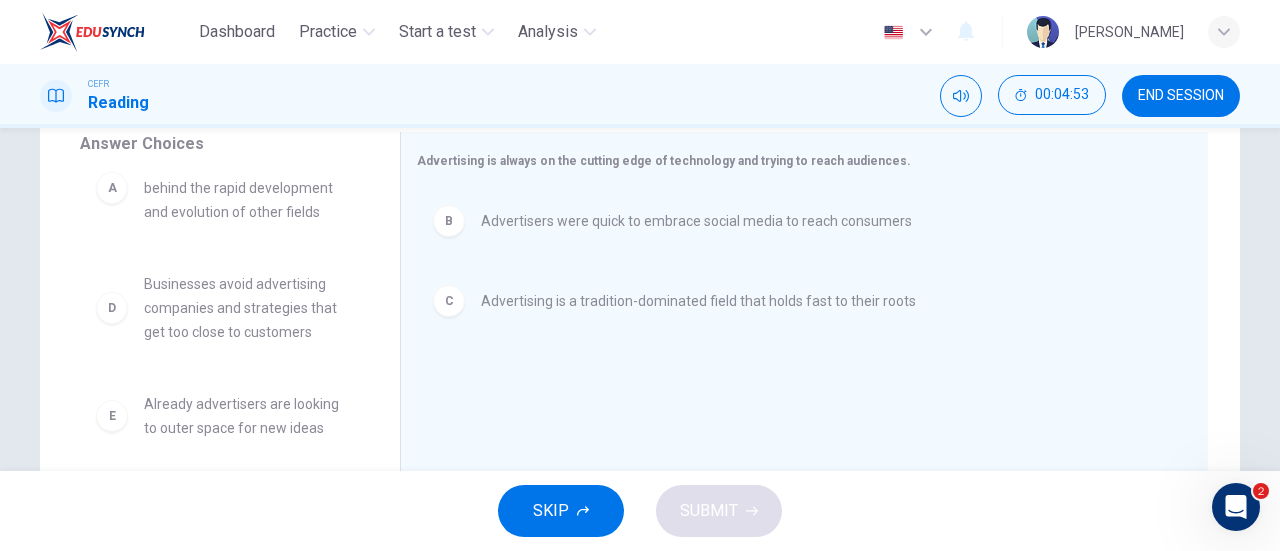 drag, startPoint x: 541, startPoint y: 226, endPoint x: 168, endPoint y: 317, distance: 383.9401 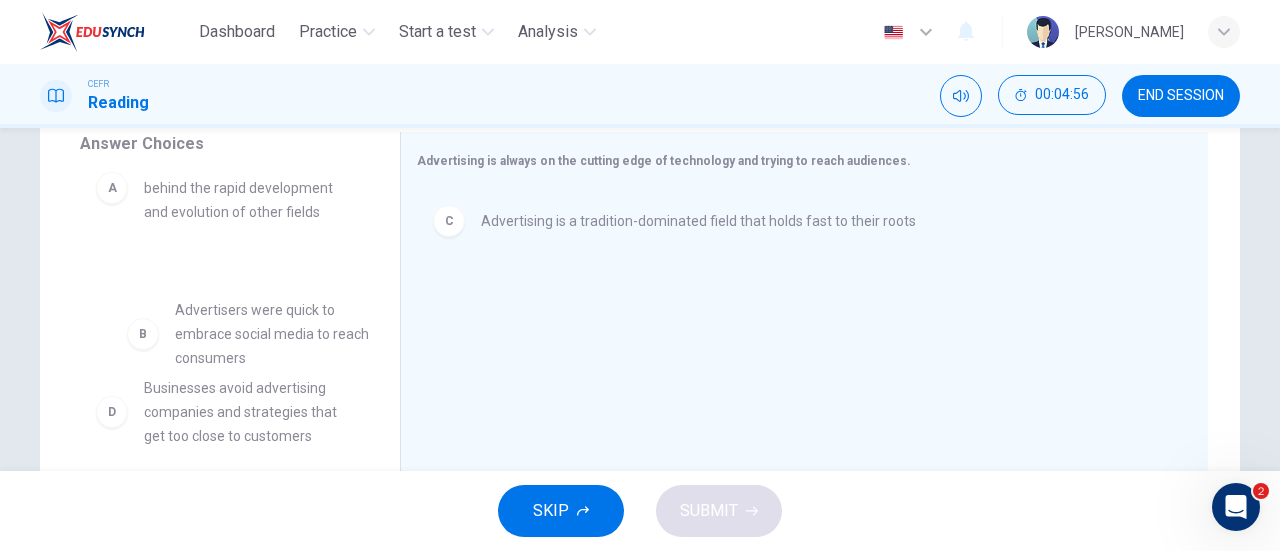 drag, startPoint x: 241, startPoint y: 333, endPoint x: 282, endPoint y: 337, distance: 41.19466 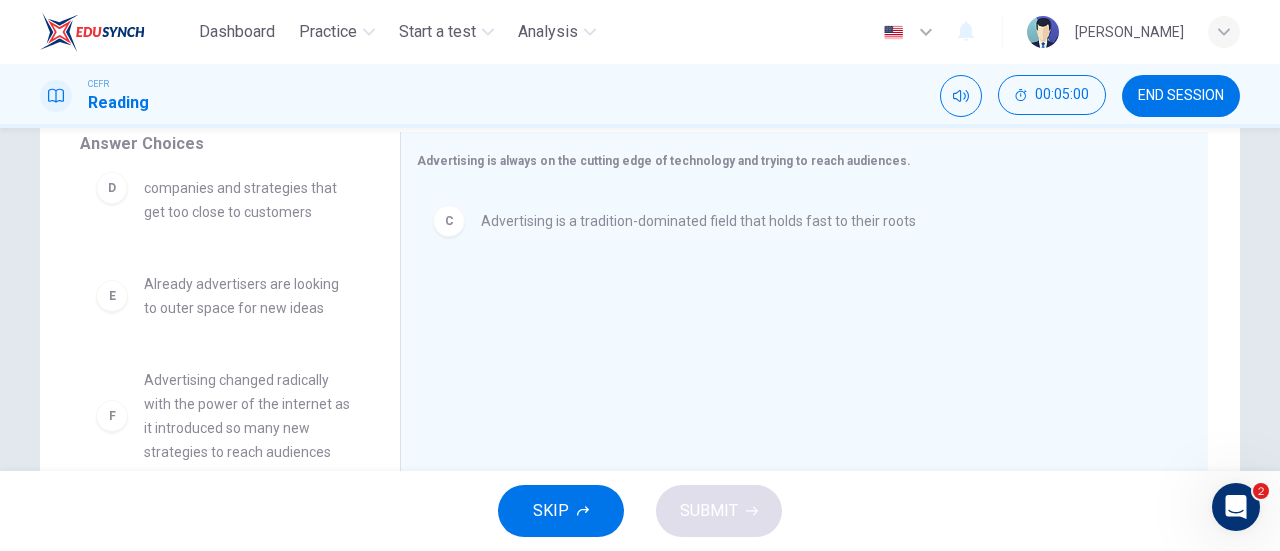 scroll, scrollTop: 300, scrollLeft: 0, axis: vertical 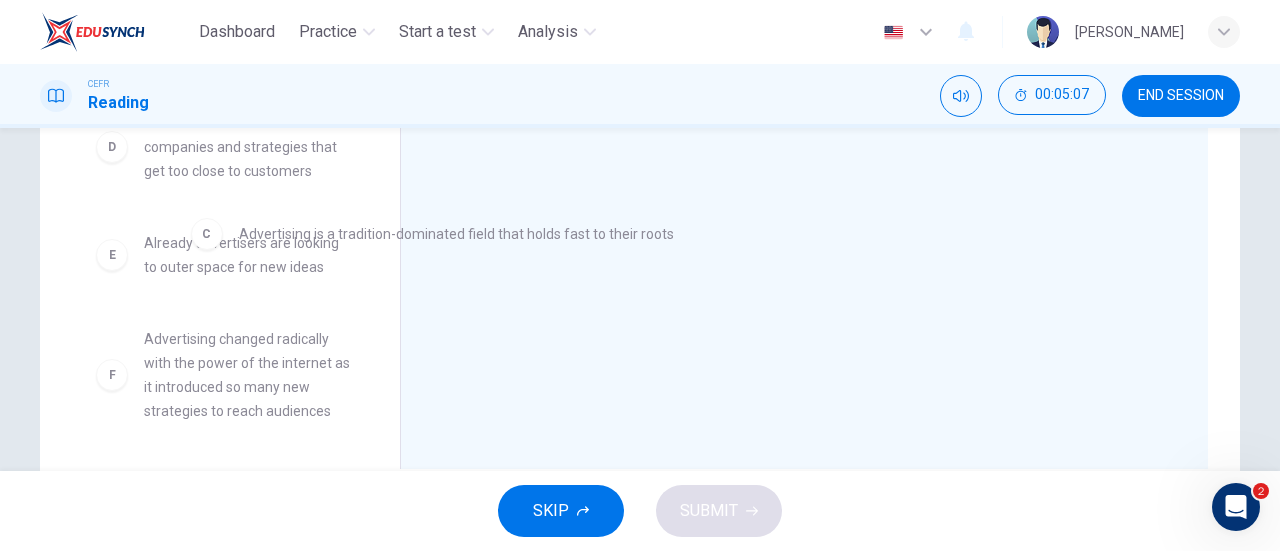 drag, startPoint x: 500, startPoint y: 187, endPoint x: 174, endPoint y: 267, distance: 335.67245 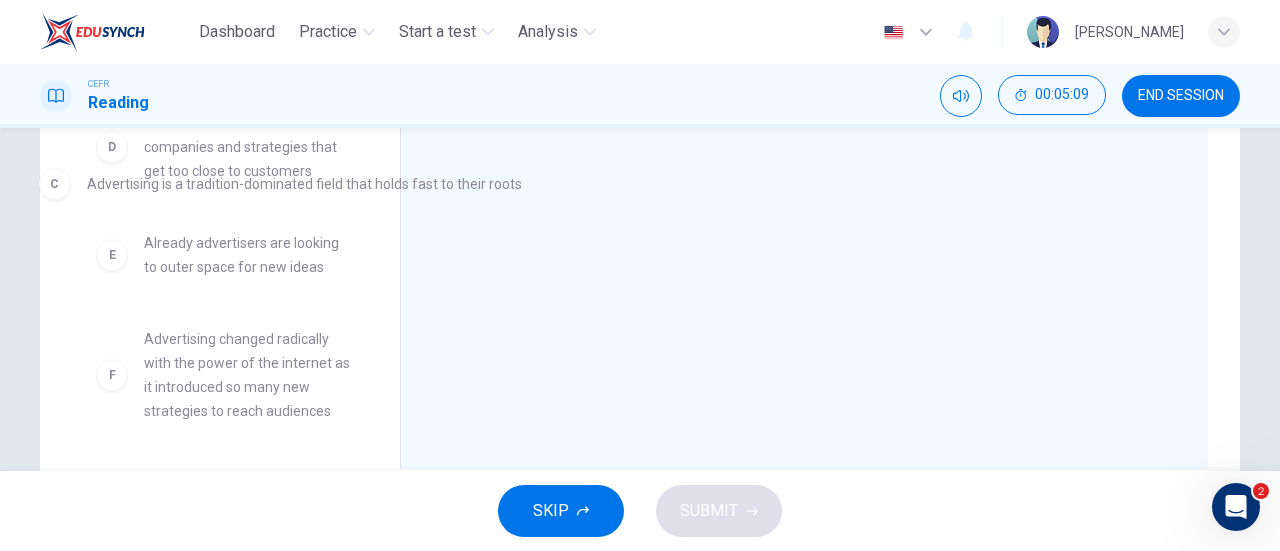 drag, startPoint x: 666, startPoint y: 188, endPoint x: 174, endPoint y: 227, distance: 493.5433 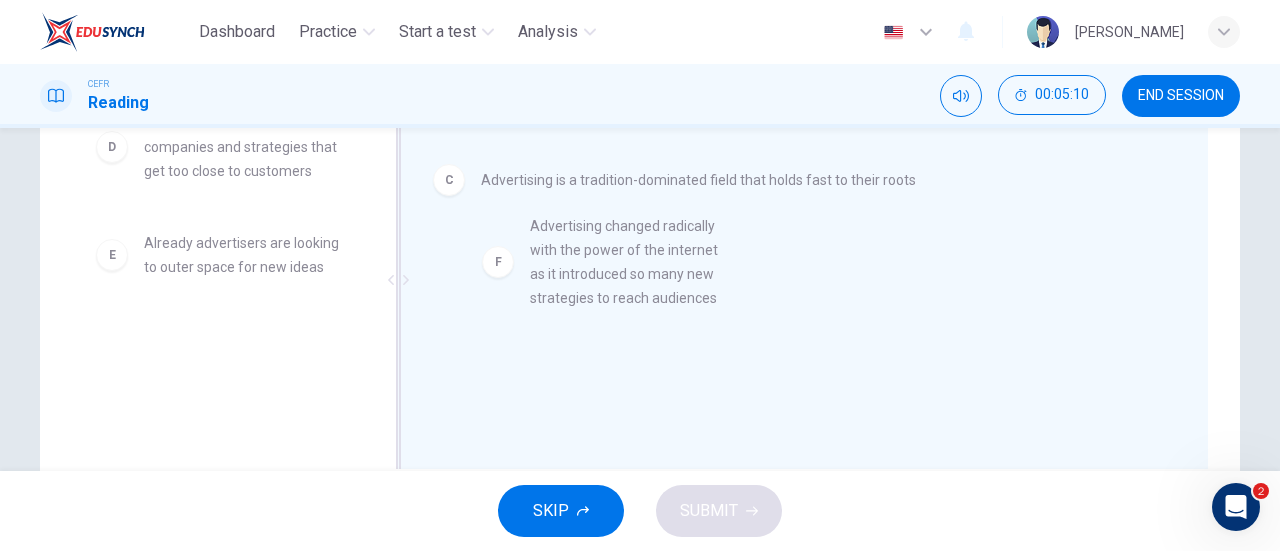 drag, startPoint x: 227, startPoint y: 404, endPoint x: 682, endPoint y: 272, distance: 473.7605 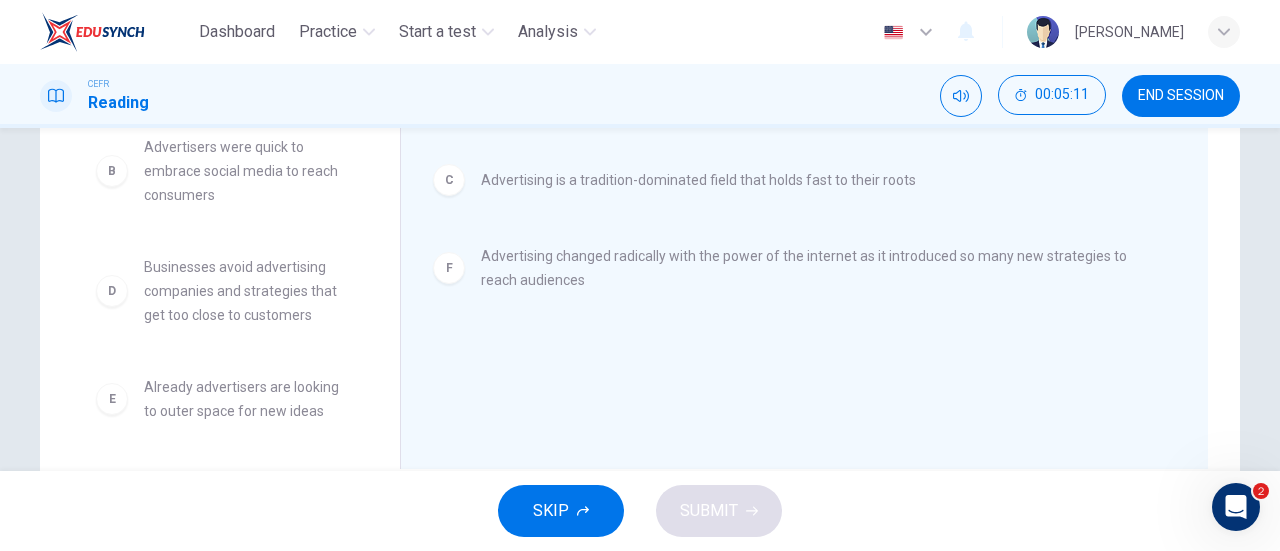 scroll, scrollTop: 156, scrollLeft: 0, axis: vertical 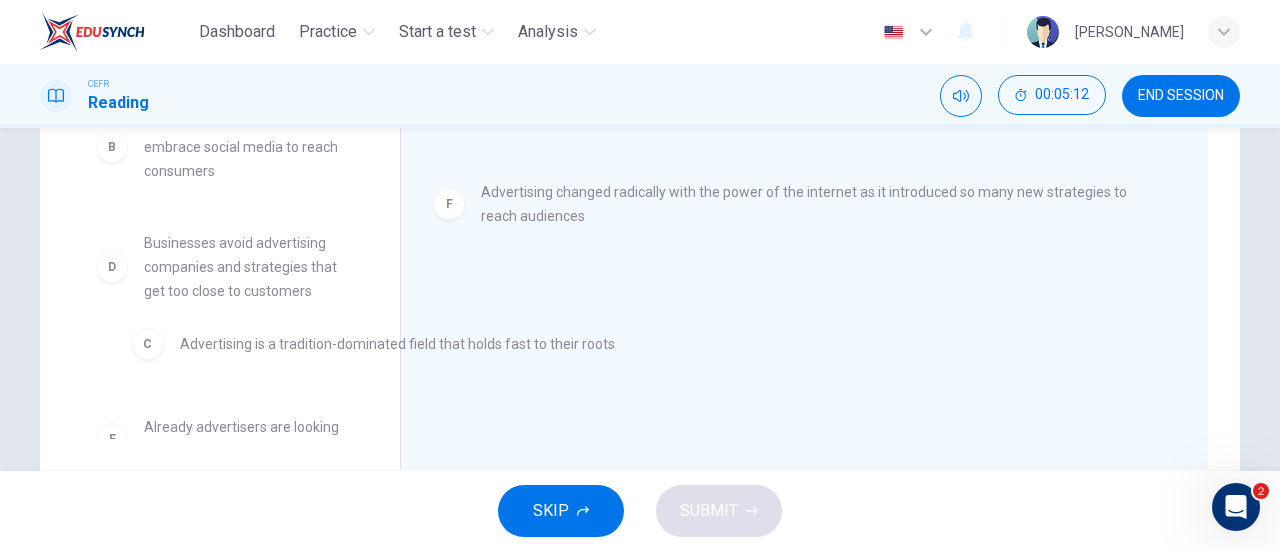 drag, startPoint x: 539, startPoint y: 191, endPoint x: 221, endPoint y: 365, distance: 362.4914 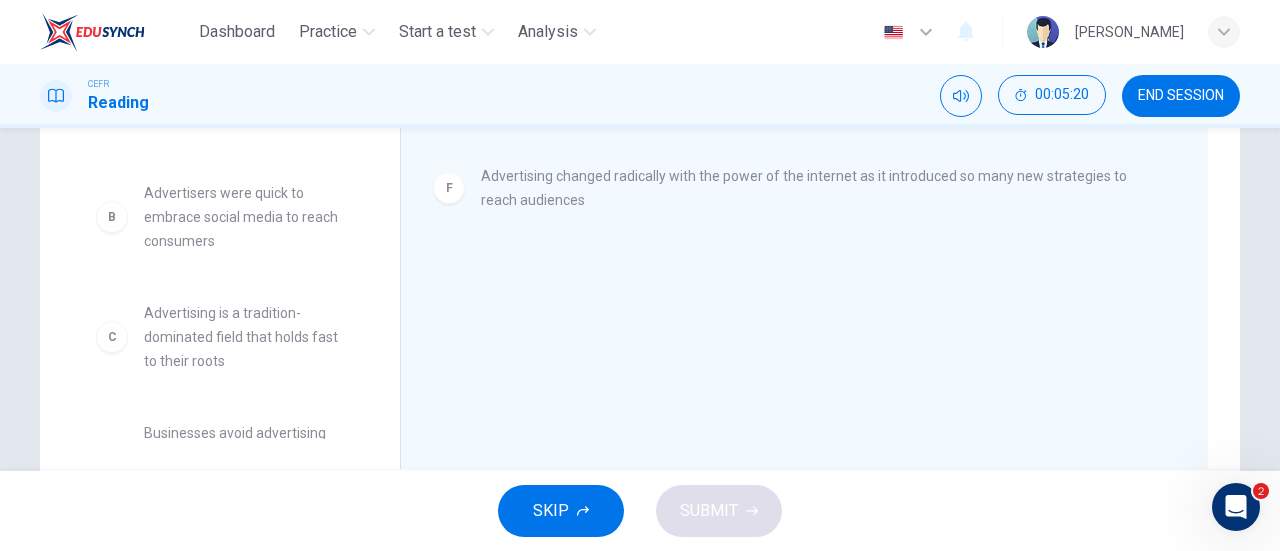 scroll, scrollTop: 89, scrollLeft: 0, axis: vertical 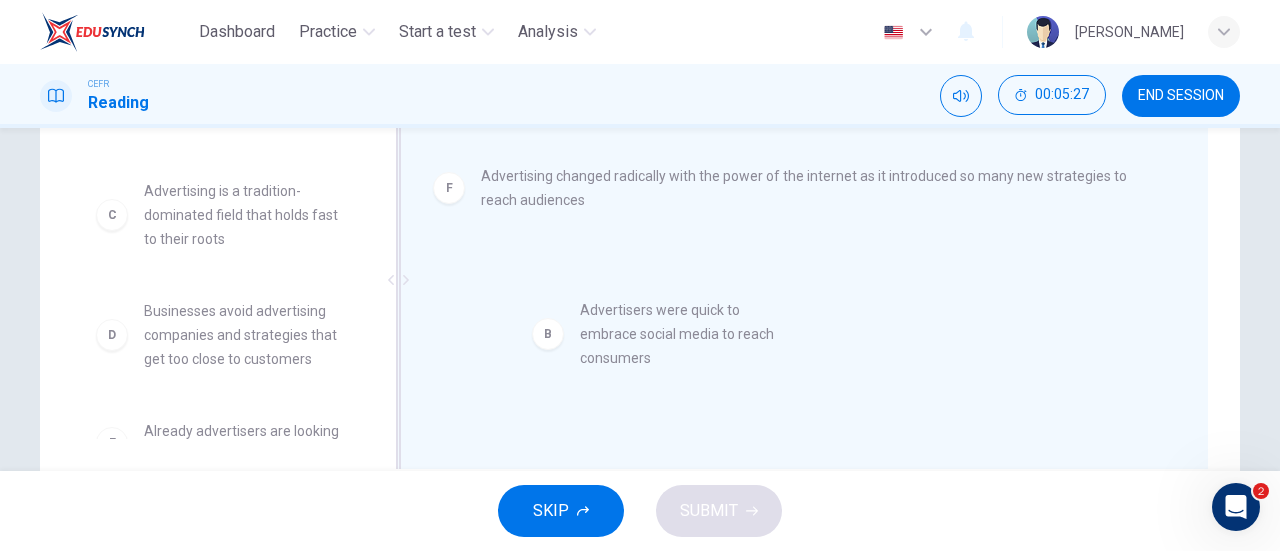 drag, startPoint x: 284, startPoint y: 343, endPoint x: 737, endPoint y: 366, distance: 453.5835 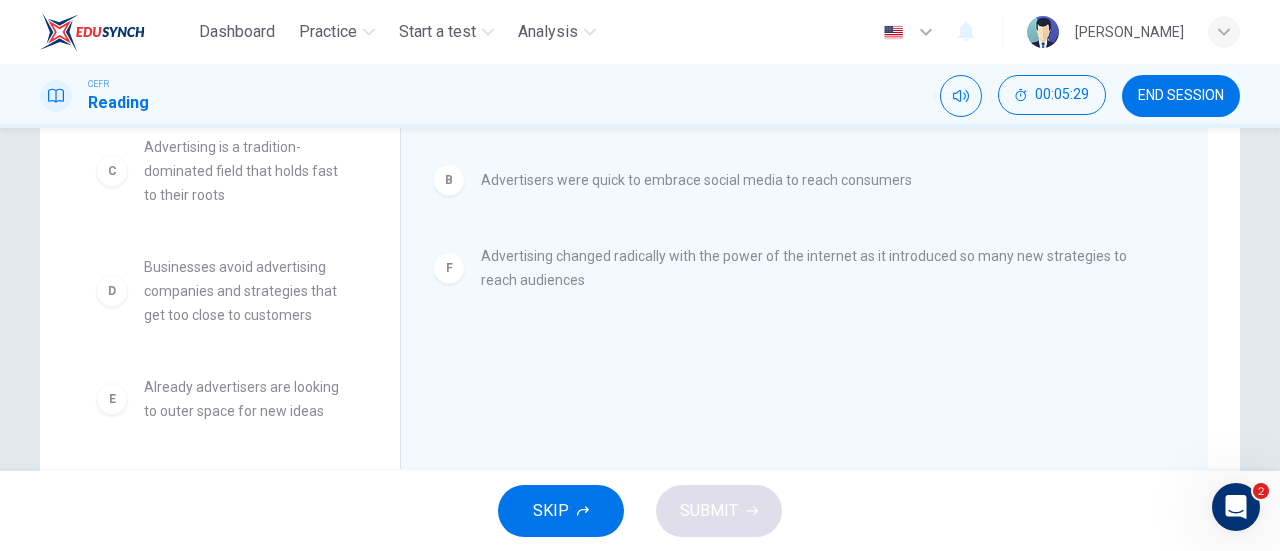 scroll, scrollTop: 156, scrollLeft: 0, axis: vertical 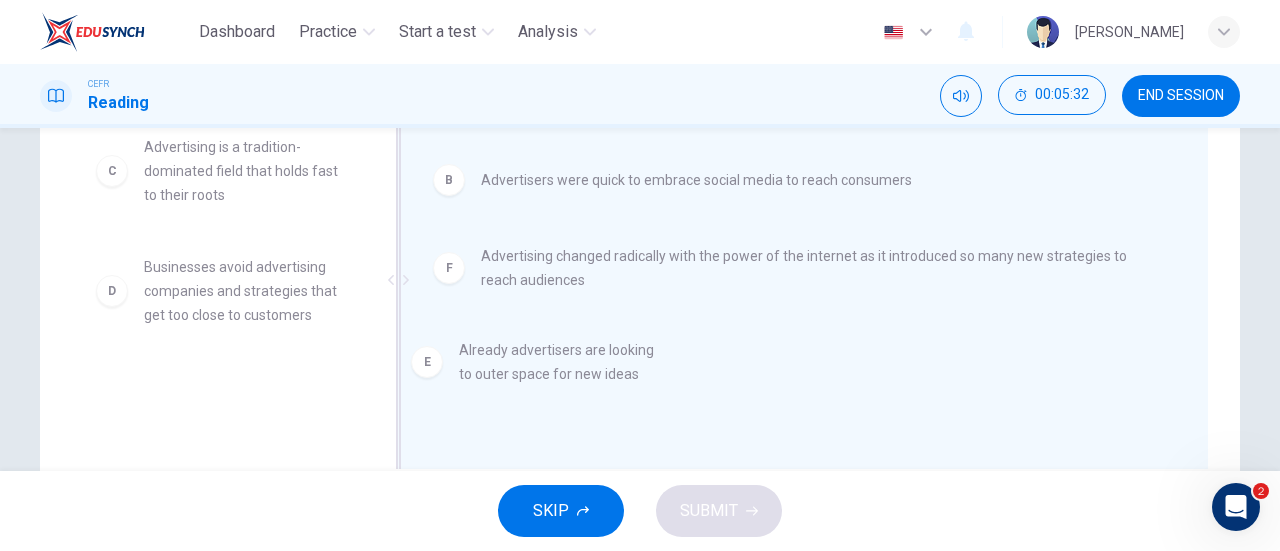 drag, startPoint x: 269, startPoint y: 382, endPoint x: 655, endPoint y: 352, distance: 387.16406 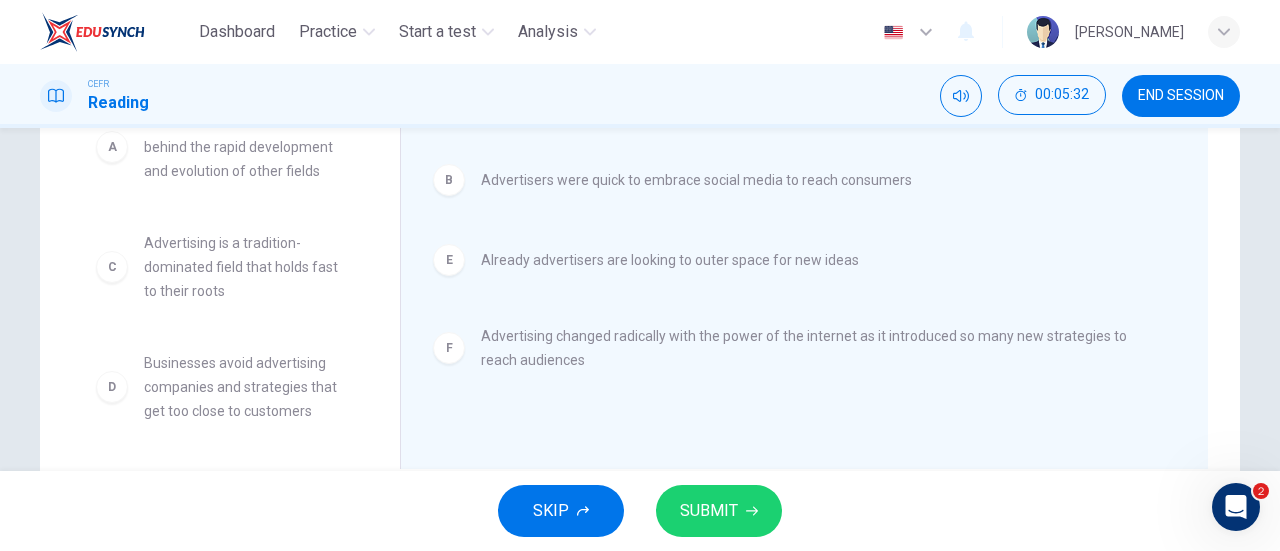 scroll, scrollTop: 60, scrollLeft: 0, axis: vertical 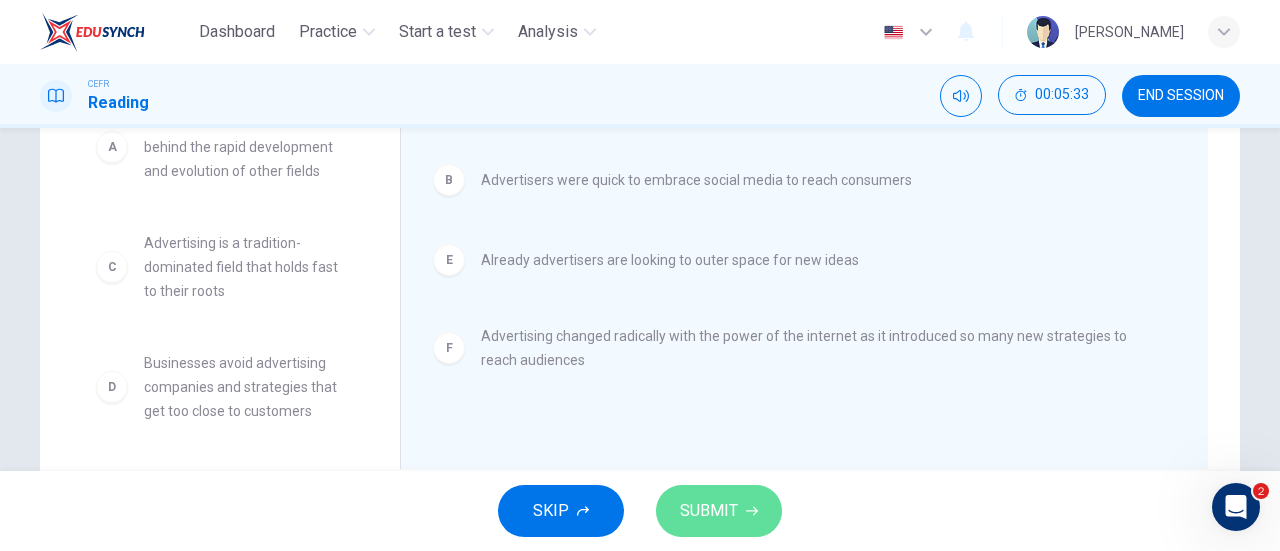 click on "SUBMIT" at bounding box center [709, 511] 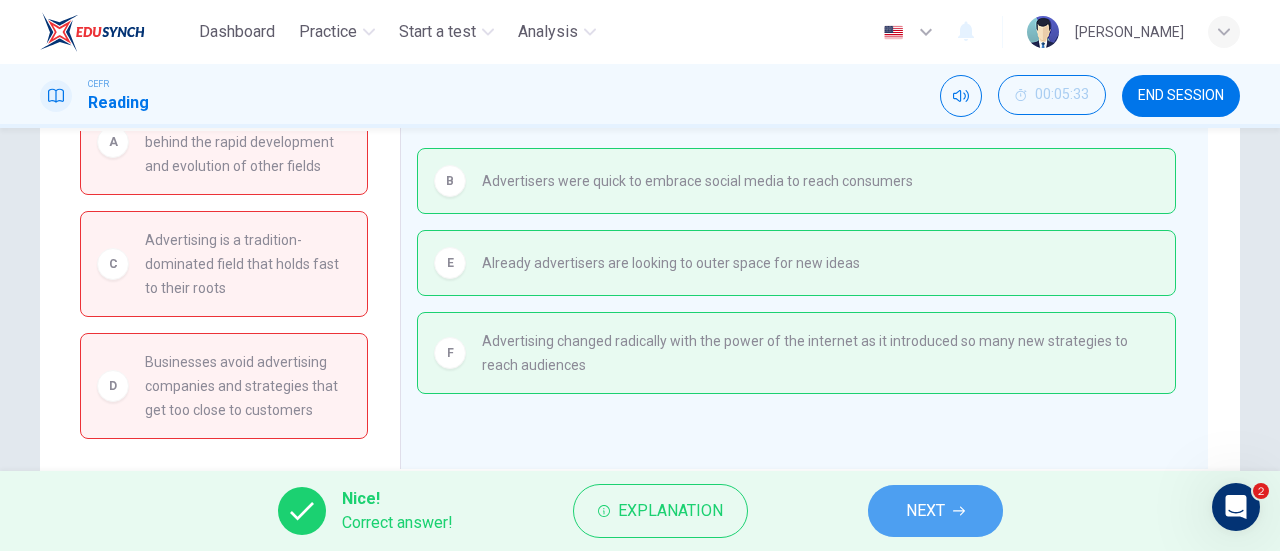 click on "NEXT" at bounding box center (935, 511) 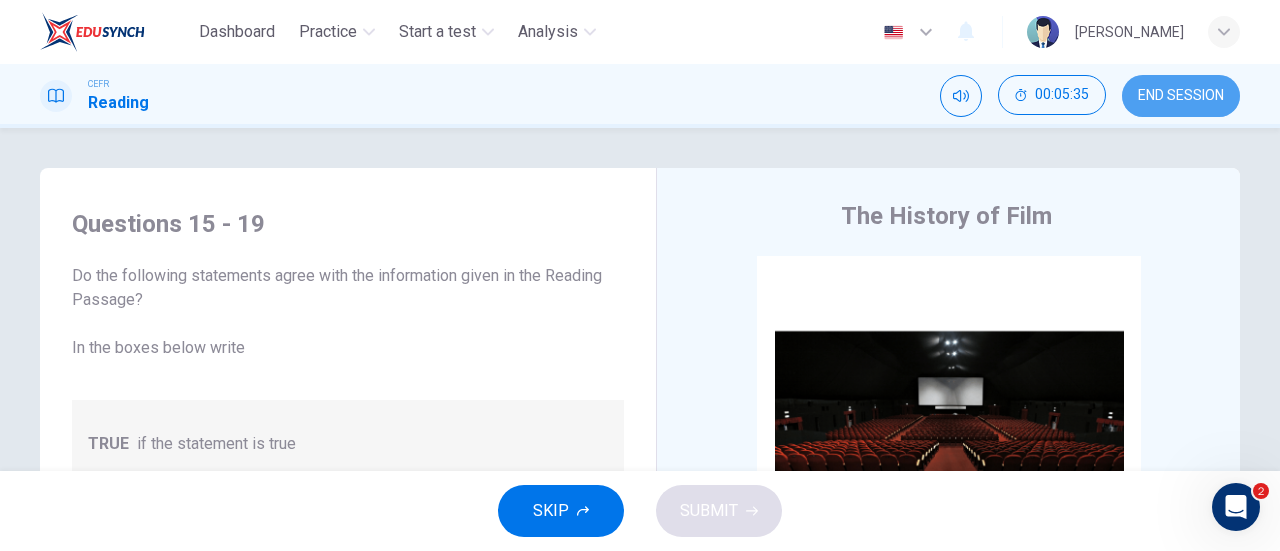 click on "END SESSION" at bounding box center [1181, 96] 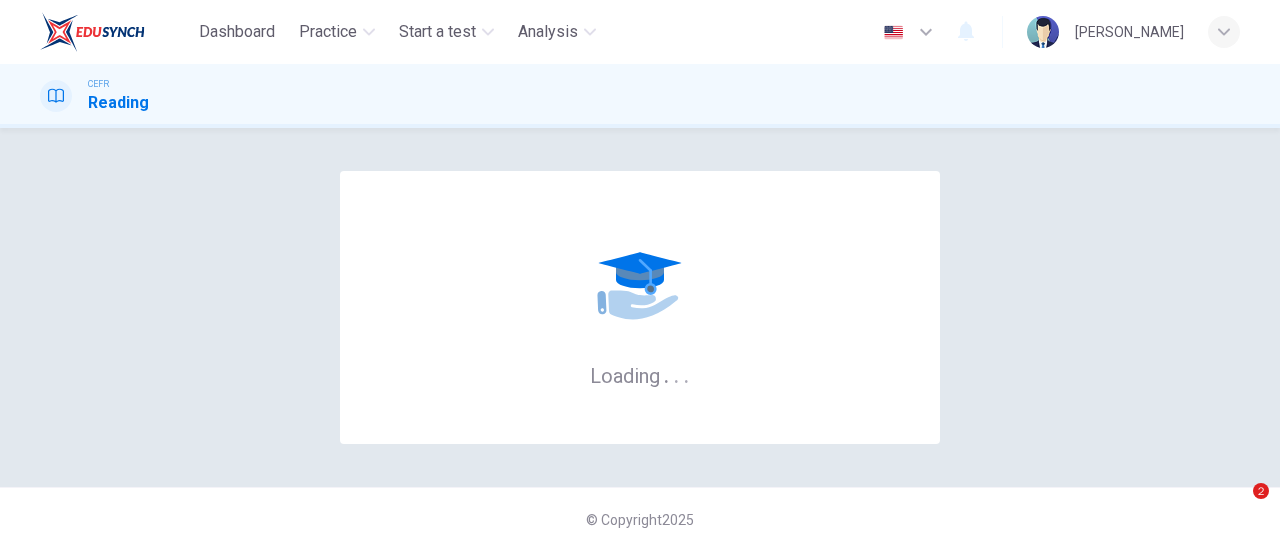 scroll, scrollTop: 0, scrollLeft: 0, axis: both 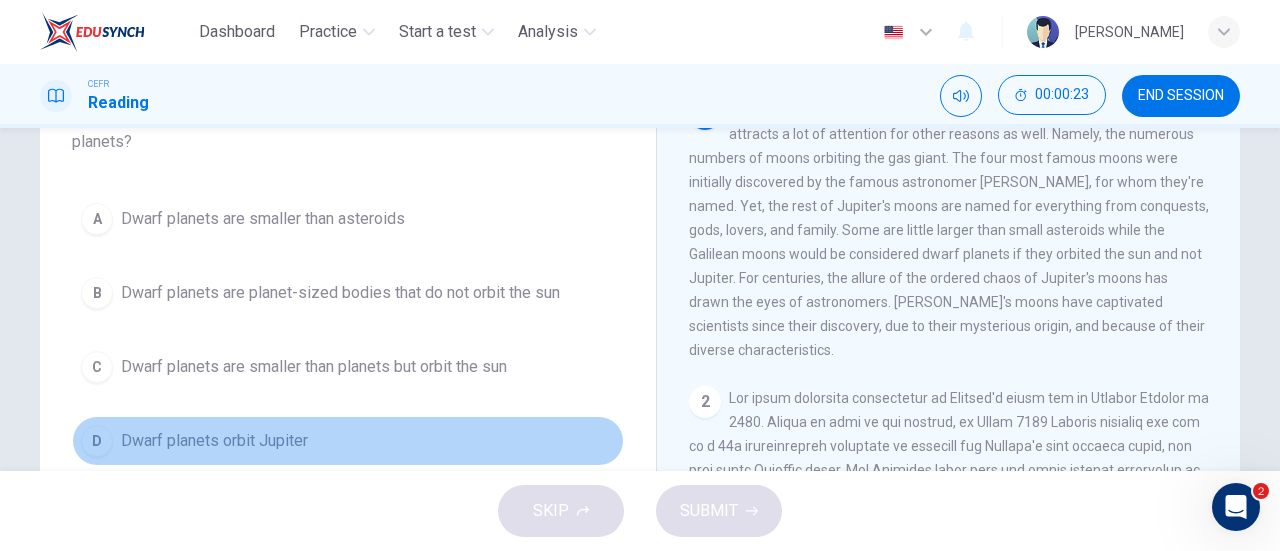 click on "D Dwarf planets orbit Jupiter" at bounding box center (348, 441) 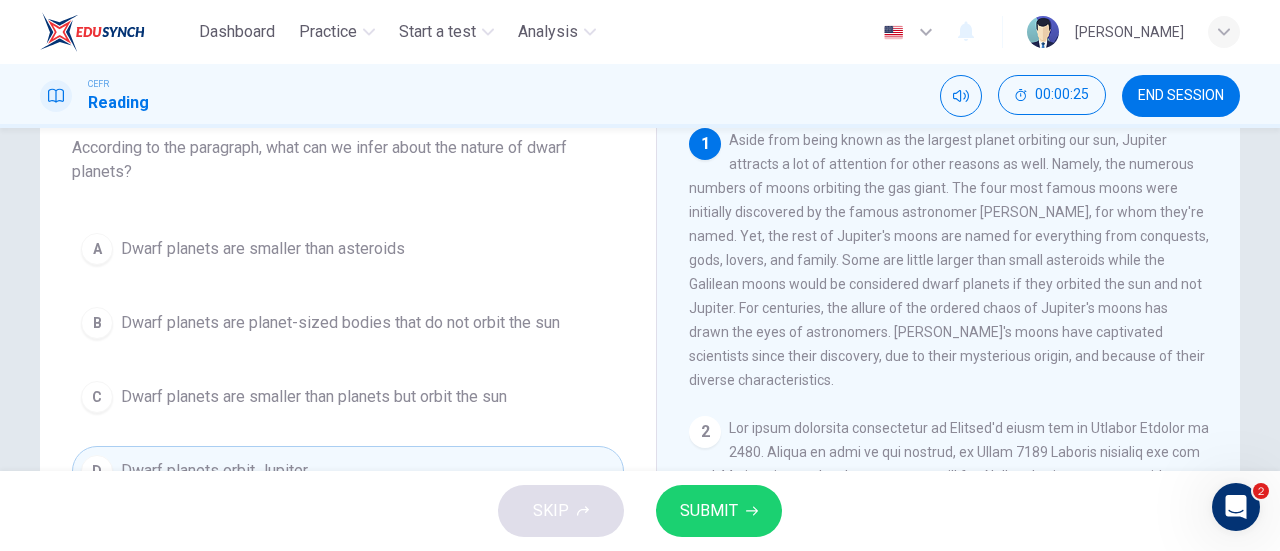 scroll, scrollTop: 127, scrollLeft: 0, axis: vertical 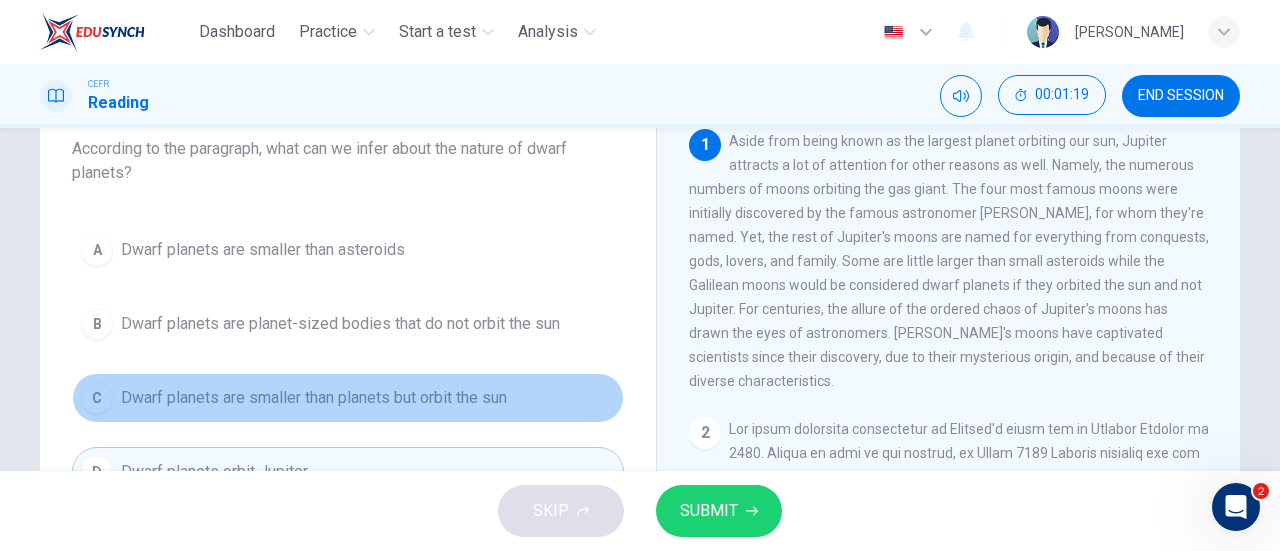 click on "Dwarf planets are smaller than planets but orbit the sun" at bounding box center [314, 398] 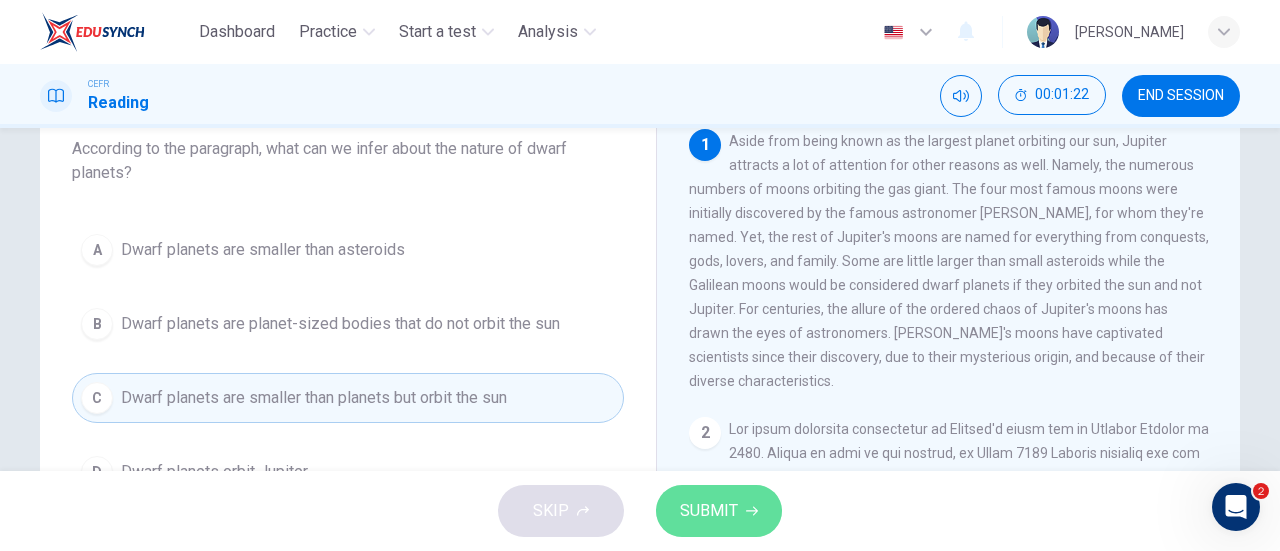 click on "SUBMIT" at bounding box center [709, 511] 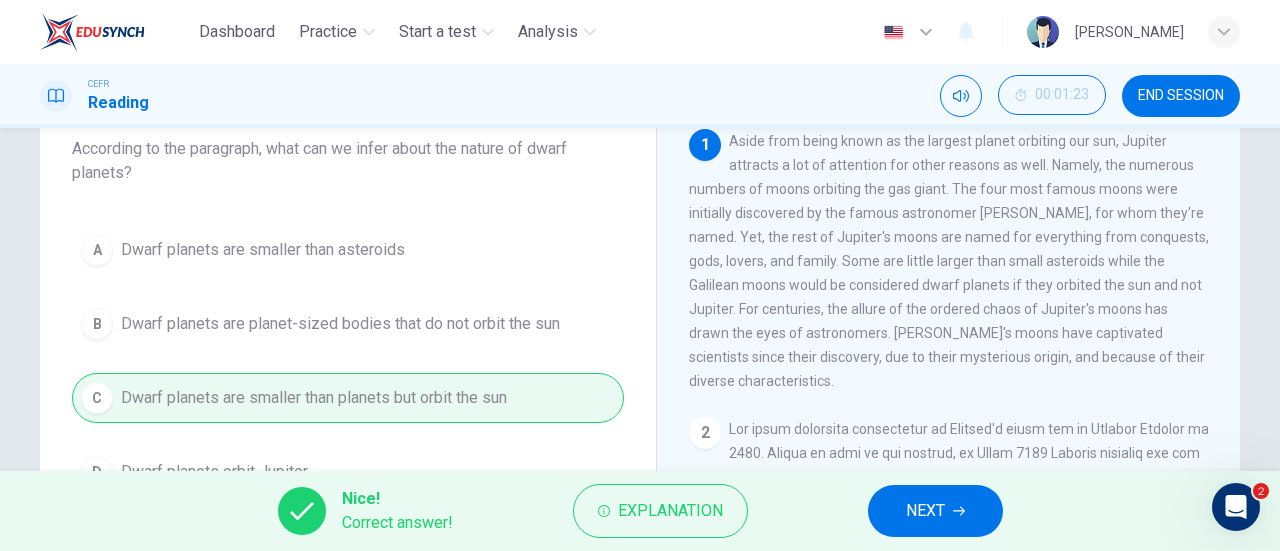 click on "NEXT" at bounding box center (925, 511) 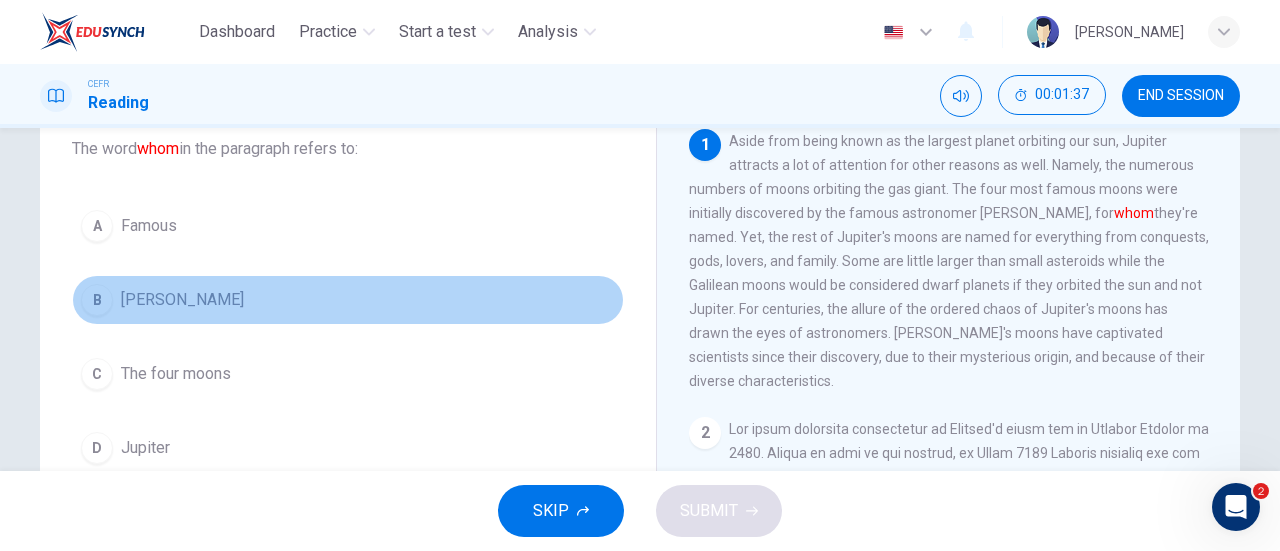 click on "B [PERSON_NAME]" at bounding box center (348, 300) 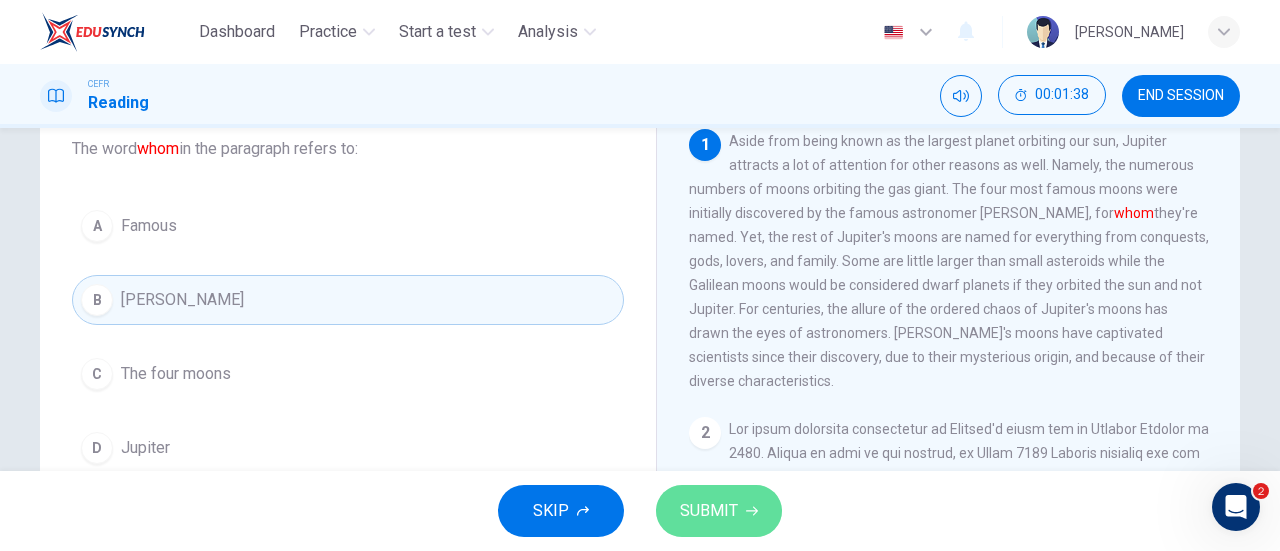click on "SUBMIT" at bounding box center (709, 511) 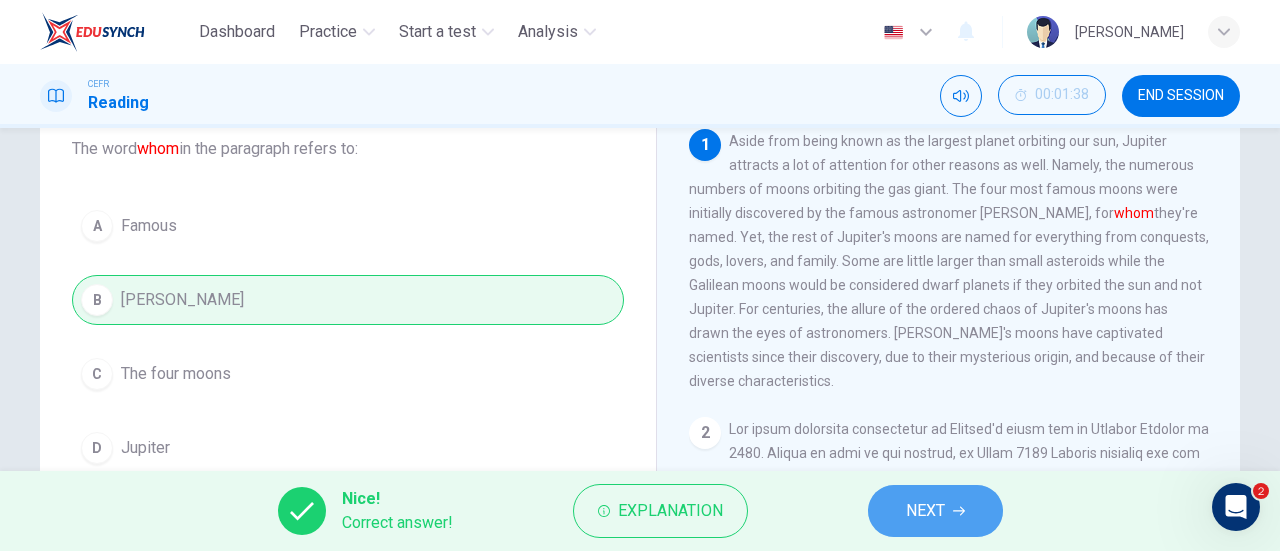click on "NEXT" at bounding box center [935, 511] 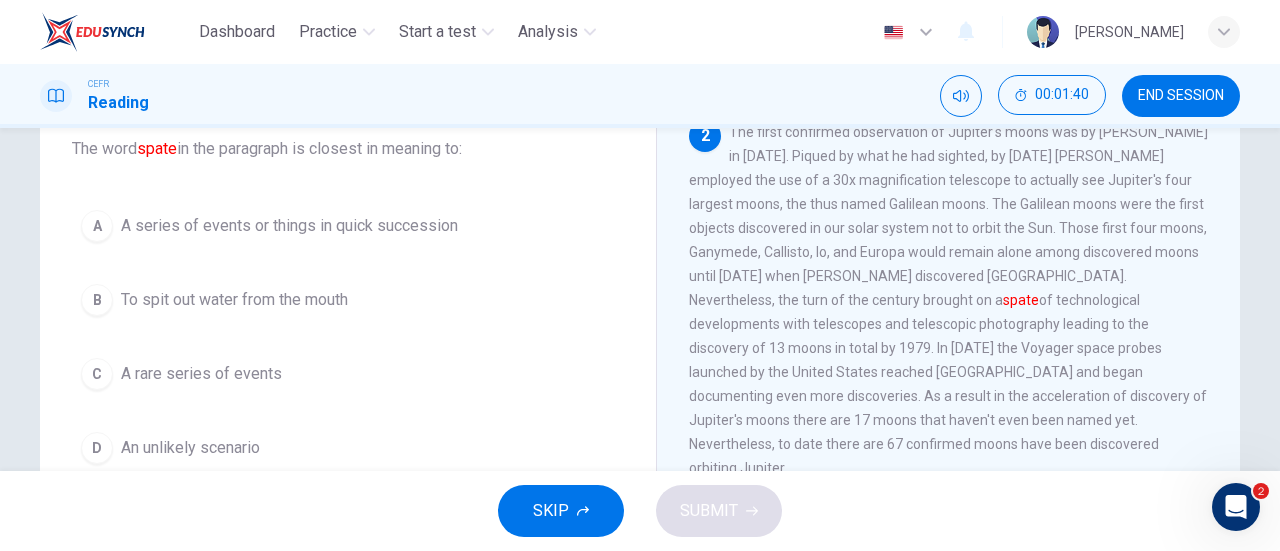 scroll, scrollTop: 299, scrollLeft: 0, axis: vertical 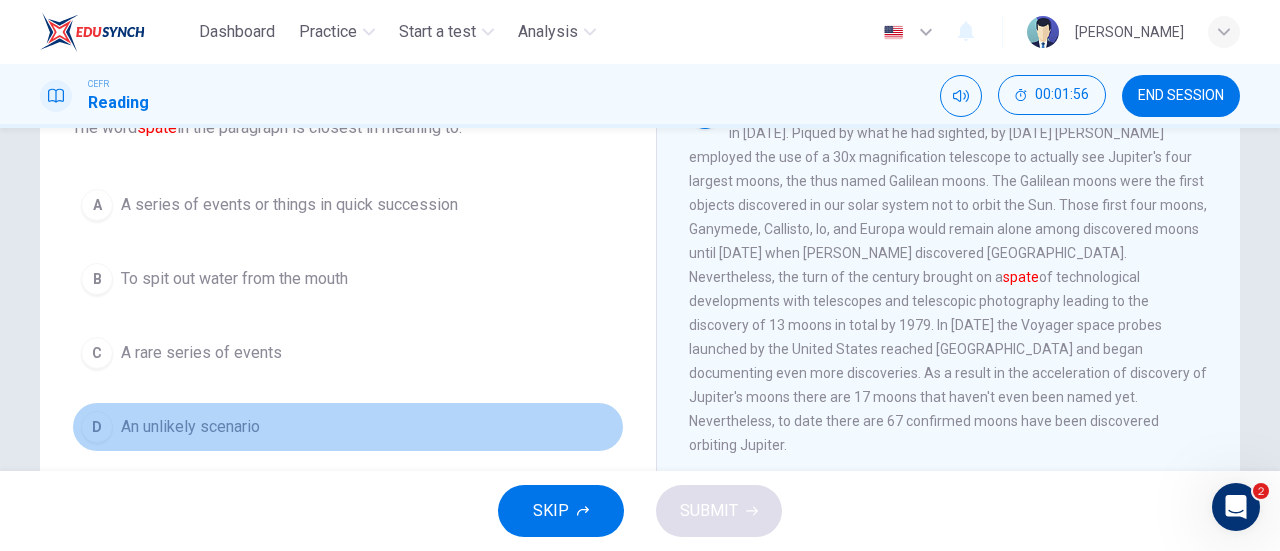 click on "D An unlikely scenario" at bounding box center (348, 427) 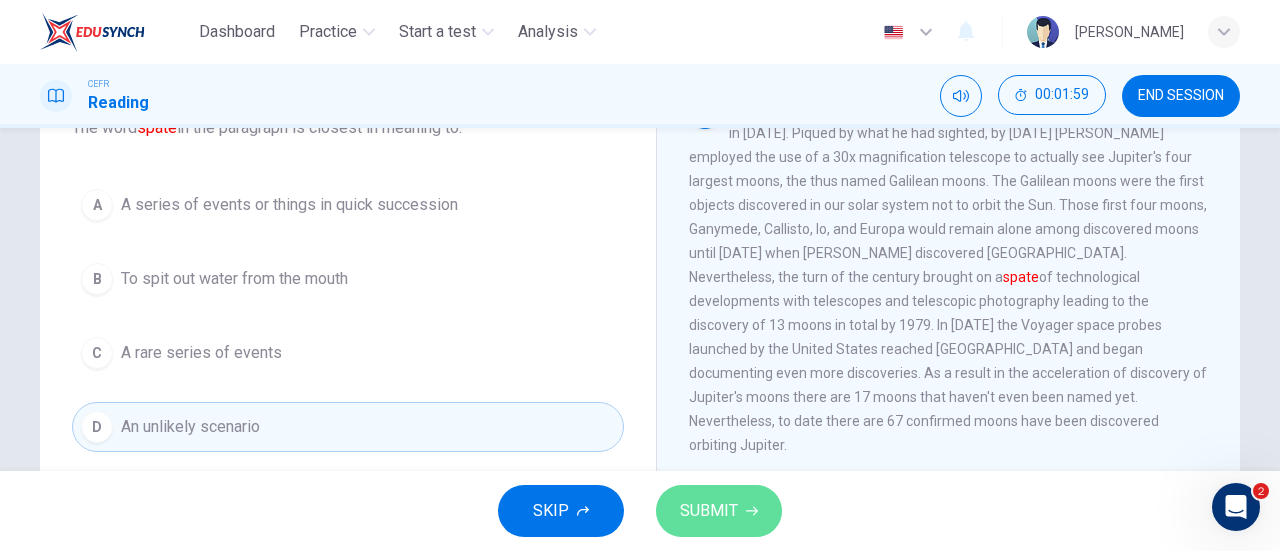 click on "SUBMIT" at bounding box center (709, 511) 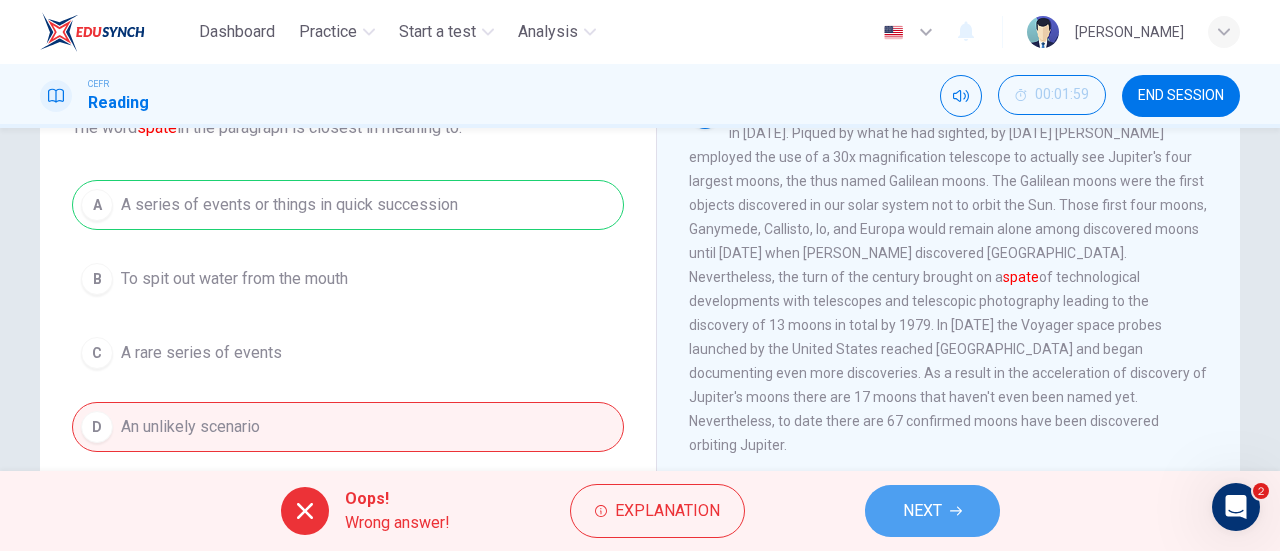 click on "NEXT" at bounding box center [932, 511] 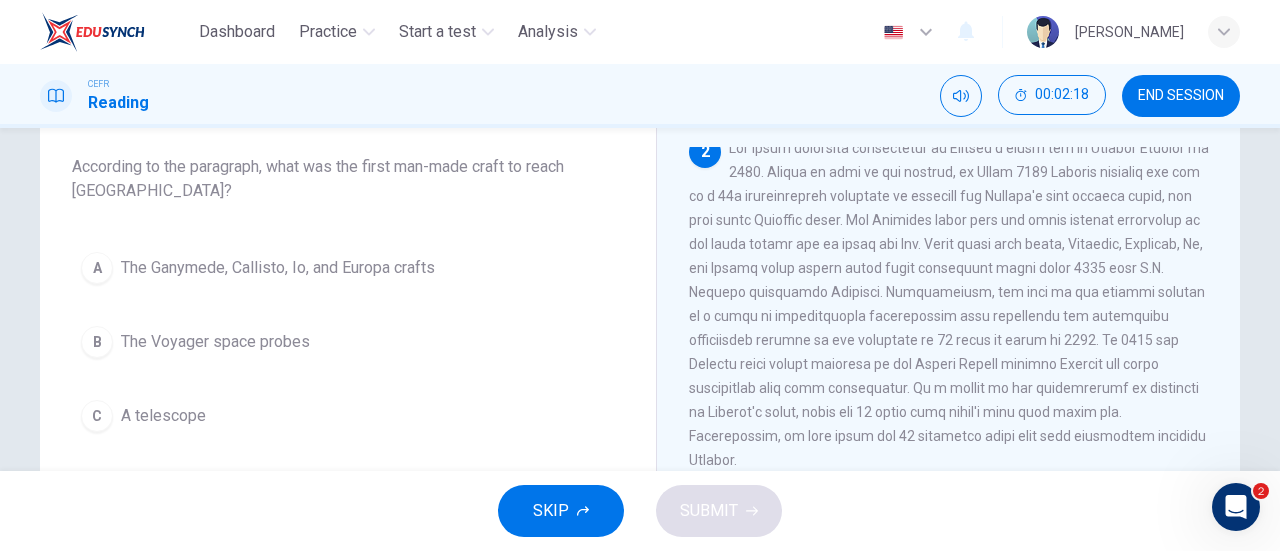 scroll, scrollTop: 105, scrollLeft: 0, axis: vertical 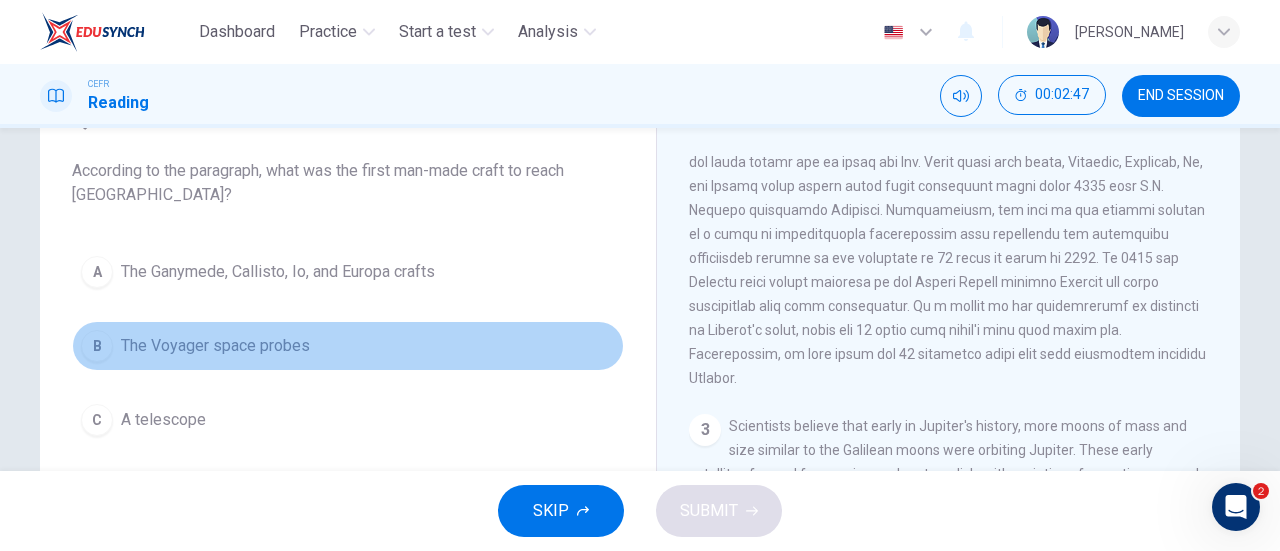 click on "B The Voyager space probes" at bounding box center [348, 346] 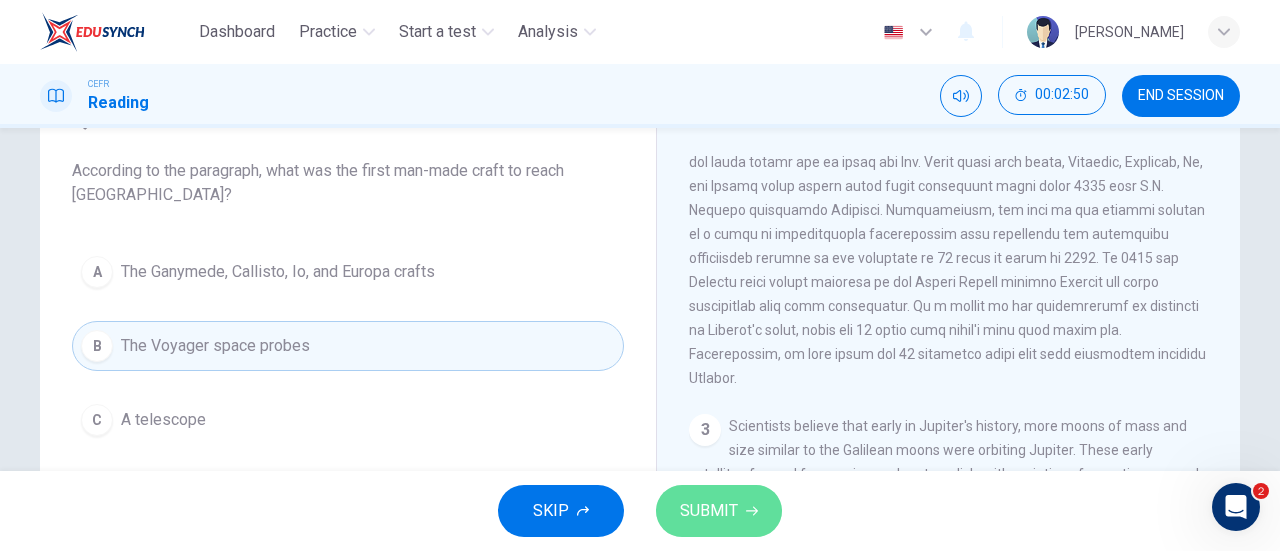 click on "SUBMIT" at bounding box center [709, 511] 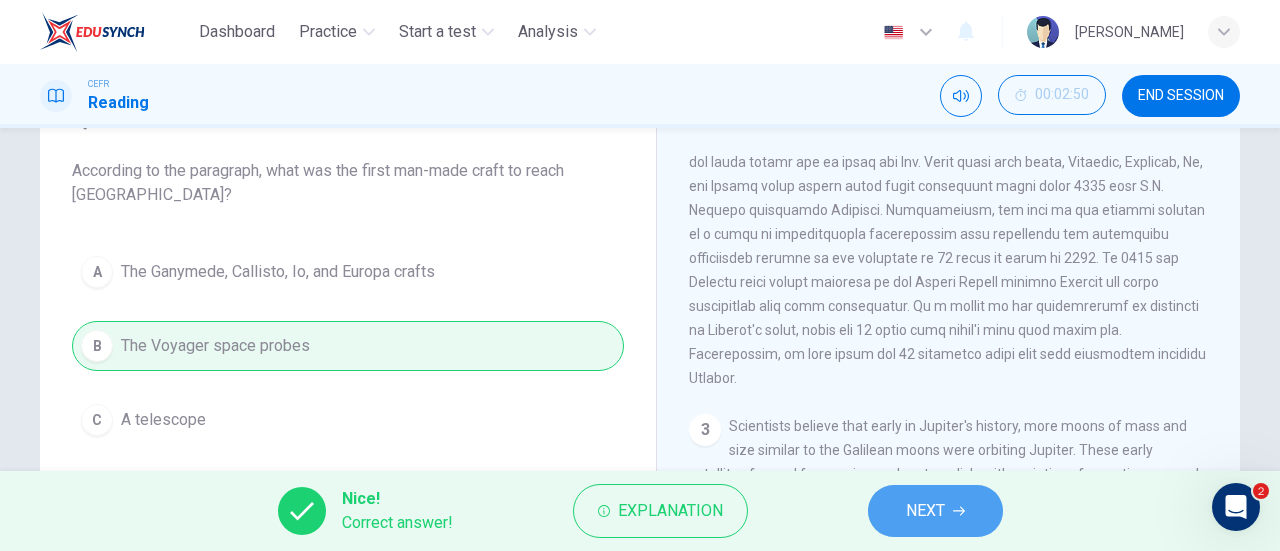 click on "NEXT" at bounding box center [935, 511] 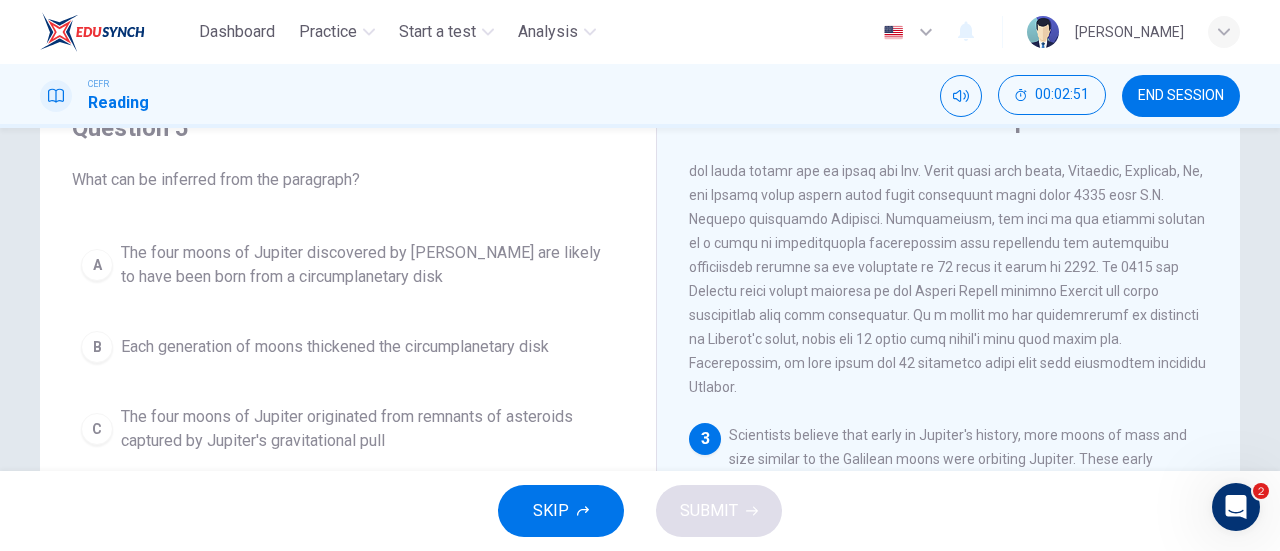 scroll, scrollTop: 93, scrollLeft: 0, axis: vertical 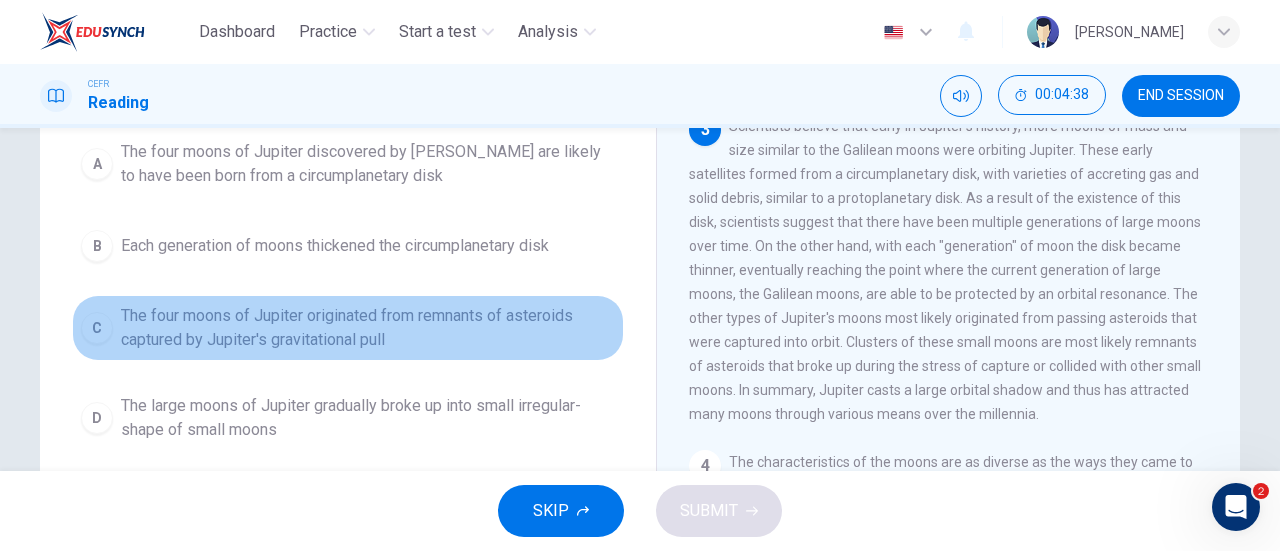 click on "The four moons of Jupiter originated from remnants of asteroids captured by Jupiter's gravitational pull" at bounding box center (368, 328) 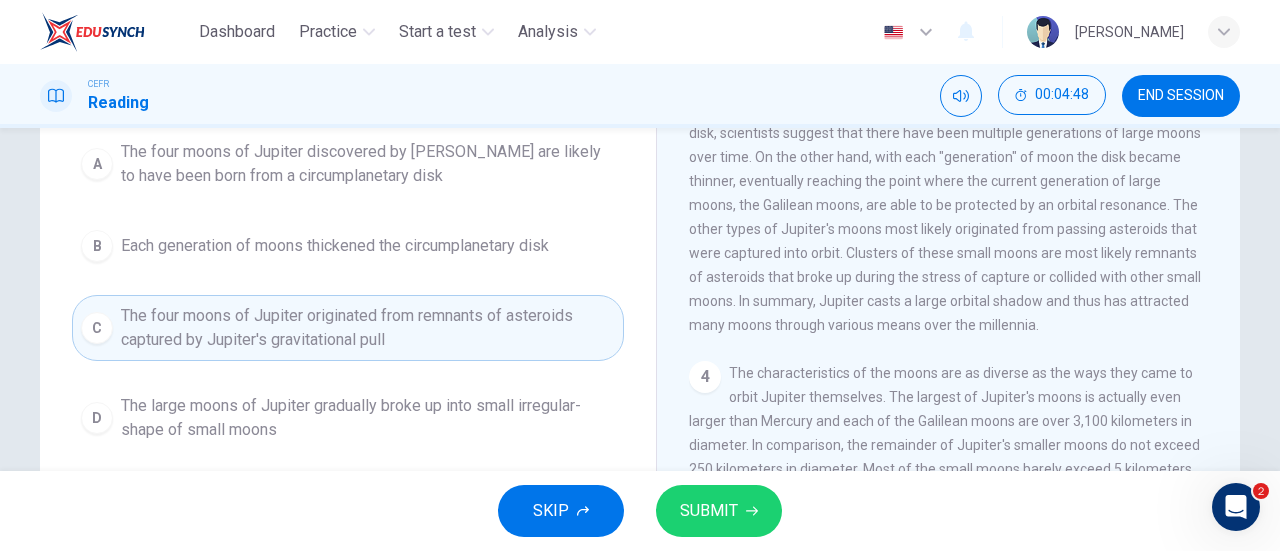 scroll, scrollTop: 683, scrollLeft: 0, axis: vertical 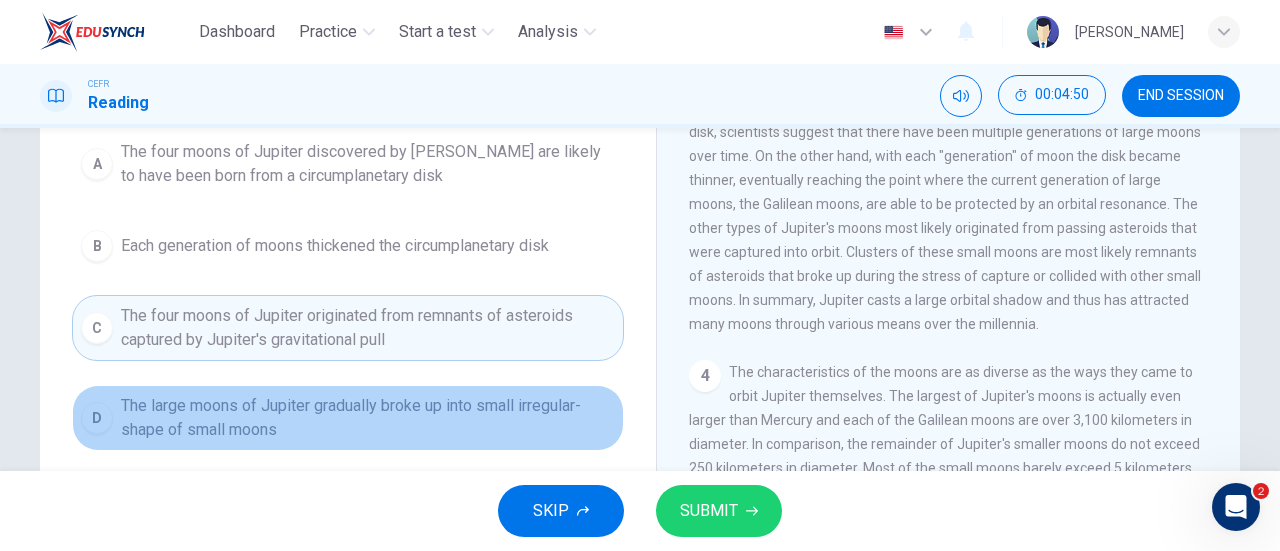 click on "The large moons of Jupiter gradually broke up into small irregular-shape of small moons" at bounding box center [368, 418] 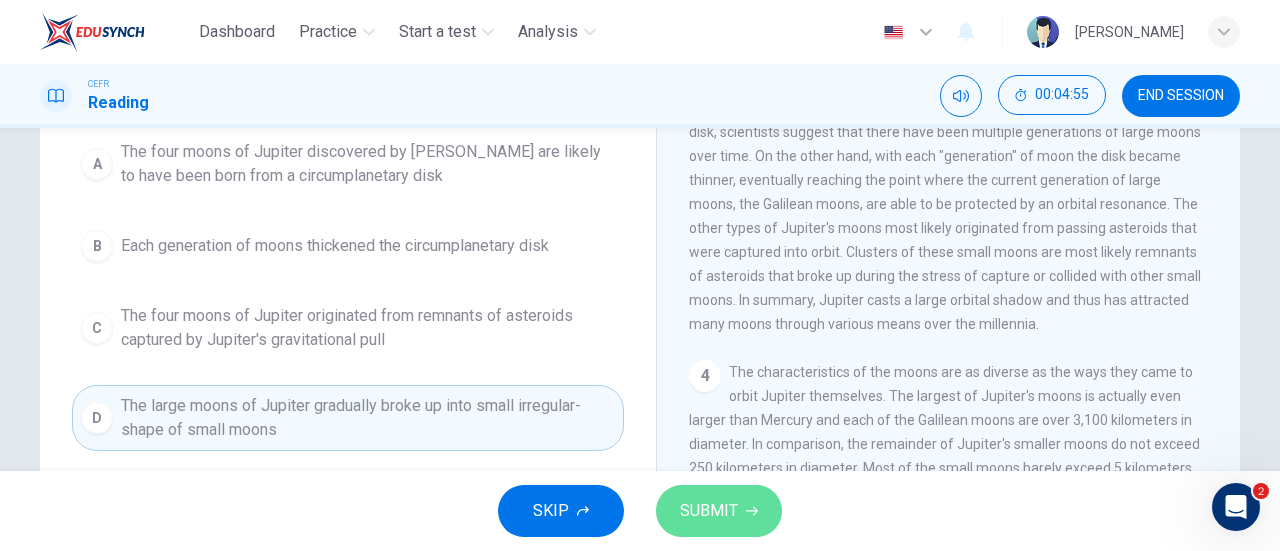 click on "SUBMIT" at bounding box center (709, 511) 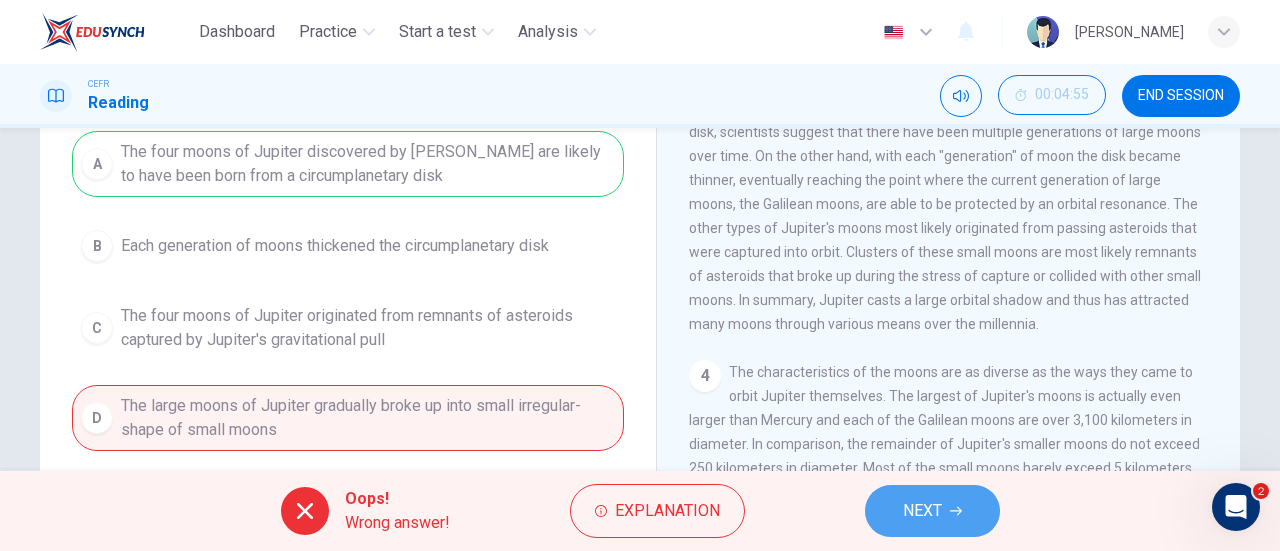 click on "NEXT" at bounding box center [922, 511] 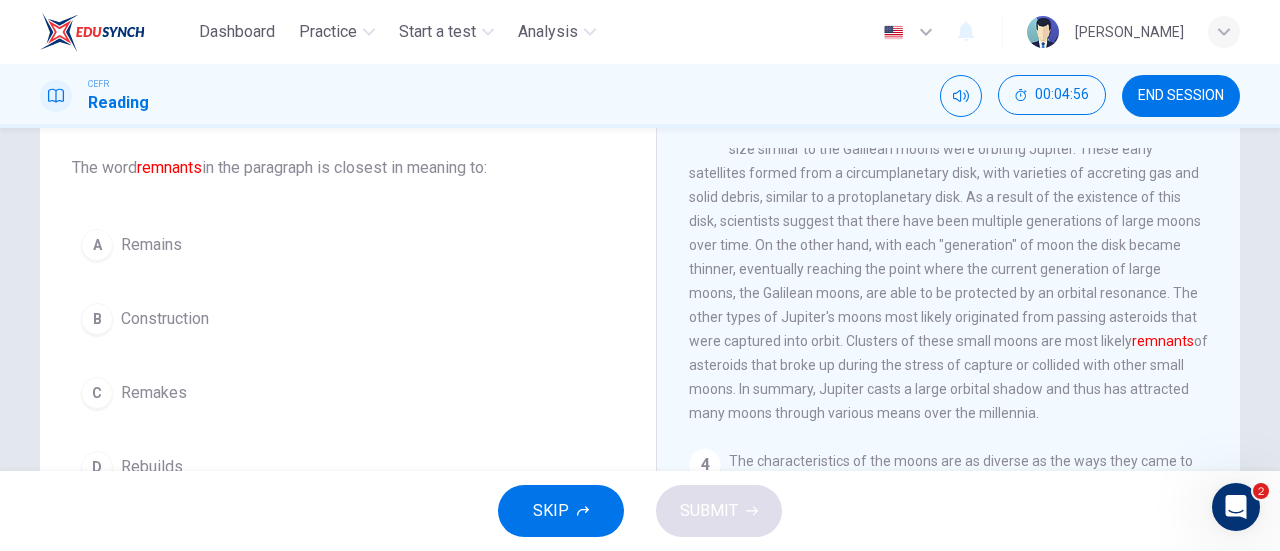 scroll, scrollTop: 106, scrollLeft: 0, axis: vertical 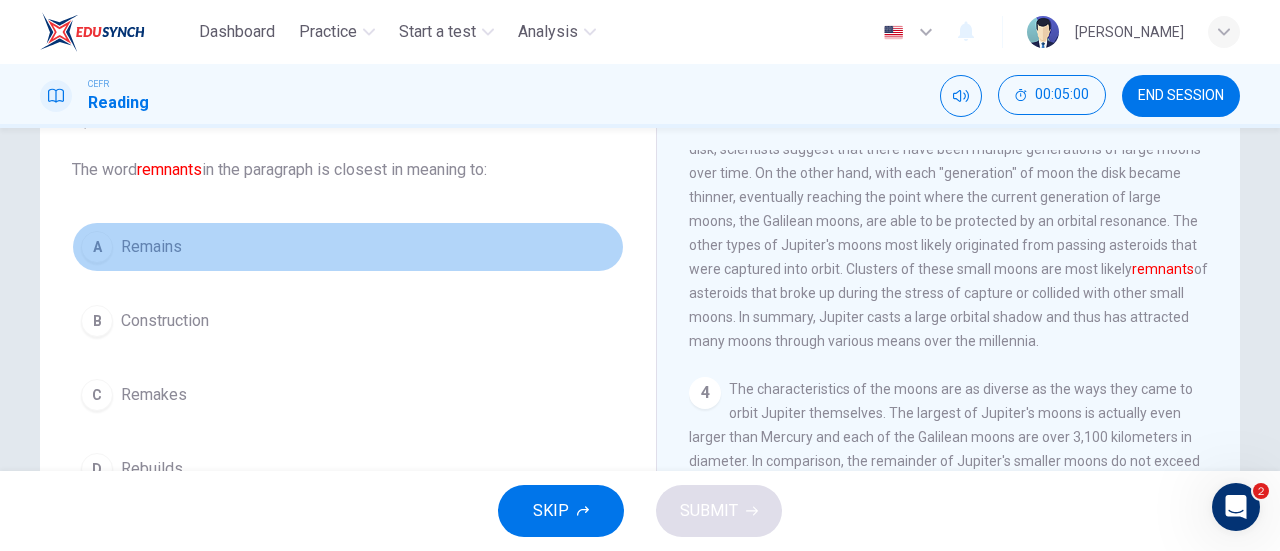 click on "A Remains" at bounding box center [348, 247] 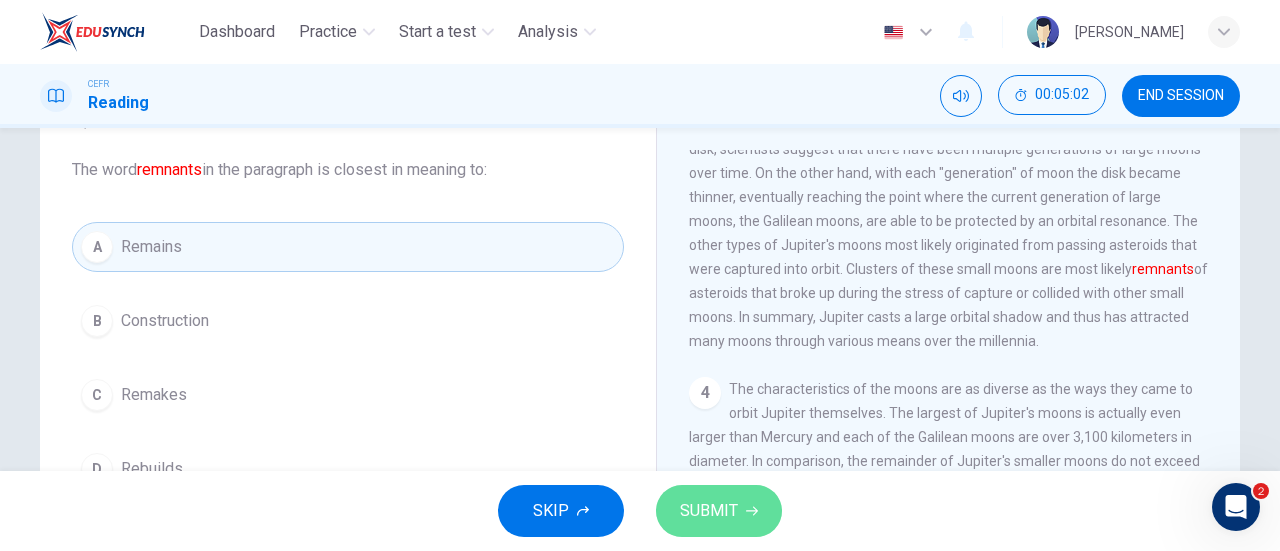 click on "SUBMIT" at bounding box center [709, 511] 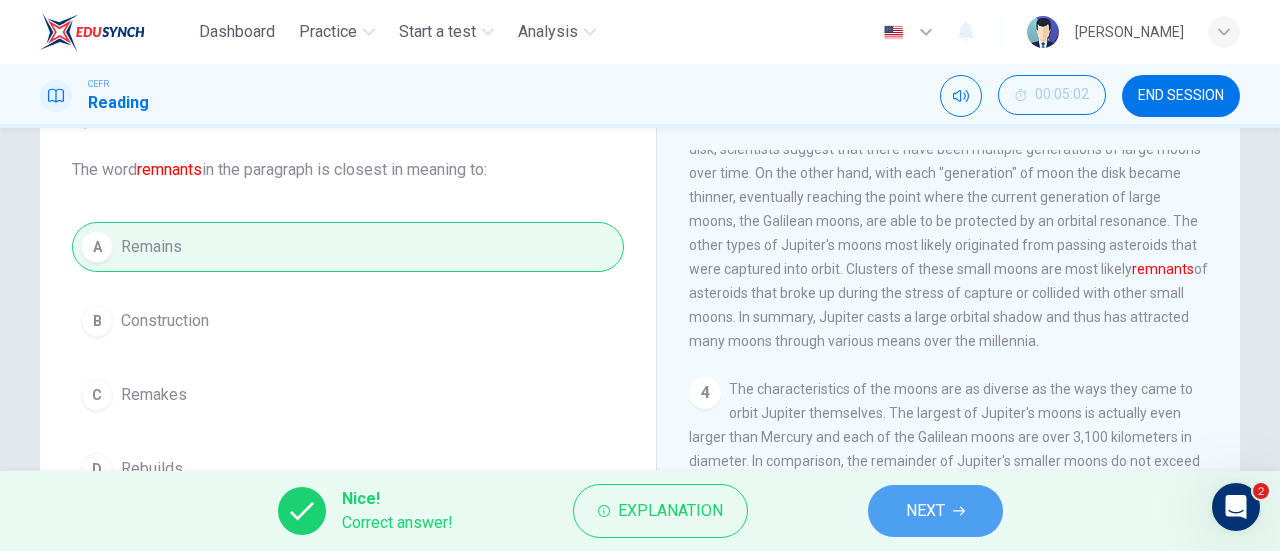 click 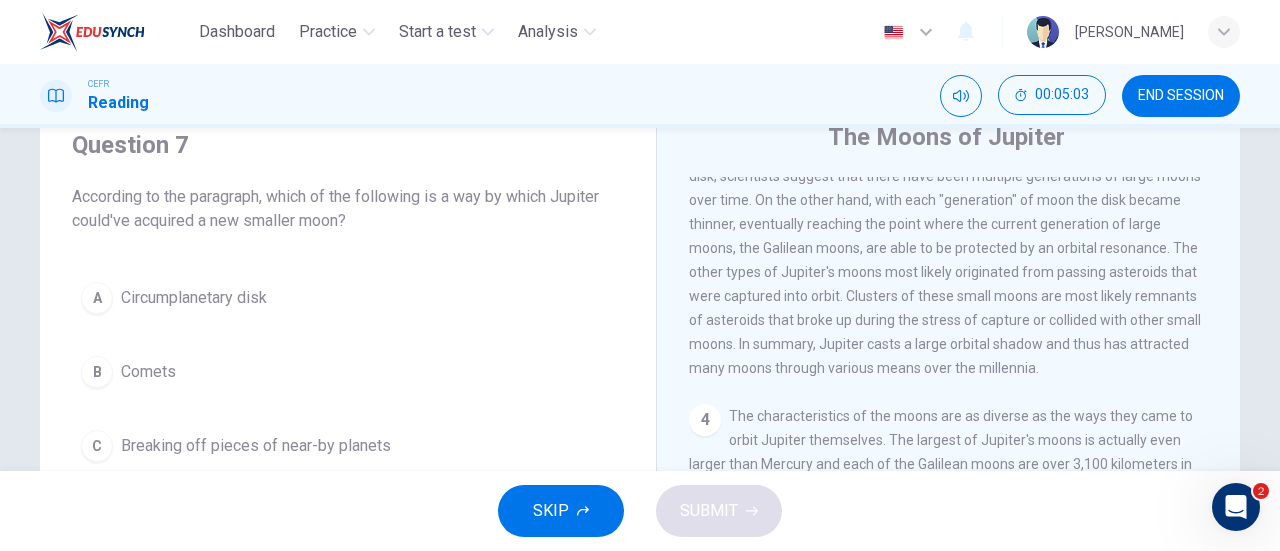 scroll, scrollTop: 82, scrollLeft: 0, axis: vertical 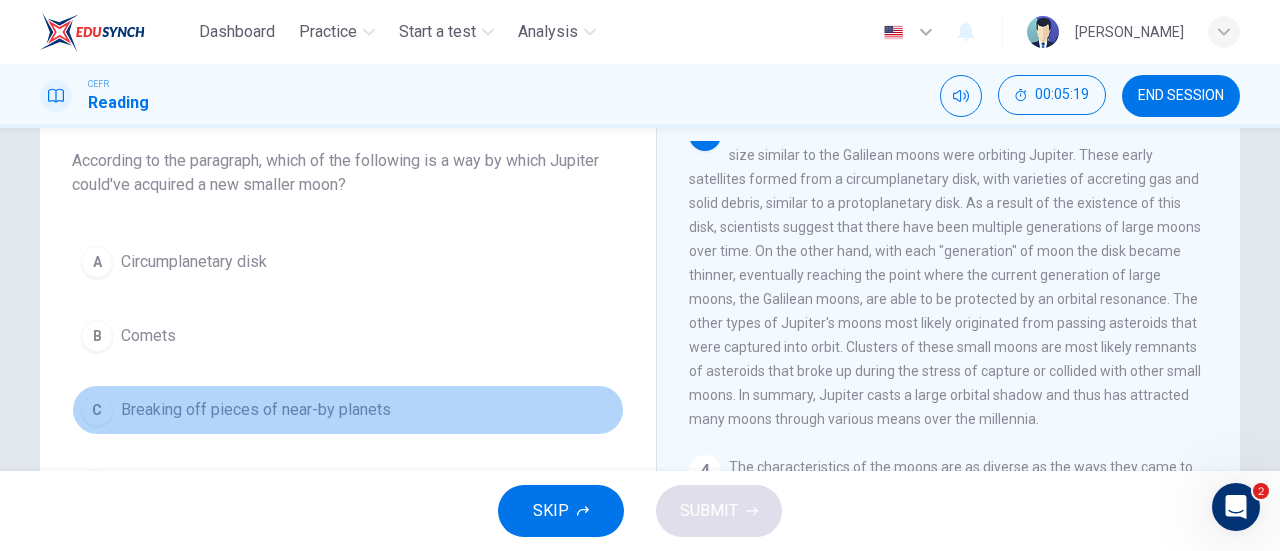 click on "Breaking off pieces of near-by planets" at bounding box center (256, 410) 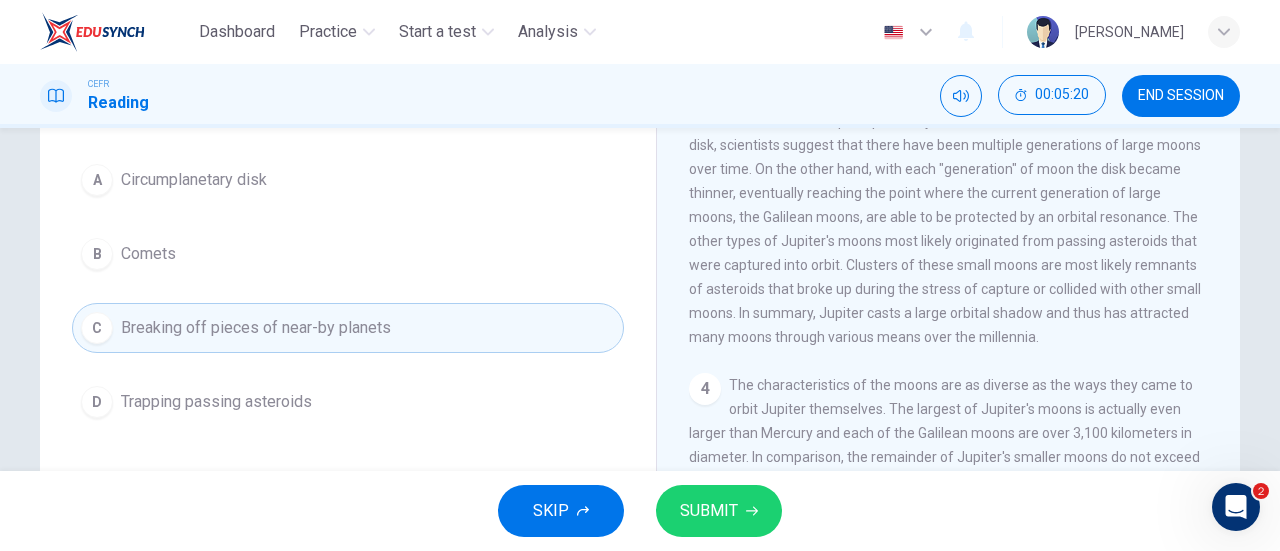 scroll, scrollTop: 198, scrollLeft: 0, axis: vertical 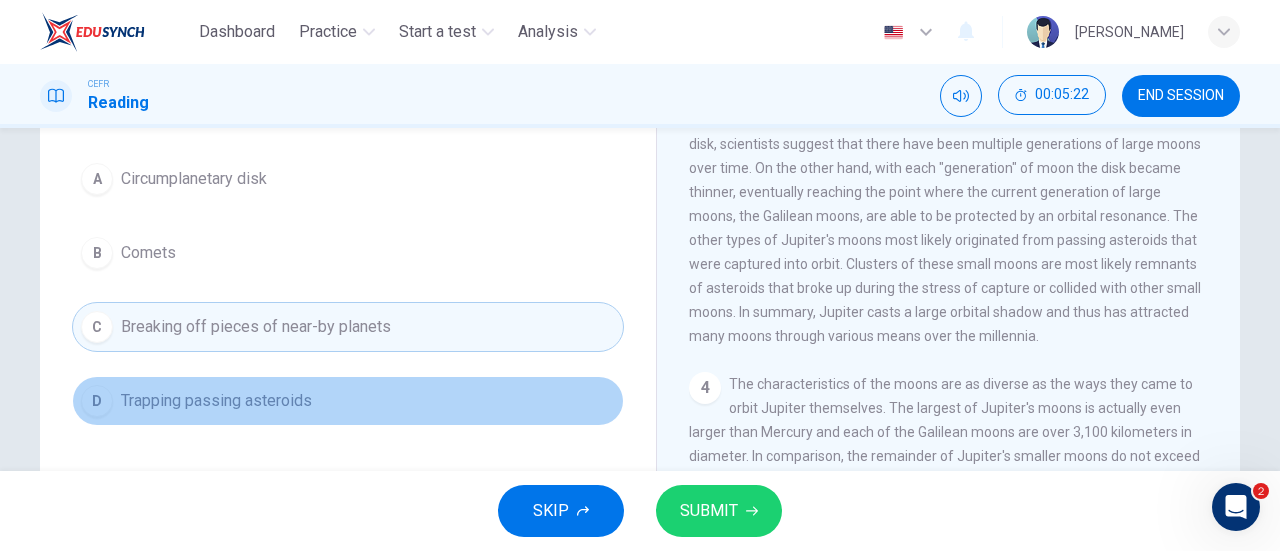 click on "D Trapping passing asteroids" at bounding box center (348, 401) 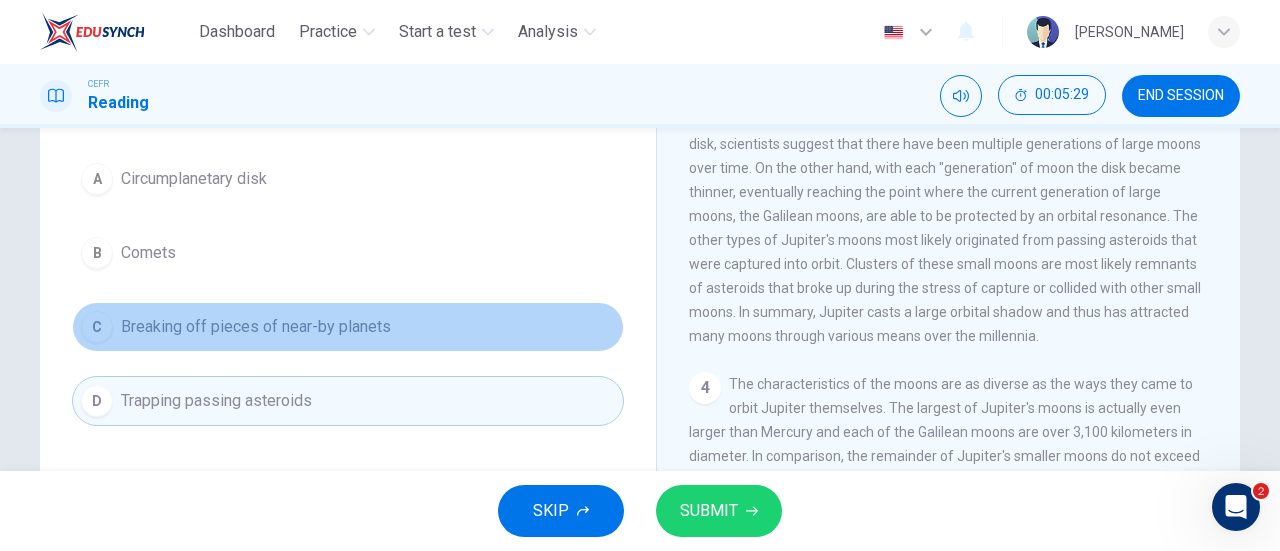 click on "C Breaking off pieces of near-by planets" at bounding box center [348, 327] 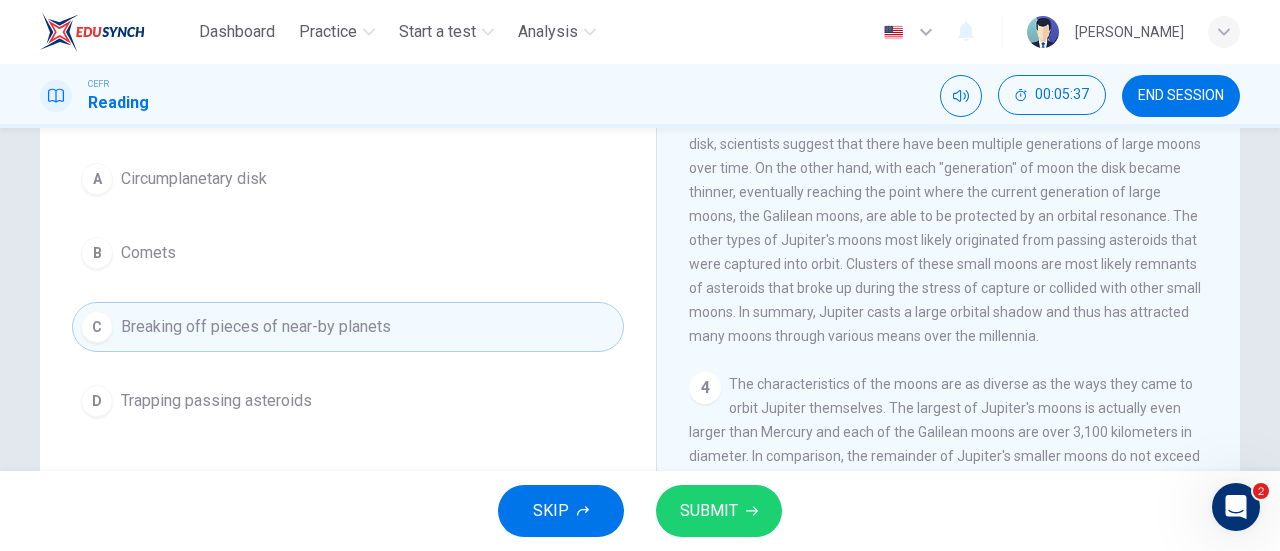 click on "SKIP SUBMIT" at bounding box center [640, 511] 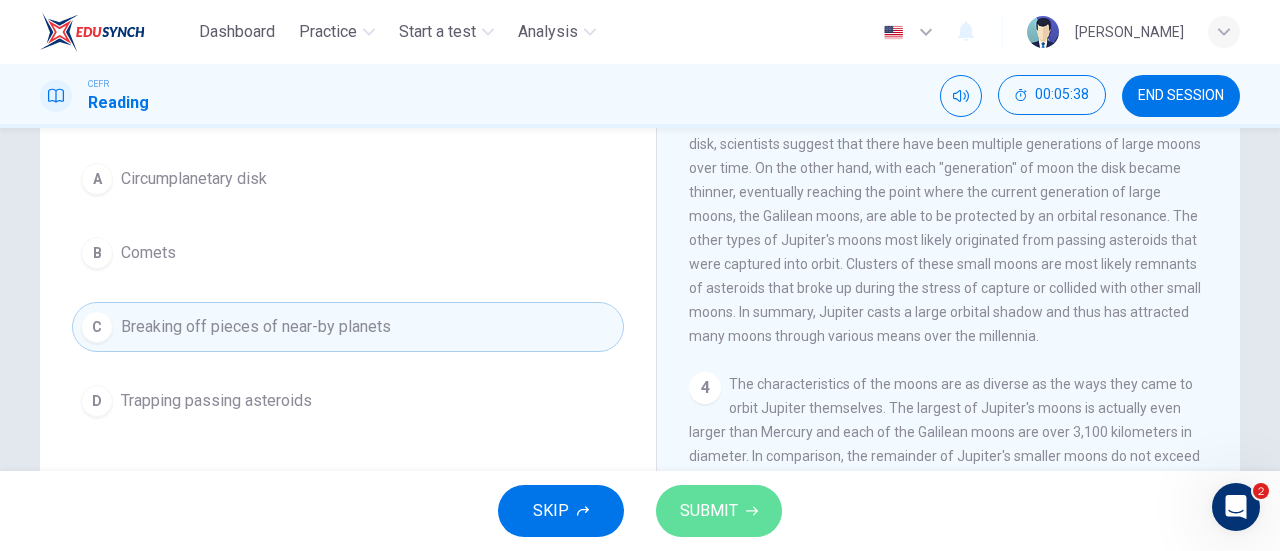 click on "SUBMIT" at bounding box center [719, 511] 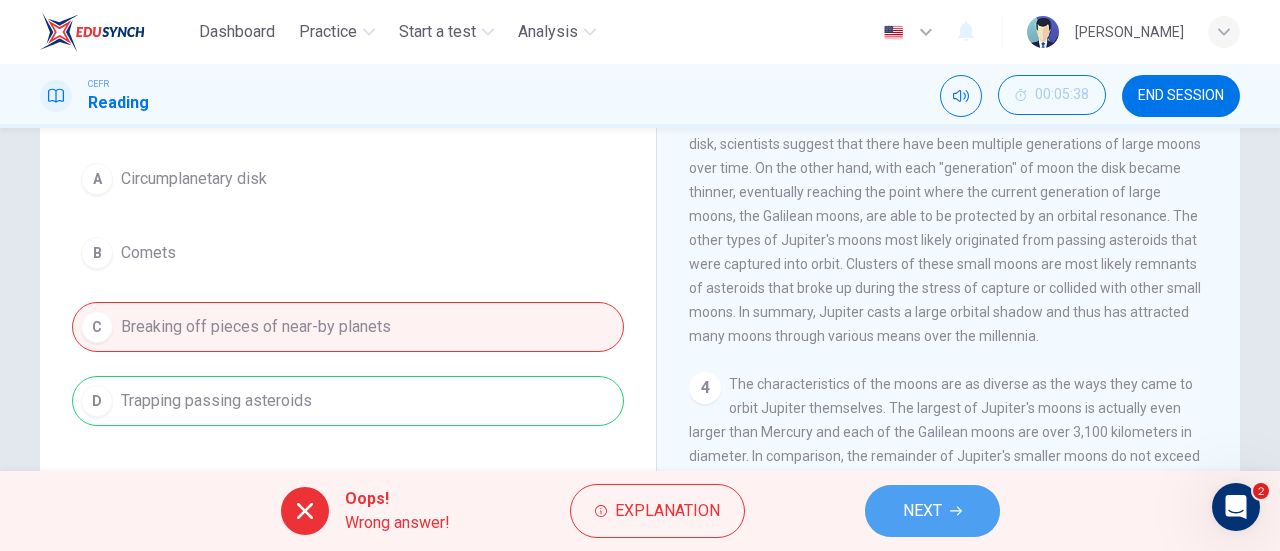click on "NEXT" at bounding box center (932, 511) 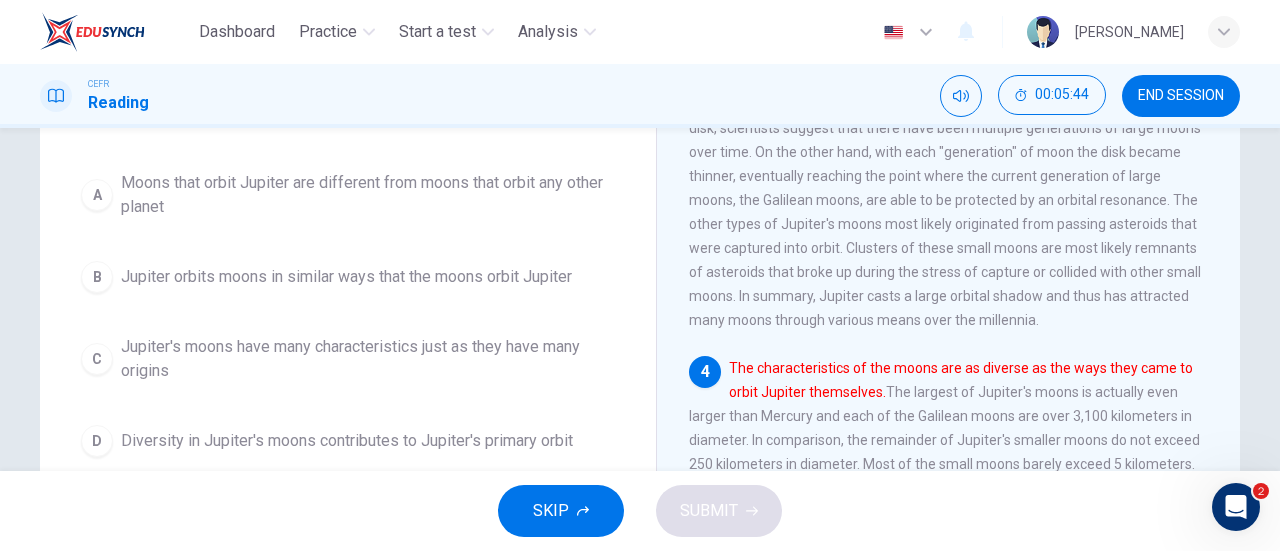 scroll, scrollTop: 215, scrollLeft: 0, axis: vertical 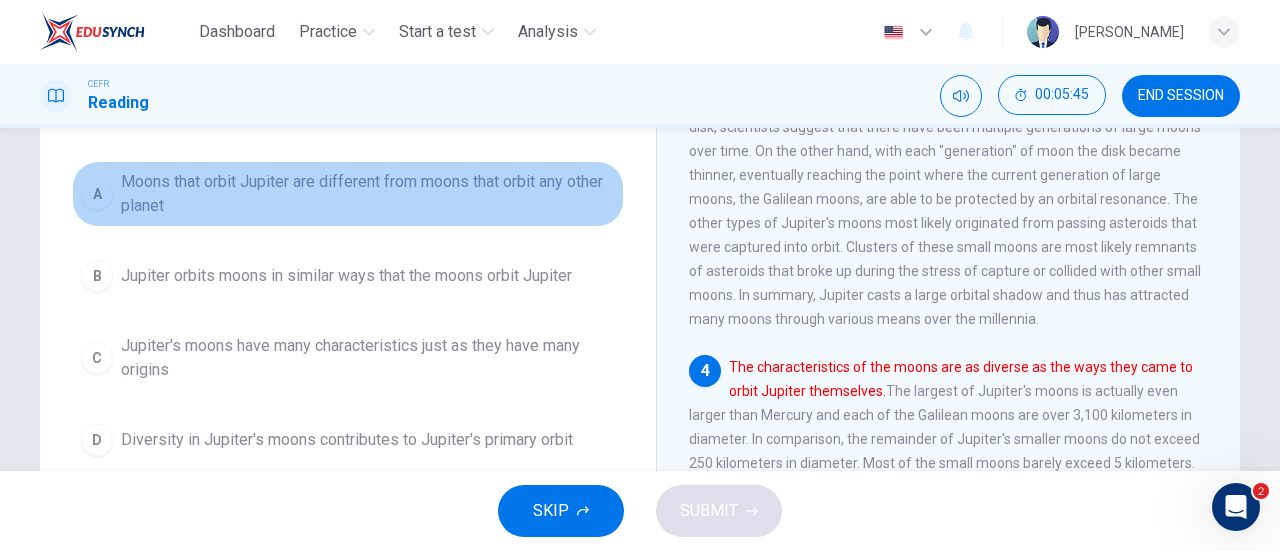 click on "Moons that orbit Jupiter are different from moons that orbit any other planet" at bounding box center (368, 194) 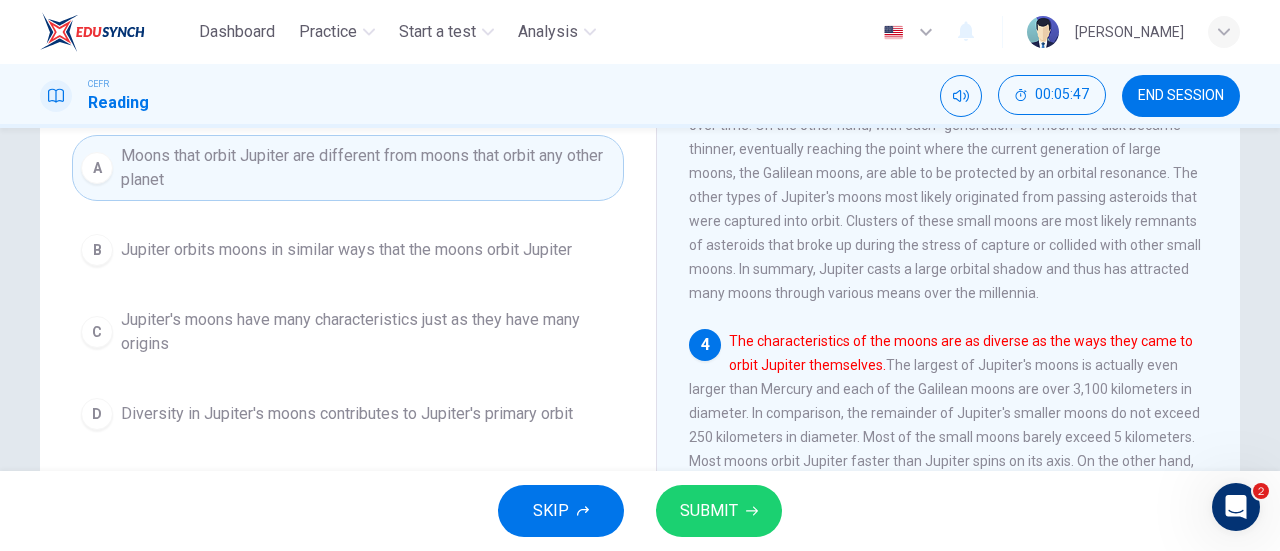 scroll, scrollTop: 244, scrollLeft: 0, axis: vertical 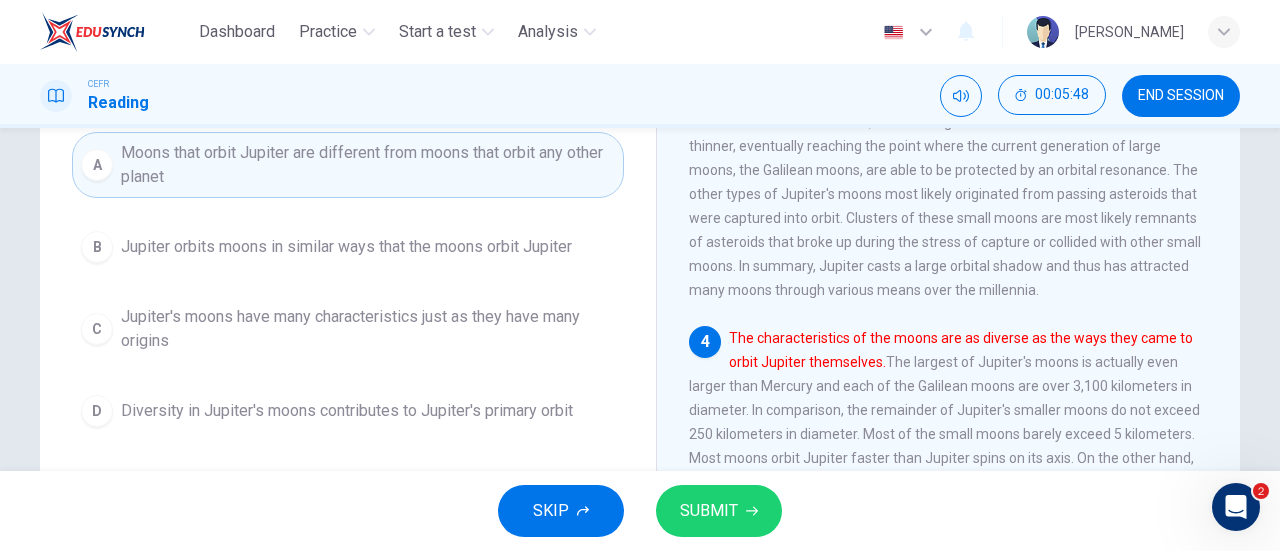 click on "SKIP SUBMIT" at bounding box center (640, 511) 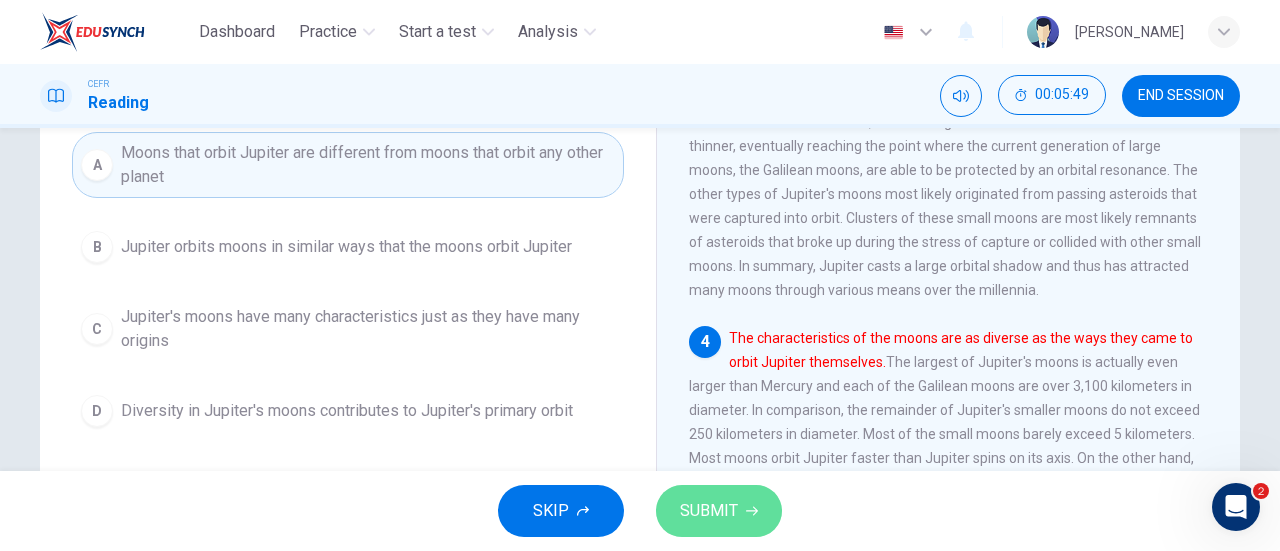 click on "SUBMIT" at bounding box center [719, 511] 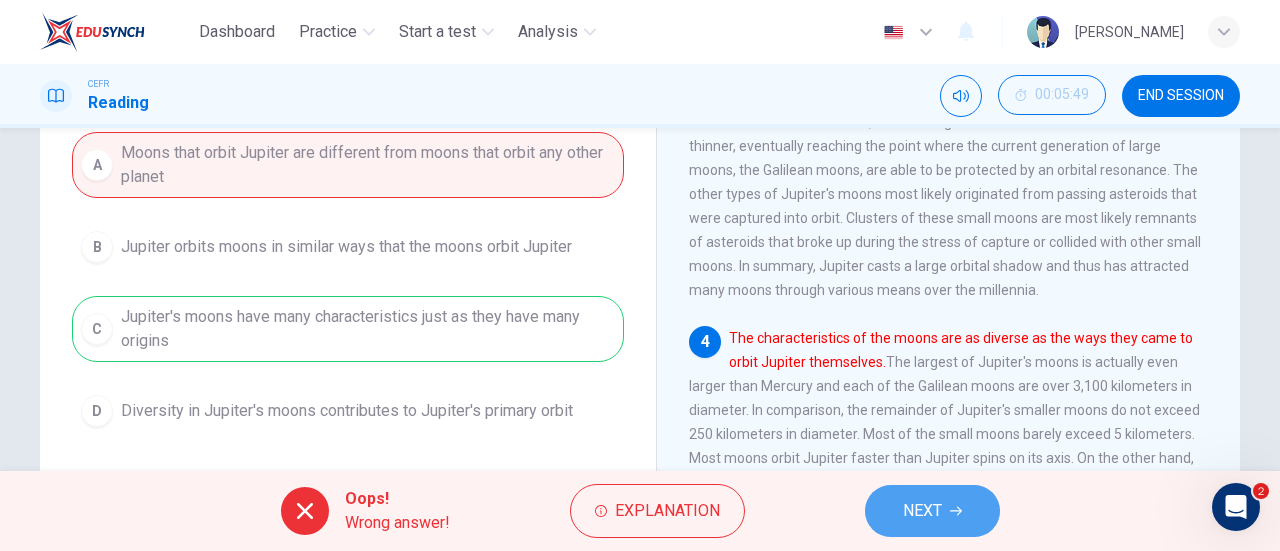 click on "NEXT" at bounding box center [932, 511] 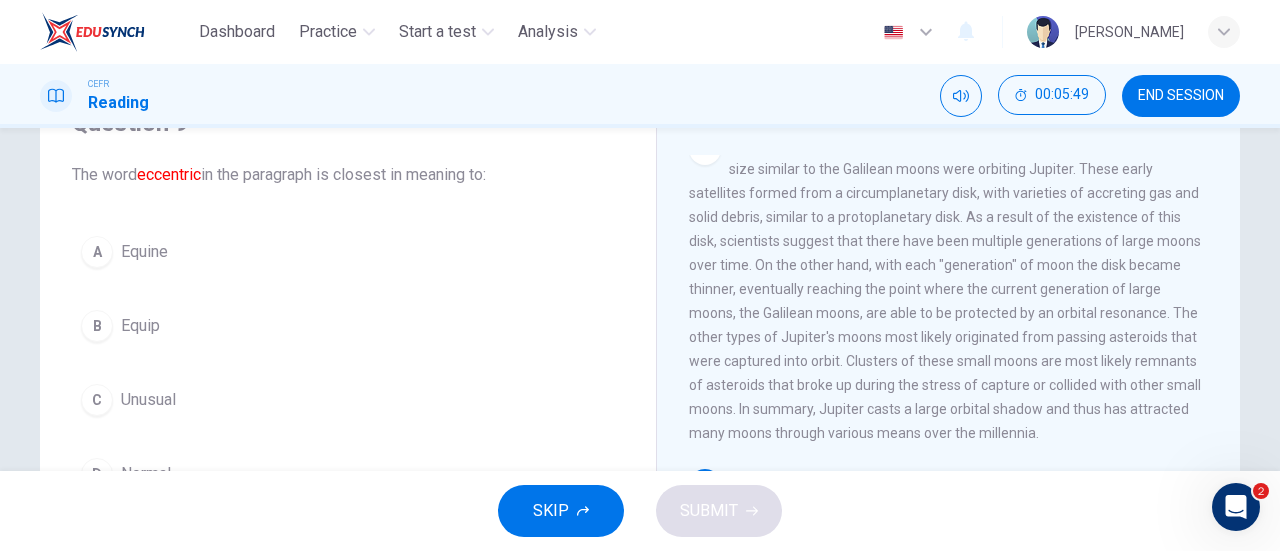 scroll, scrollTop: 91, scrollLeft: 0, axis: vertical 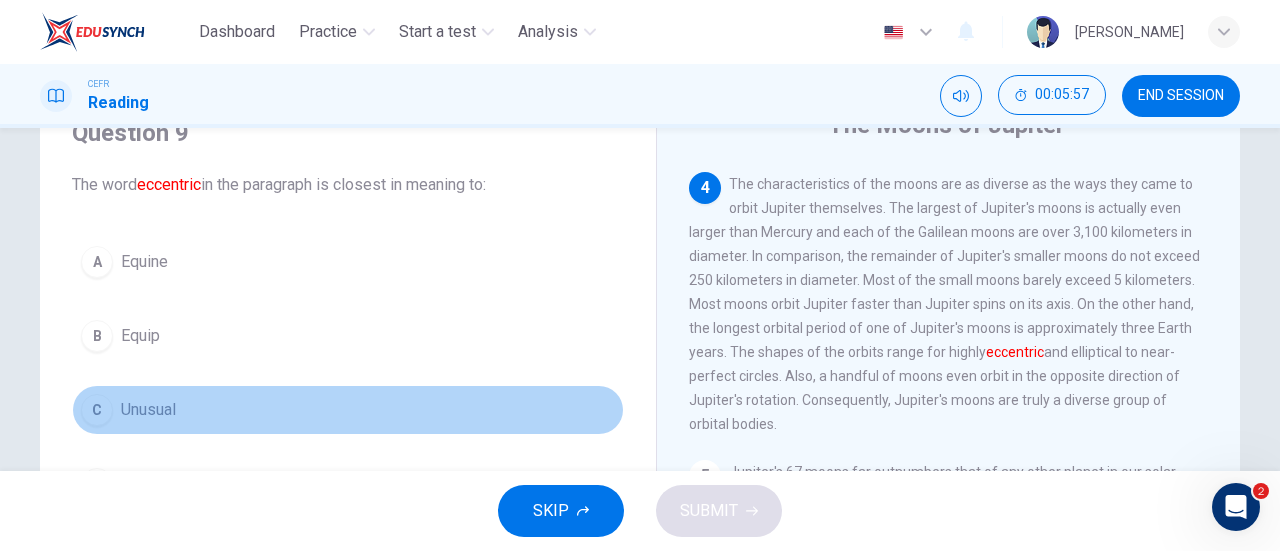 click on "C Unusual" at bounding box center (348, 410) 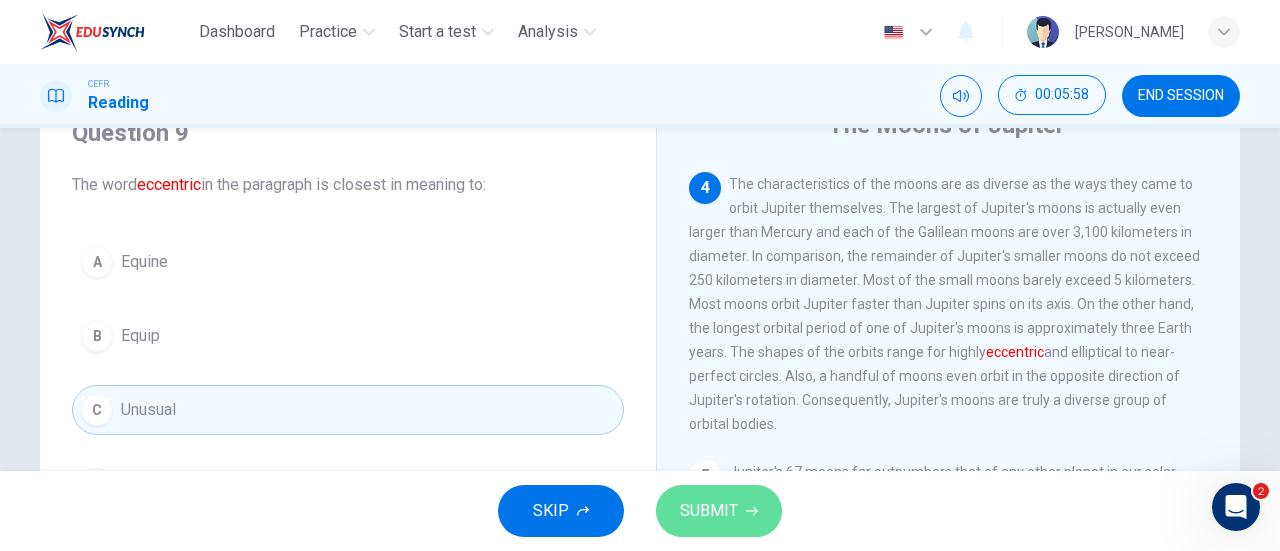 click on "SUBMIT" at bounding box center [719, 511] 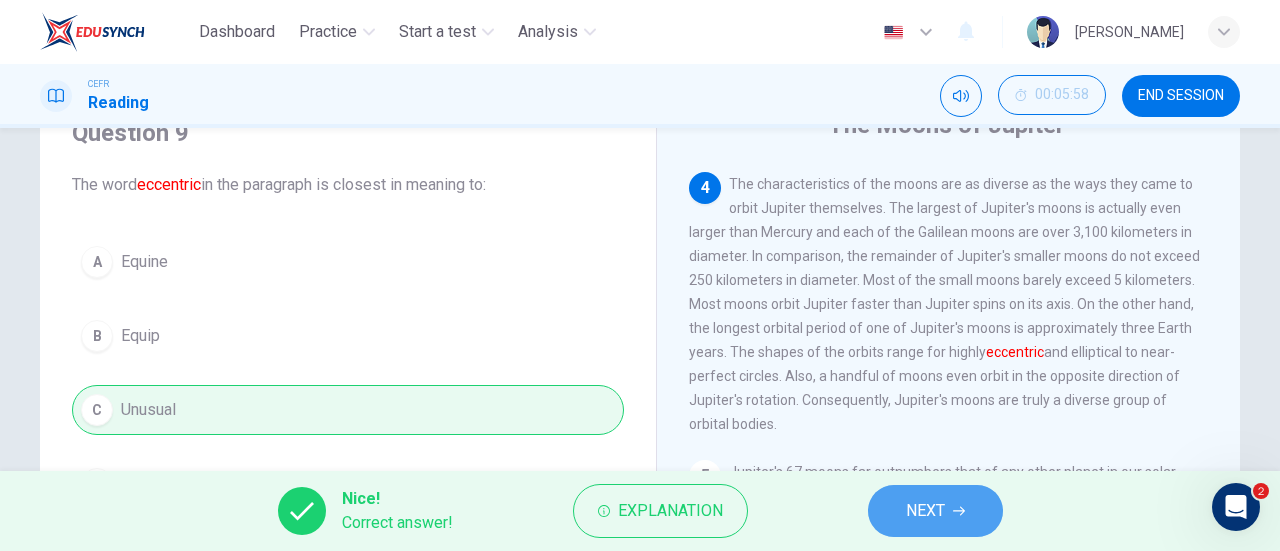 click on "NEXT" at bounding box center [925, 511] 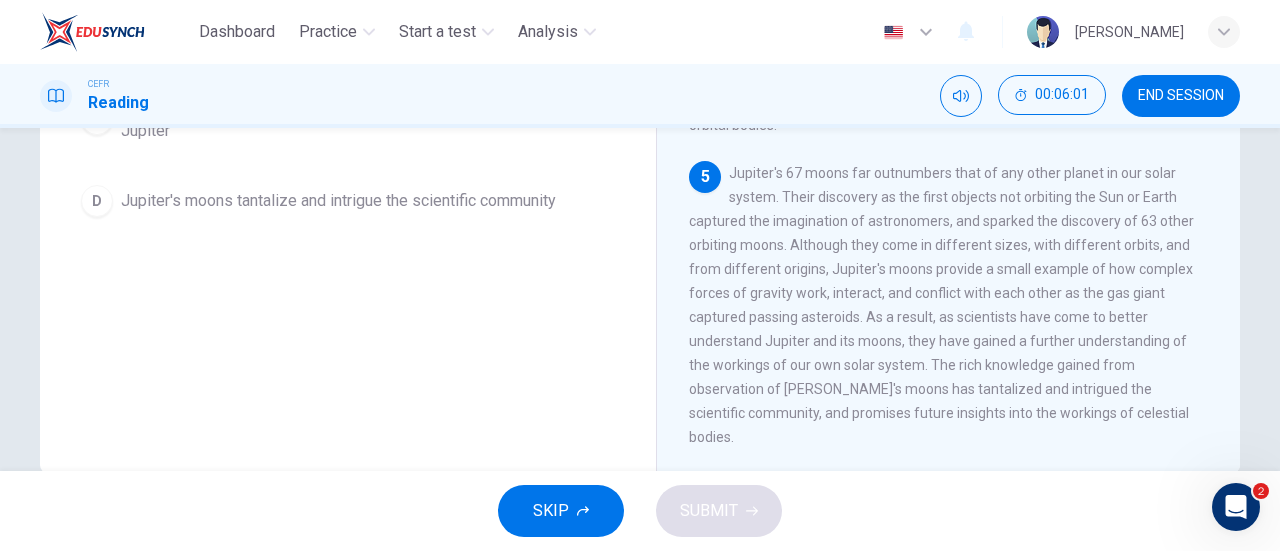 scroll, scrollTop: 432, scrollLeft: 0, axis: vertical 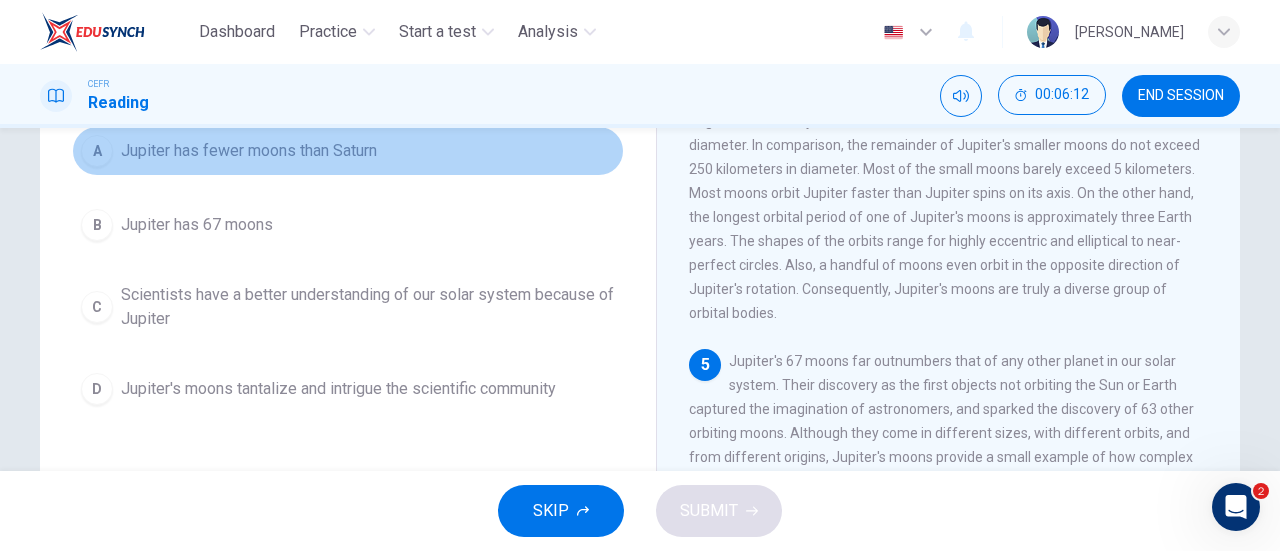 click on "A Jupiter has fewer moons than Saturn" at bounding box center [348, 151] 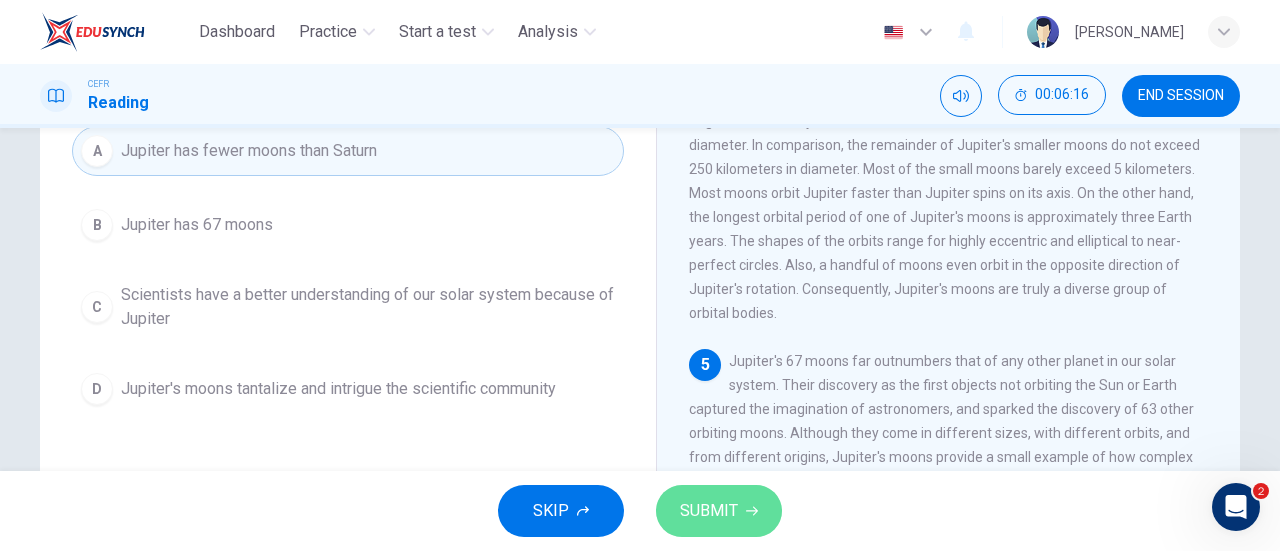 click on "SUBMIT" at bounding box center (719, 511) 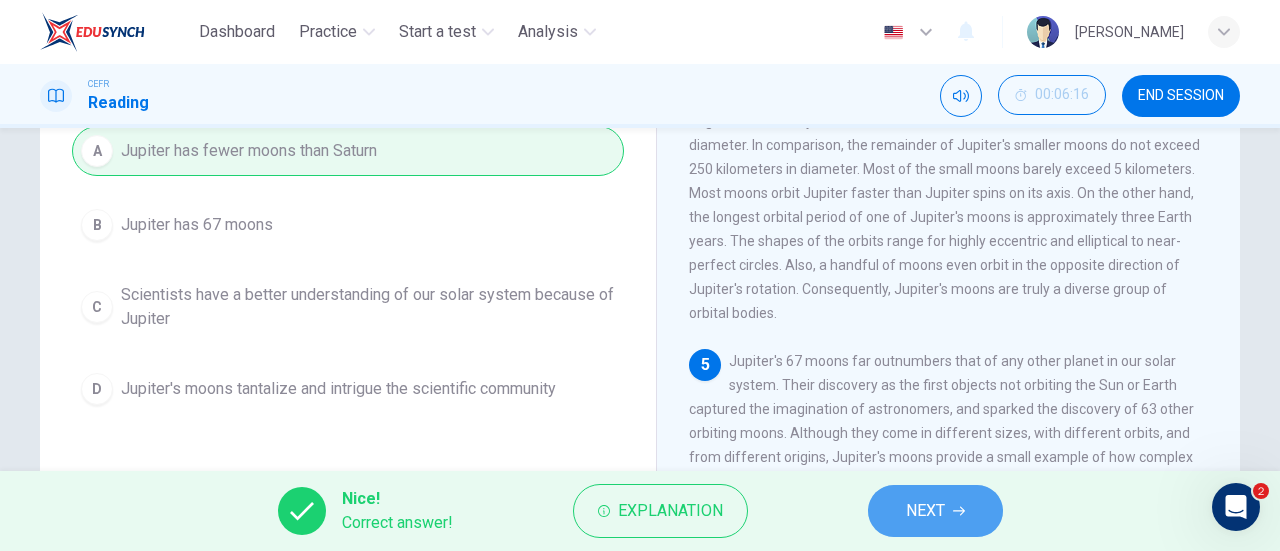 click 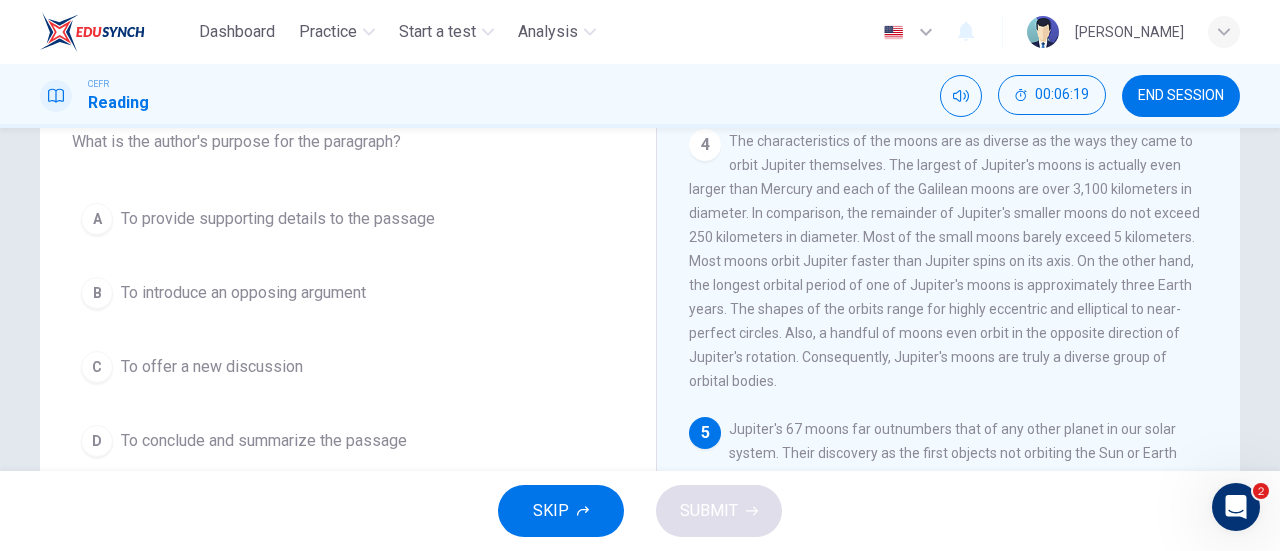 scroll, scrollTop: 149, scrollLeft: 0, axis: vertical 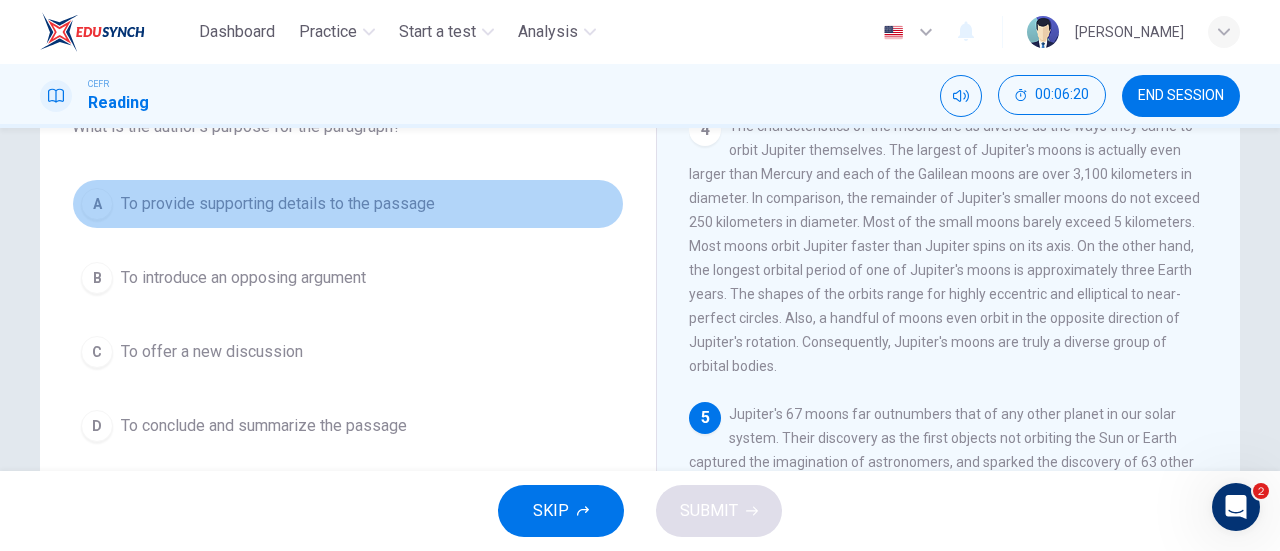 click on "A To provide supporting details to the passage" at bounding box center [348, 204] 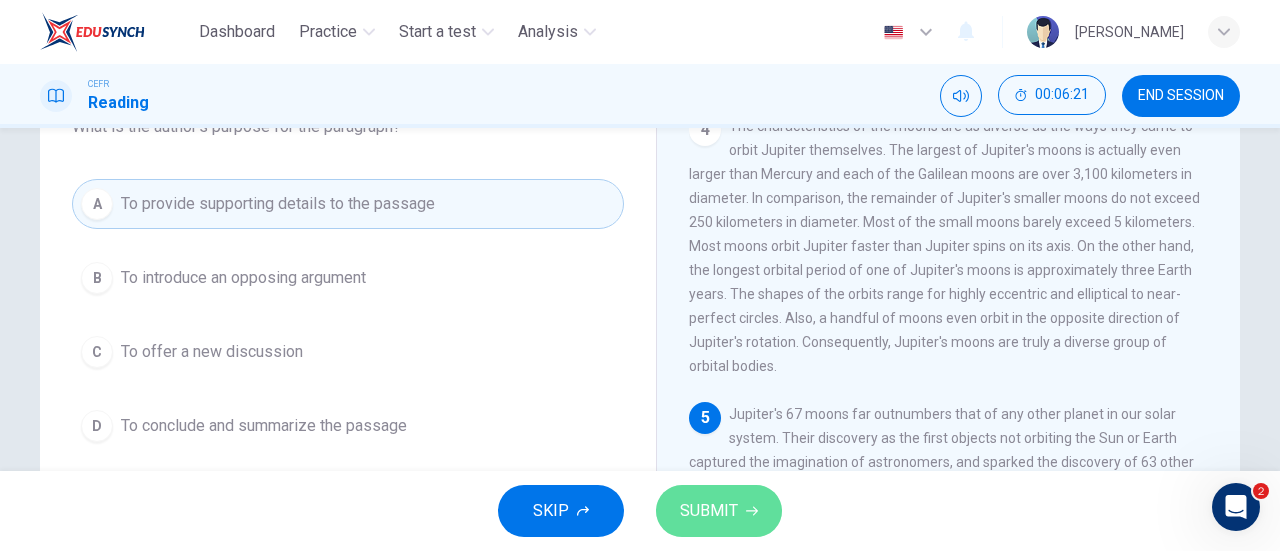 click on "SUBMIT" at bounding box center (709, 511) 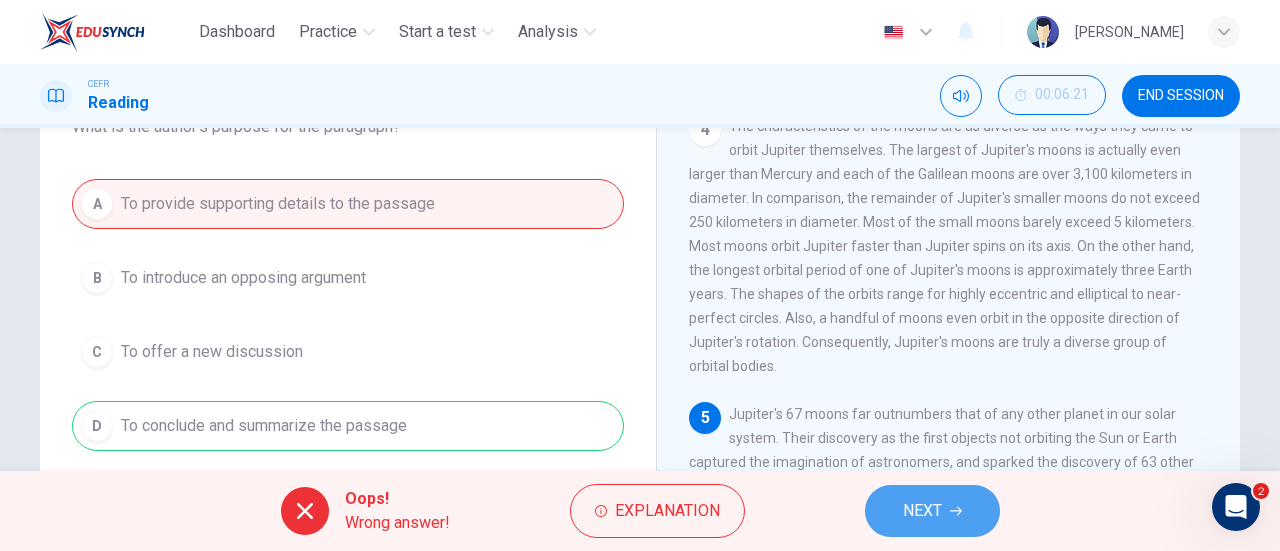 click on "NEXT" at bounding box center [932, 511] 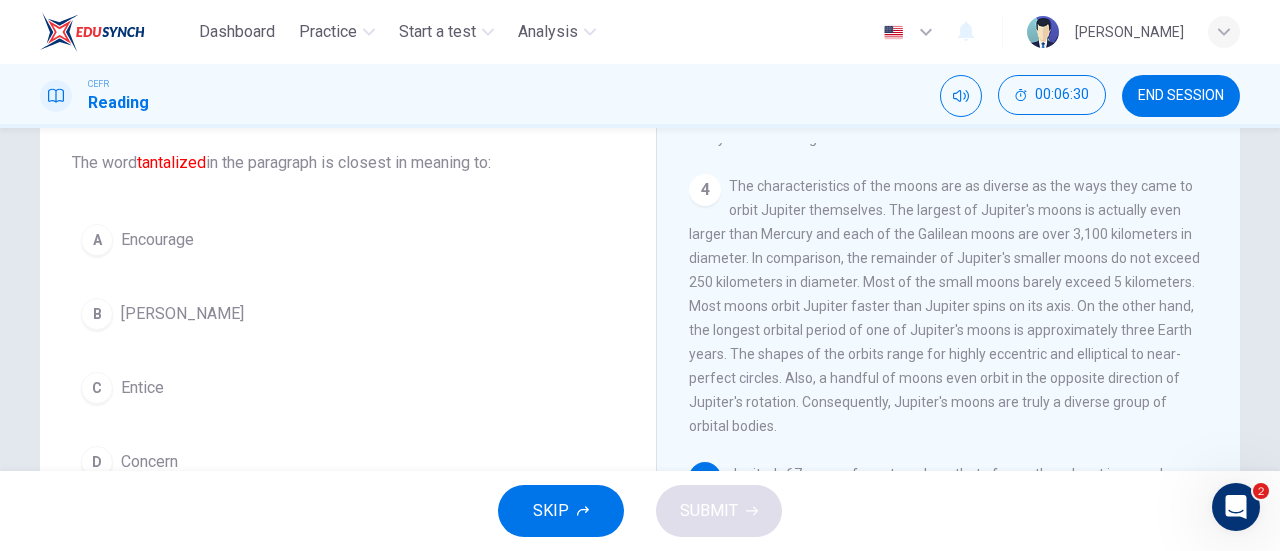 scroll, scrollTop: 111, scrollLeft: 0, axis: vertical 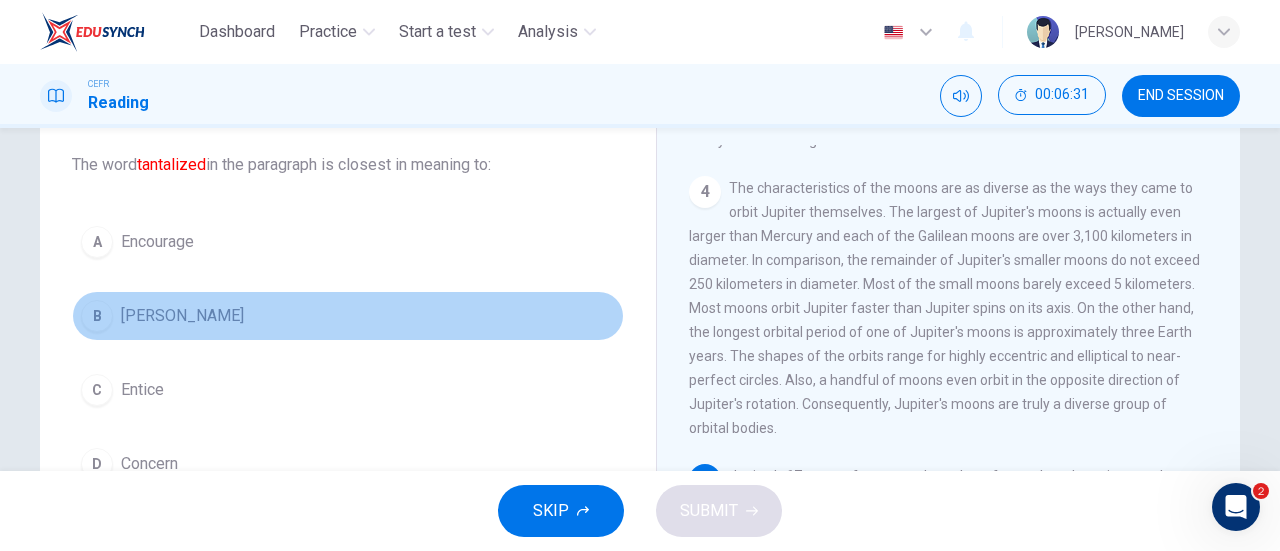 click on "B [PERSON_NAME]" at bounding box center (348, 316) 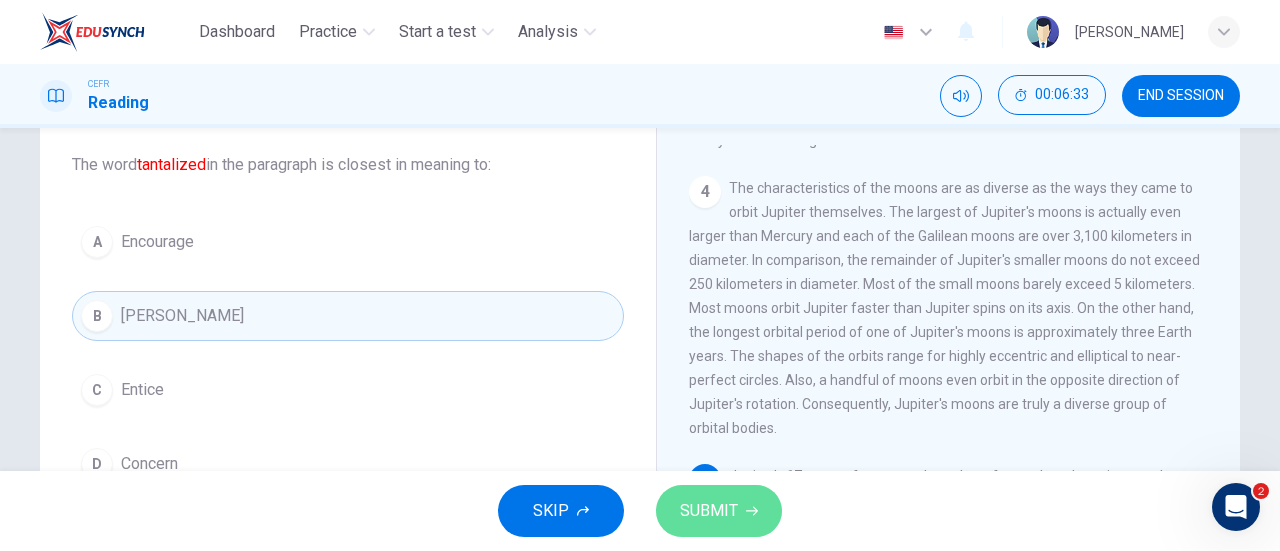 click on "SUBMIT" at bounding box center [709, 511] 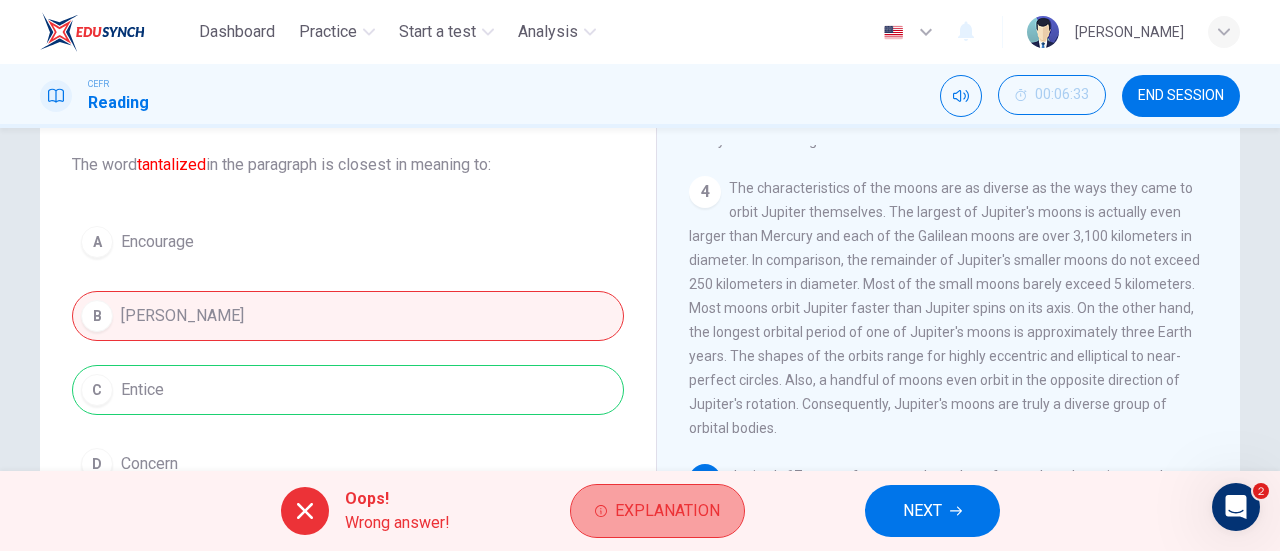 click on "Explanation" at bounding box center [657, 511] 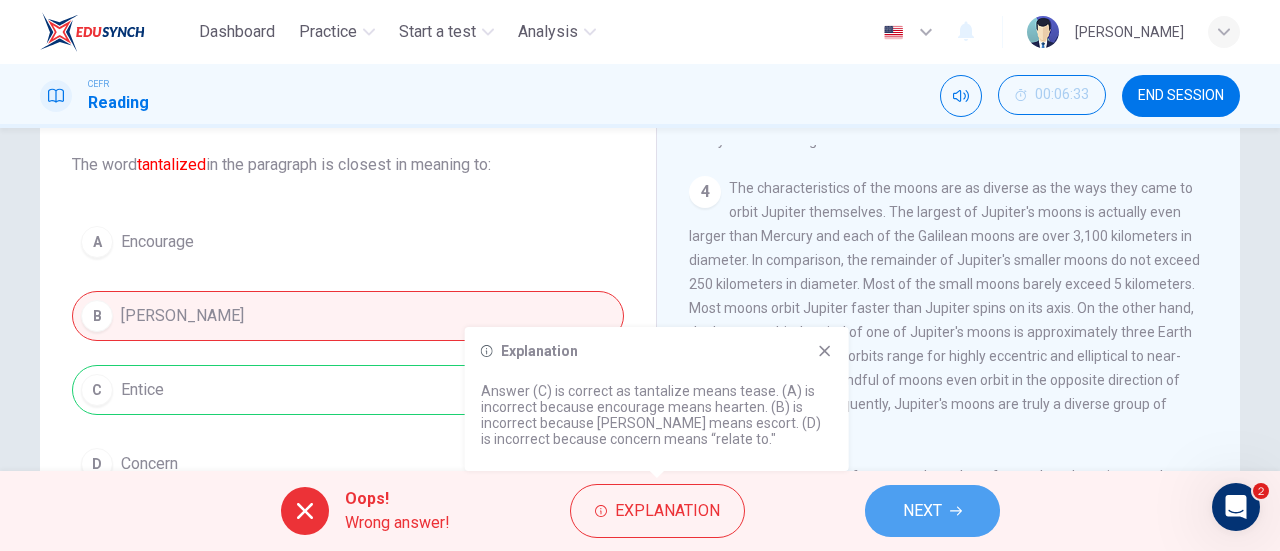 click on "NEXT" at bounding box center (922, 511) 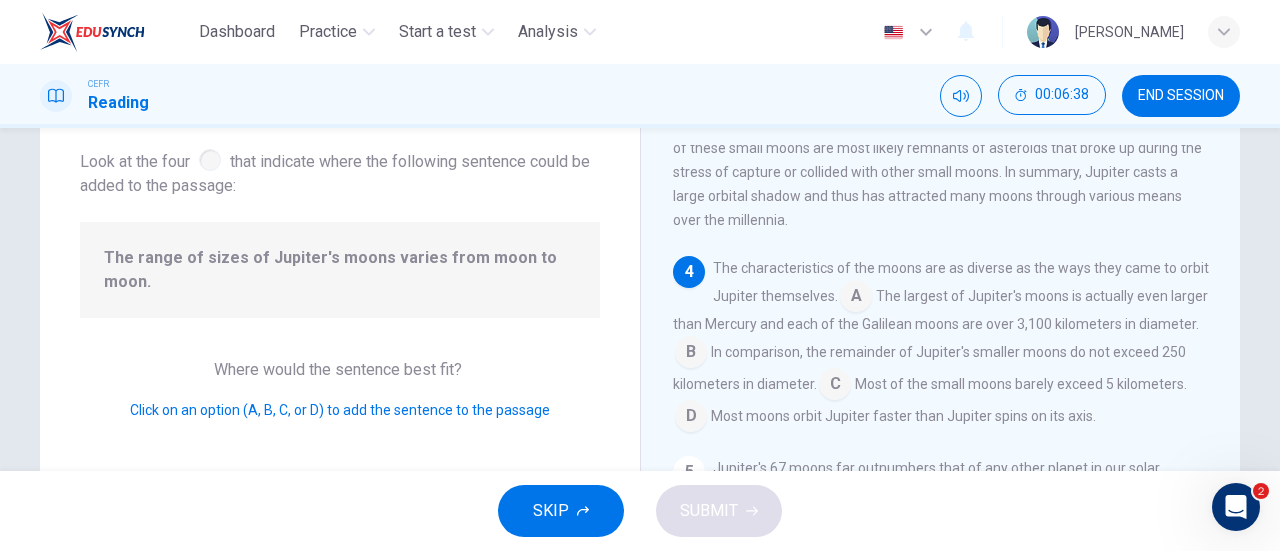 scroll, scrollTop: 829, scrollLeft: 0, axis: vertical 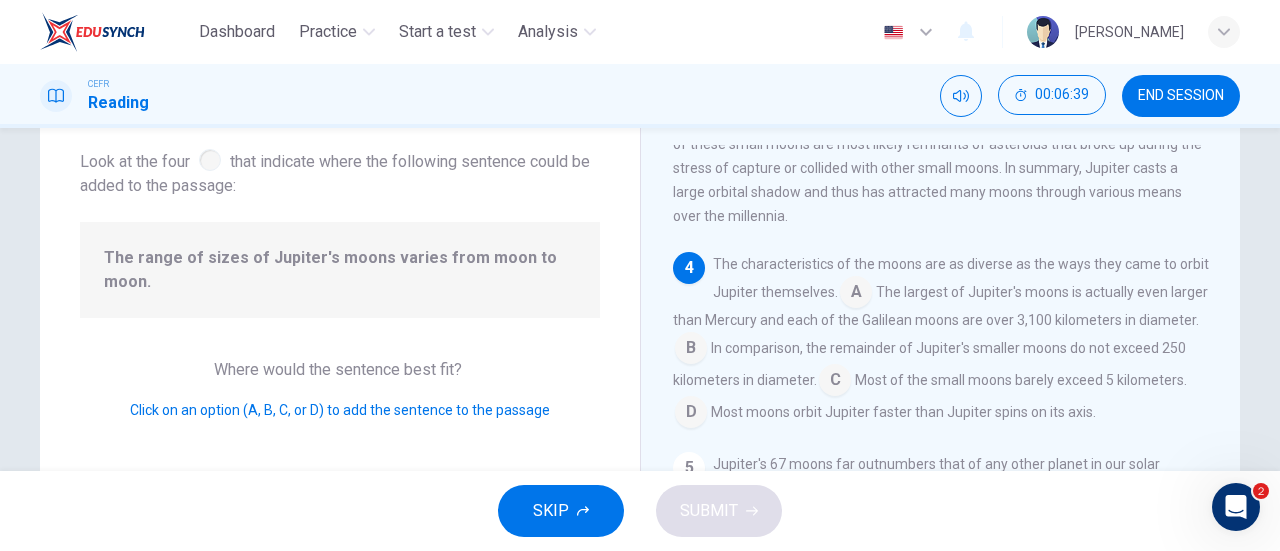 click at bounding box center [856, 294] 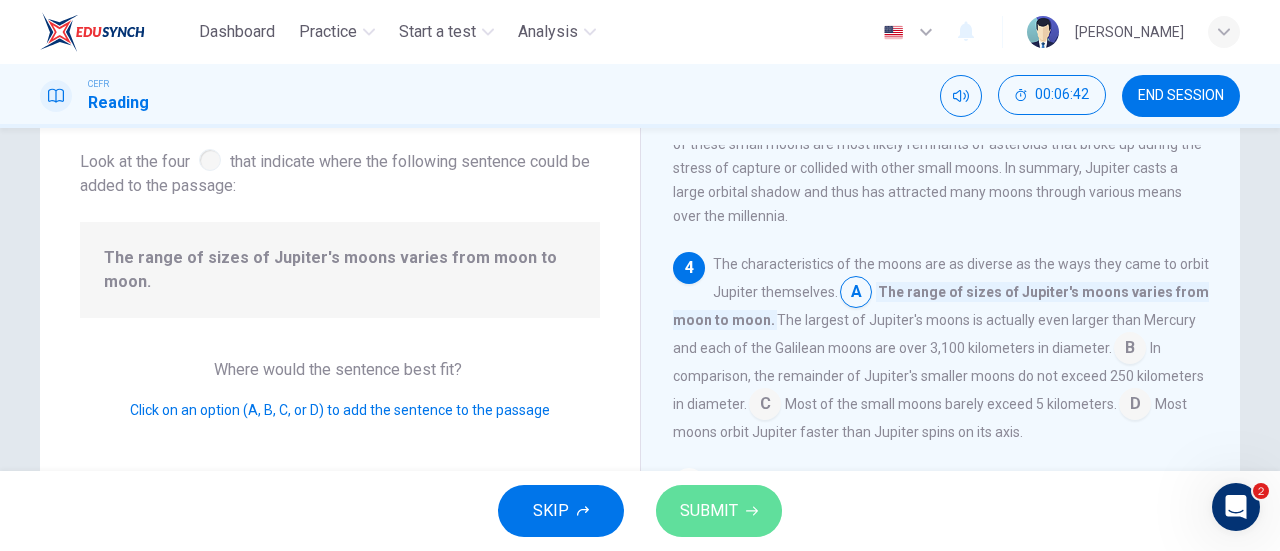 click on "SUBMIT" at bounding box center (709, 511) 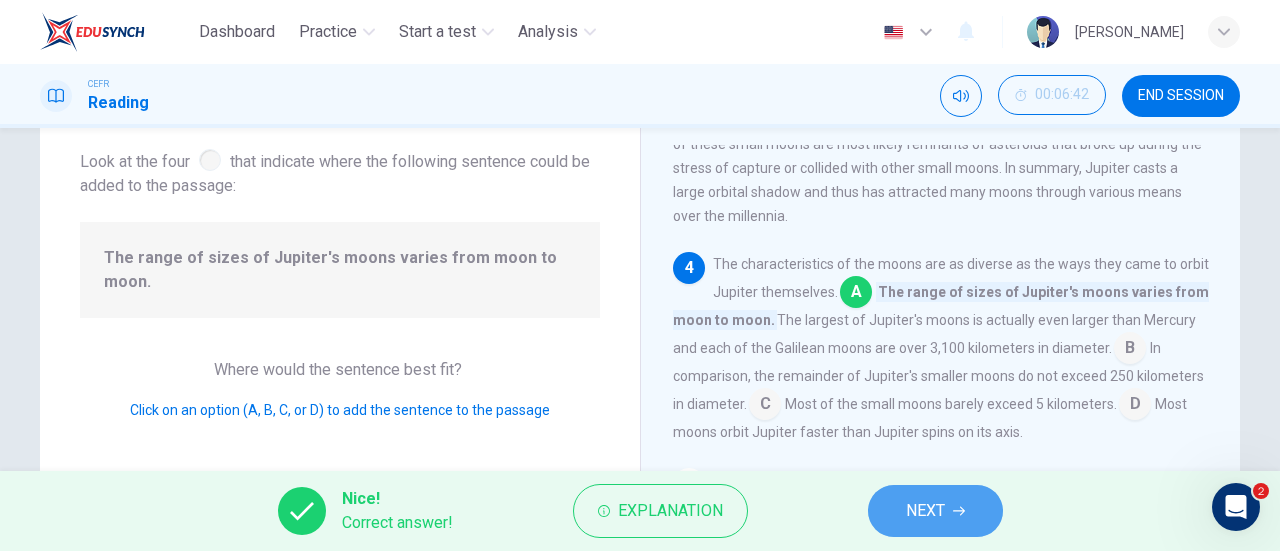 click on "NEXT" at bounding box center (935, 511) 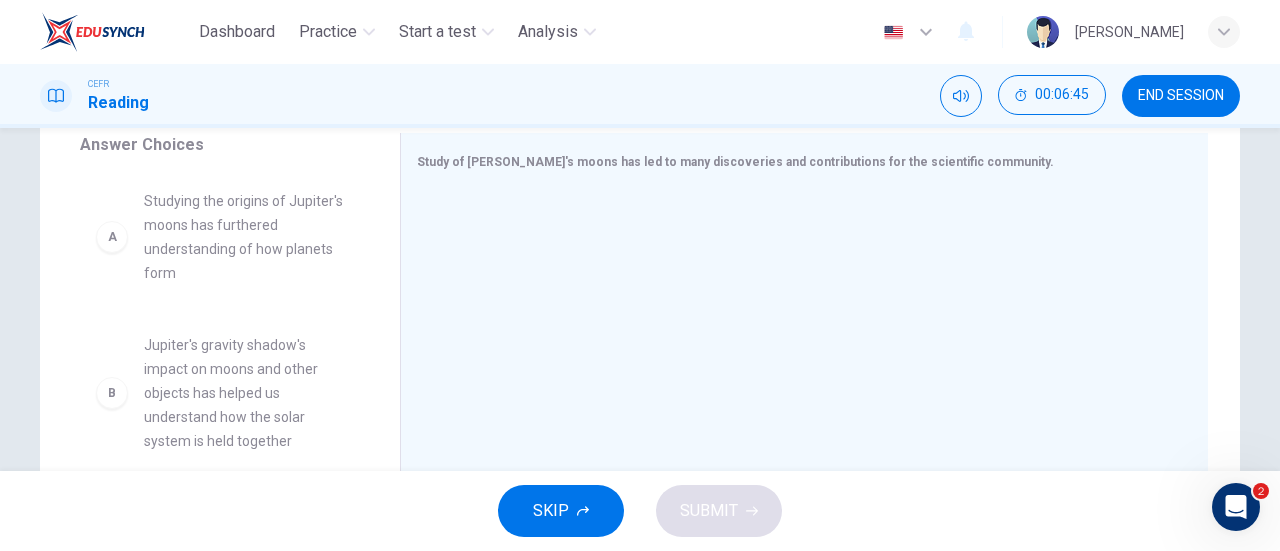 scroll, scrollTop: 350, scrollLeft: 0, axis: vertical 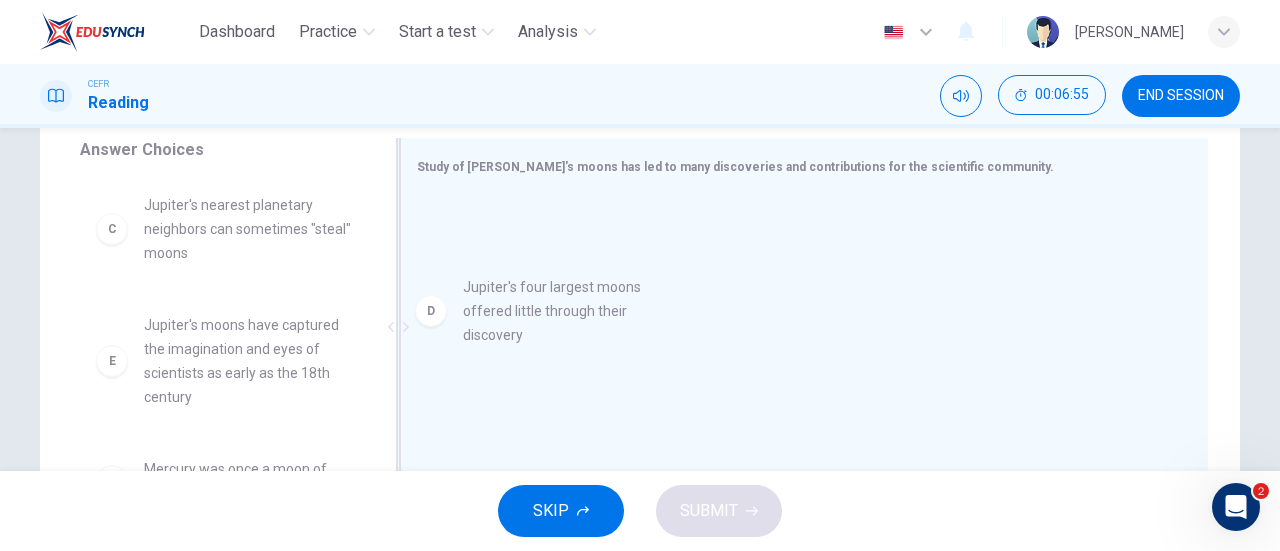 drag, startPoint x: 265, startPoint y: 351, endPoint x: 632, endPoint y: 308, distance: 369.5105 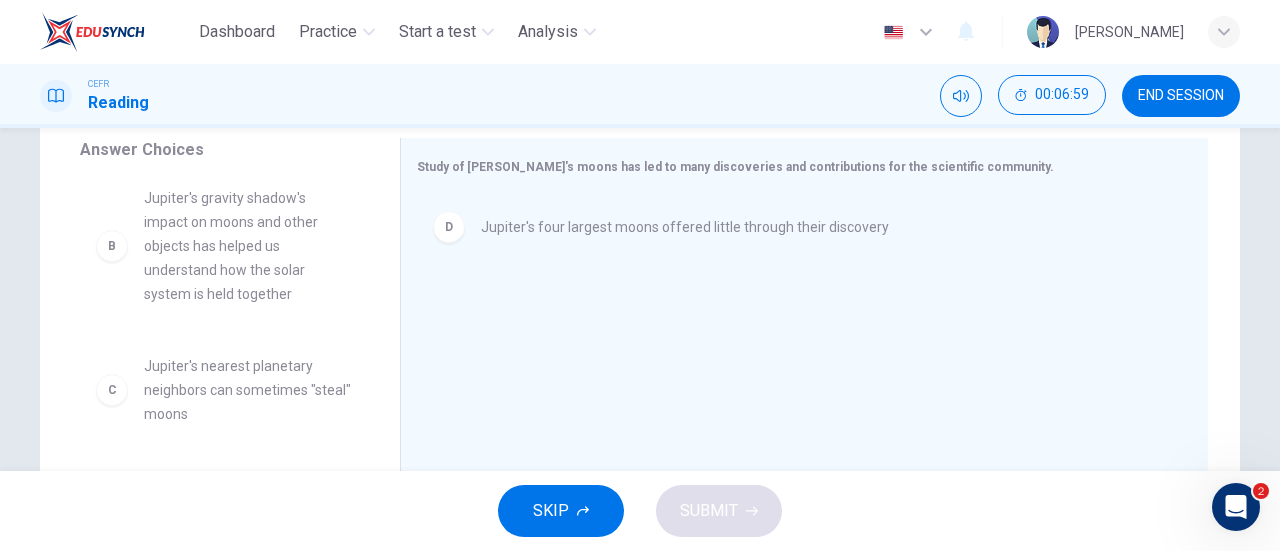 scroll, scrollTop: 117, scrollLeft: 0, axis: vertical 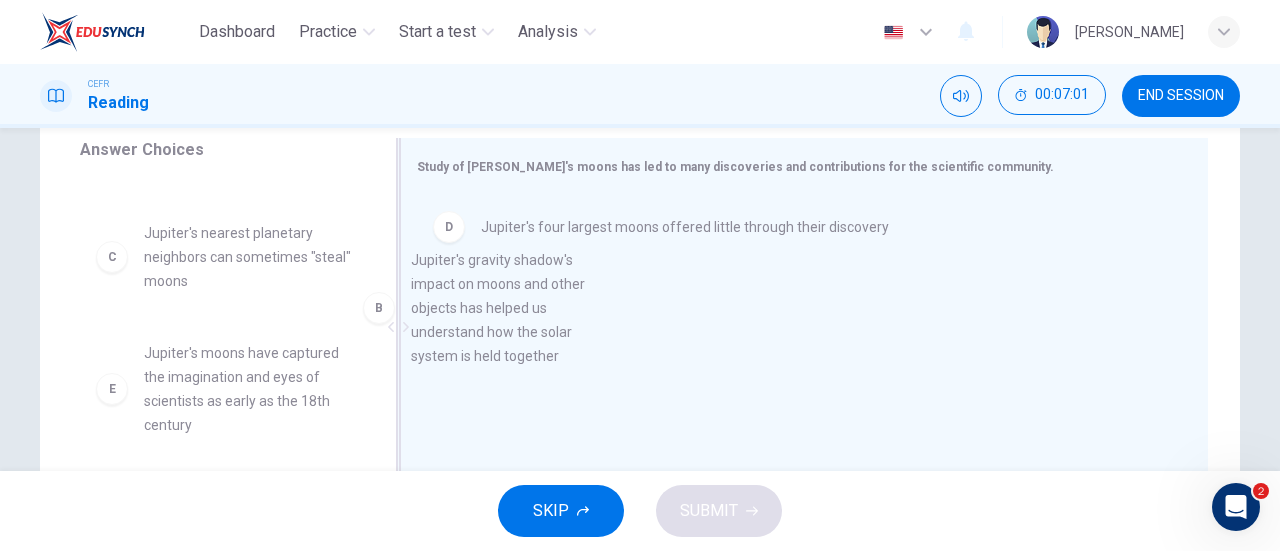 drag, startPoint x: 212, startPoint y: 303, endPoint x: 612, endPoint y: 328, distance: 400.7805 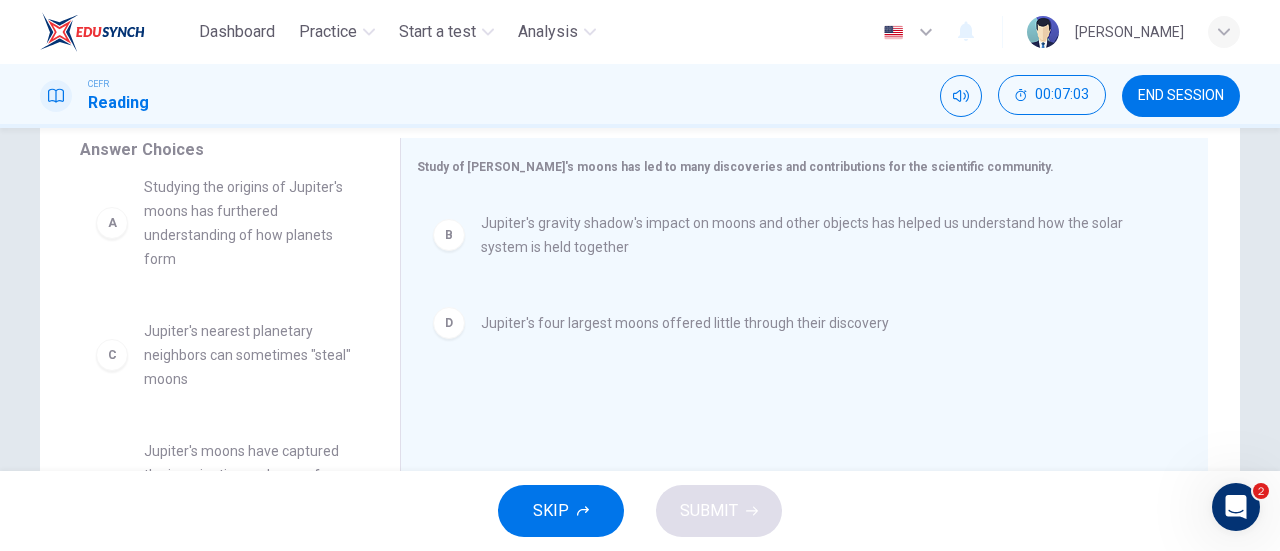 scroll, scrollTop: 0, scrollLeft: 0, axis: both 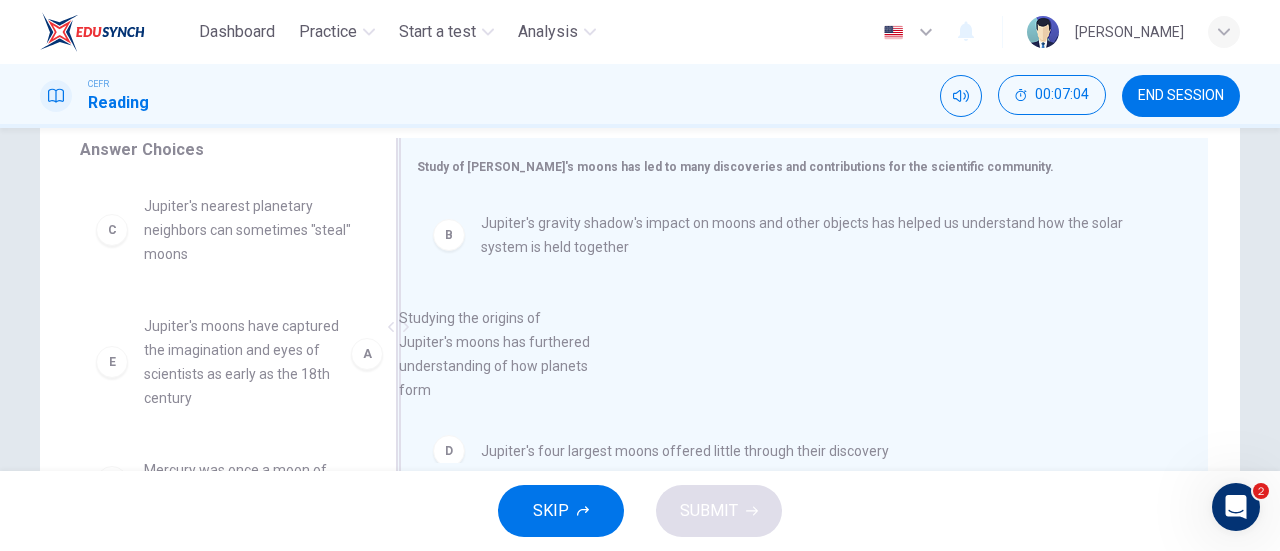 drag, startPoint x: 194, startPoint y: 279, endPoint x: 494, endPoint y: 408, distance: 326.55933 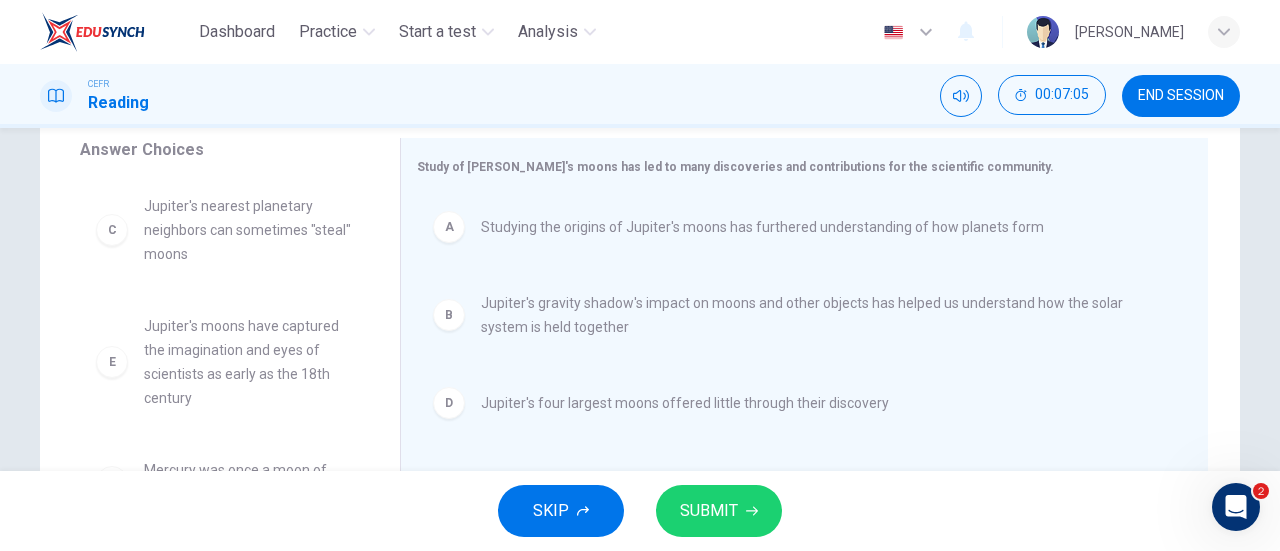 click 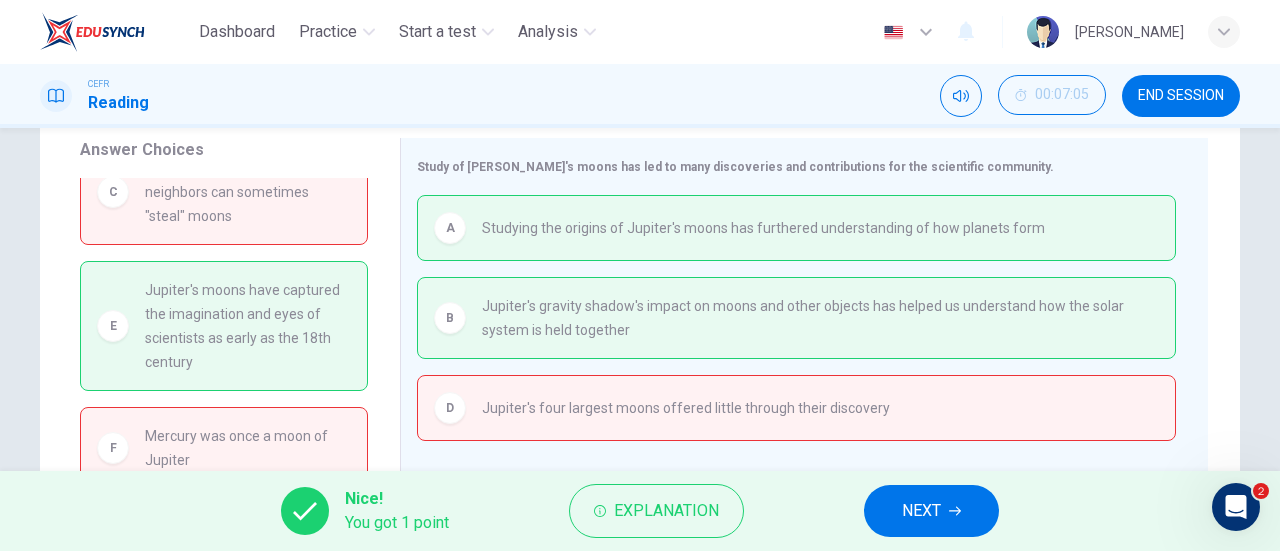 scroll, scrollTop: 40, scrollLeft: 0, axis: vertical 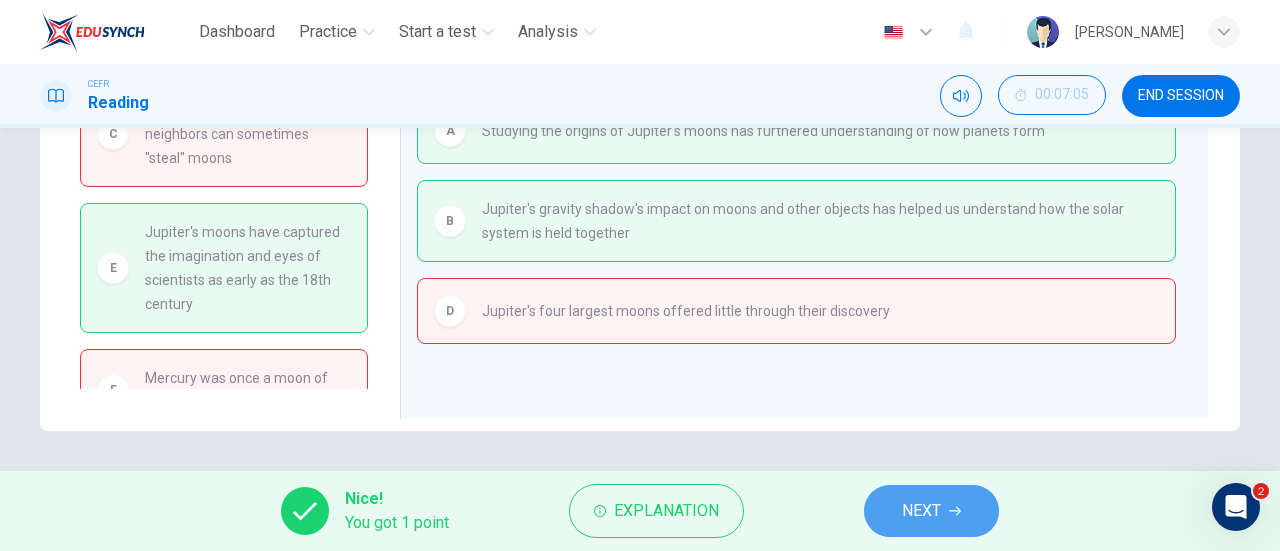 click on "NEXT" at bounding box center (921, 511) 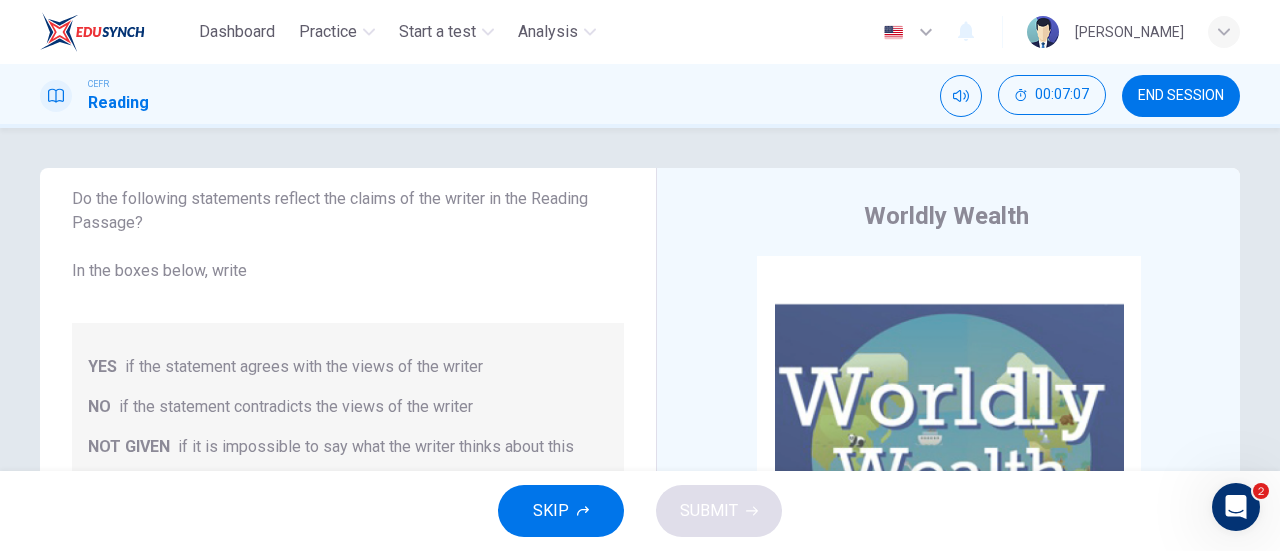 scroll, scrollTop: 78, scrollLeft: 0, axis: vertical 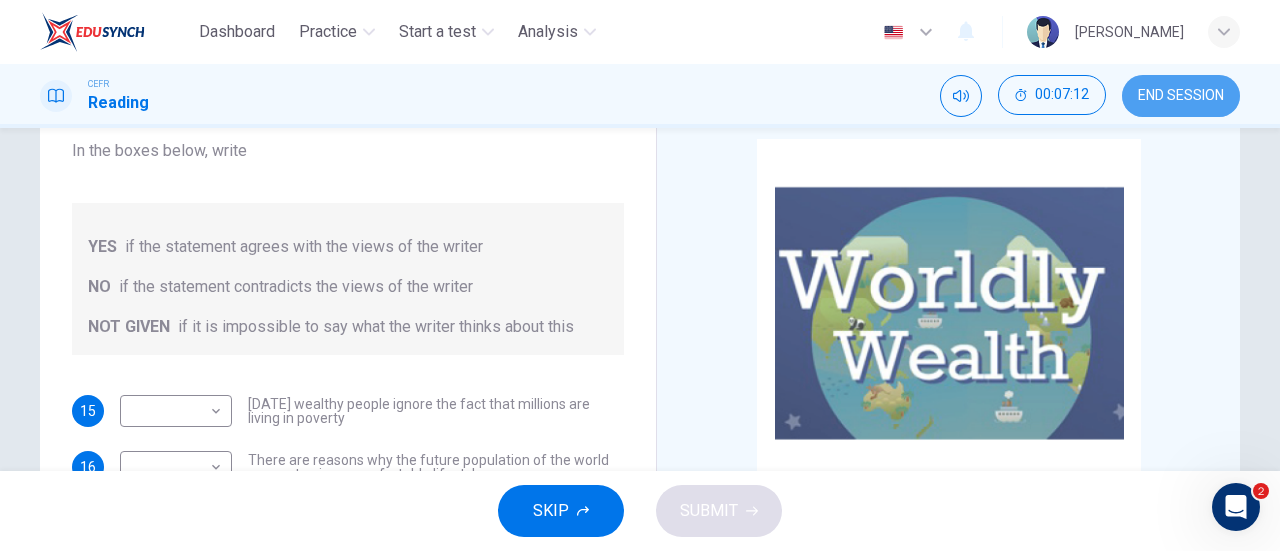 click on "END SESSION" at bounding box center (1181, 96) 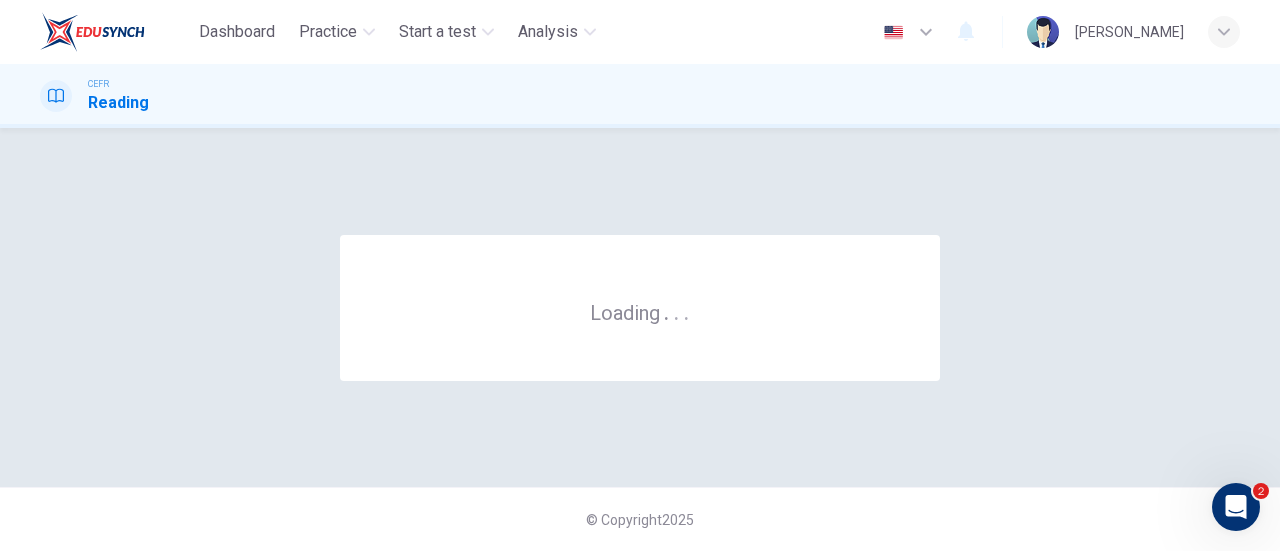scroll, scrollTop: 0, scrollLeft: 0, axis: both 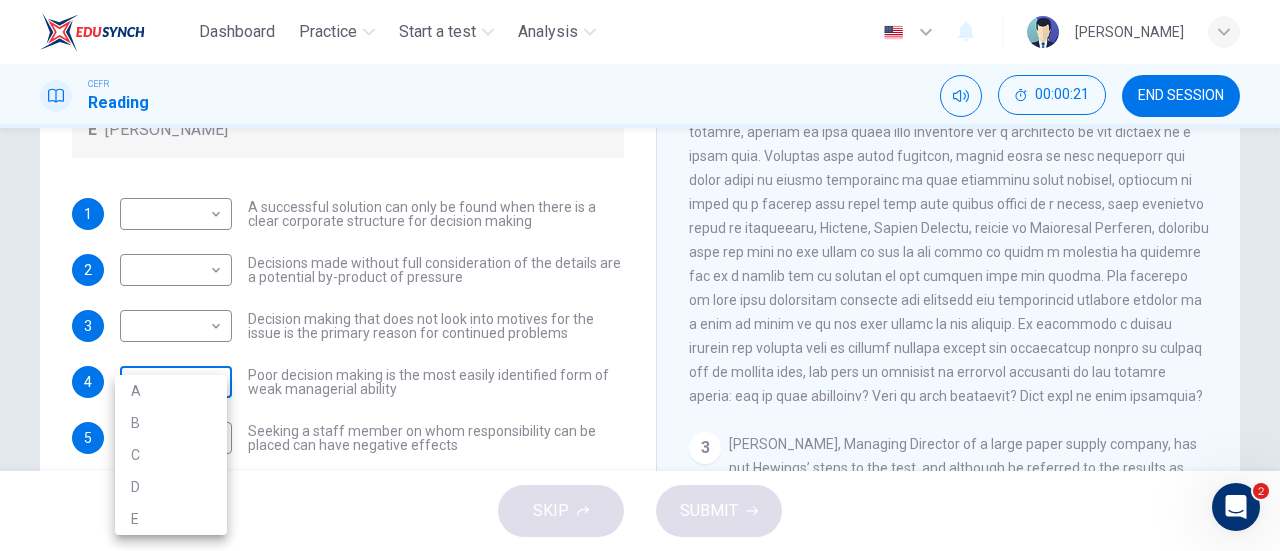 click on "Dashboard Practice Start a test Analysis English en ​ NURIN QISTINA BINTI HADZLI CEFR Reading 00:00:21 END SESSION Questions 1 - 7 Match each statement with the correct person.
Write the correct answer  A-D  in the boxes below. List of People A Marie Scrive B Martin Hewings C Garen Filke D Anne Wicks E John Tate 1 ​ ​ A successful solution can only be found when there is a clear corporate structure for decision making 2 ​ ​ Decisions made without full consideration of the details are a potential by-product of pressure 3 ​ ​ Decision making that does not look into motives for the issue is the primary reason for continued problems 4 ​ ​ Poor decision making is the most easily identified form of weak managerial ability 5 ​ ​ Seeking a staff member on whom responsibility can be placed can have negative effects 6 ​ ​ Decision making abilities are at least partly formulated long before they have any business application 7 ​ ​ Problem Solving and Decision Making CLICK TO ZOOM 1 2 3 4 5" at bounding box center (640, 275) 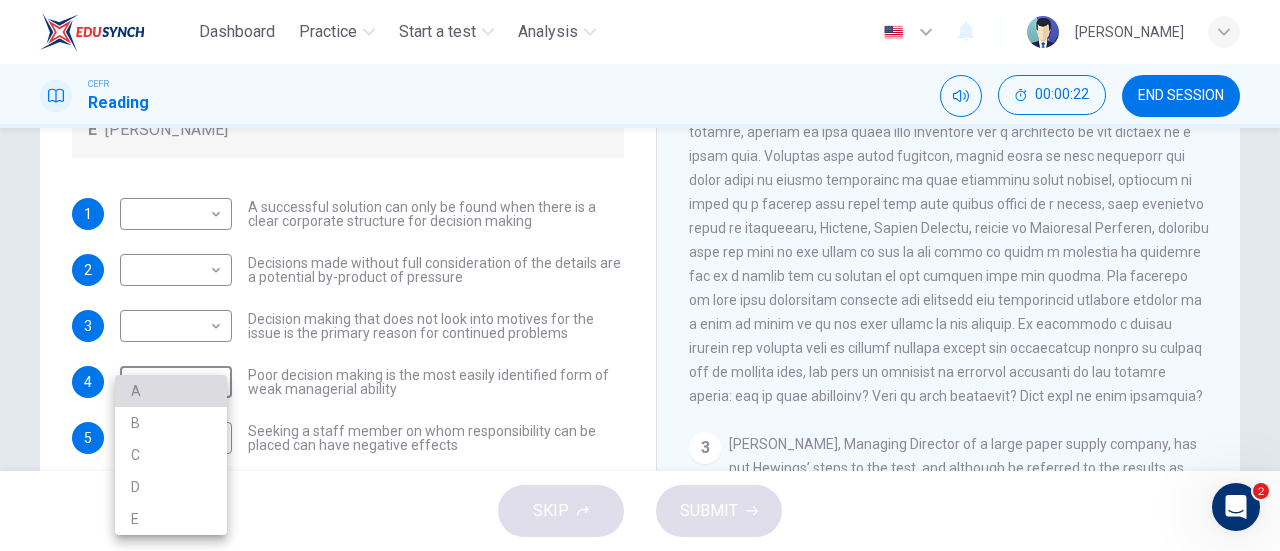 click on "A" at bounding box center [171, 391] 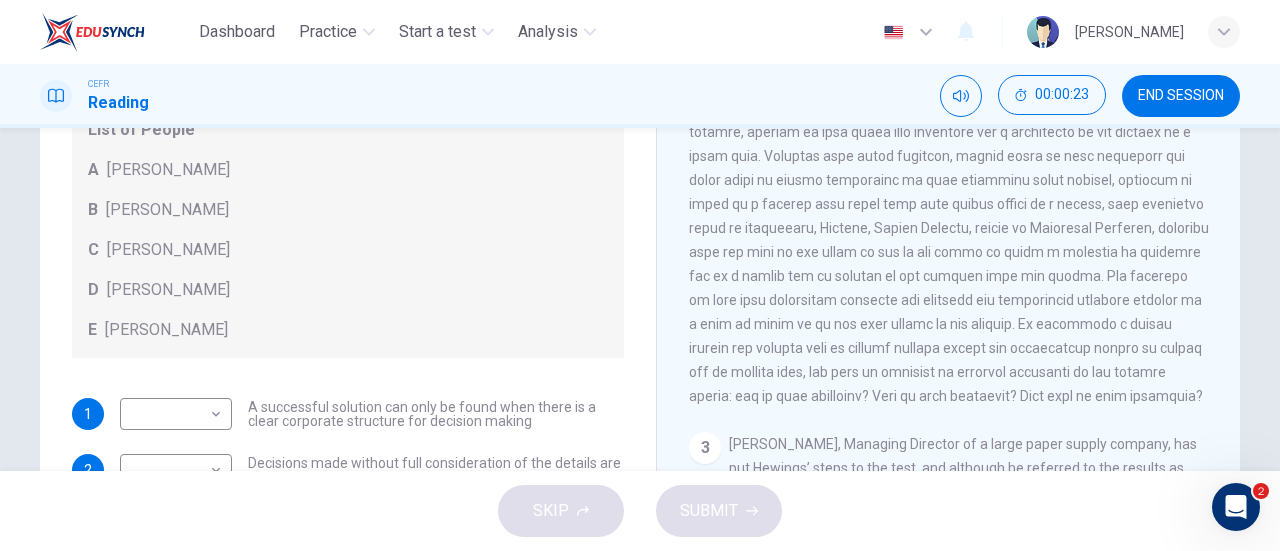 scroll, scrollTop: 0, scrollLeft: 0, axis: both 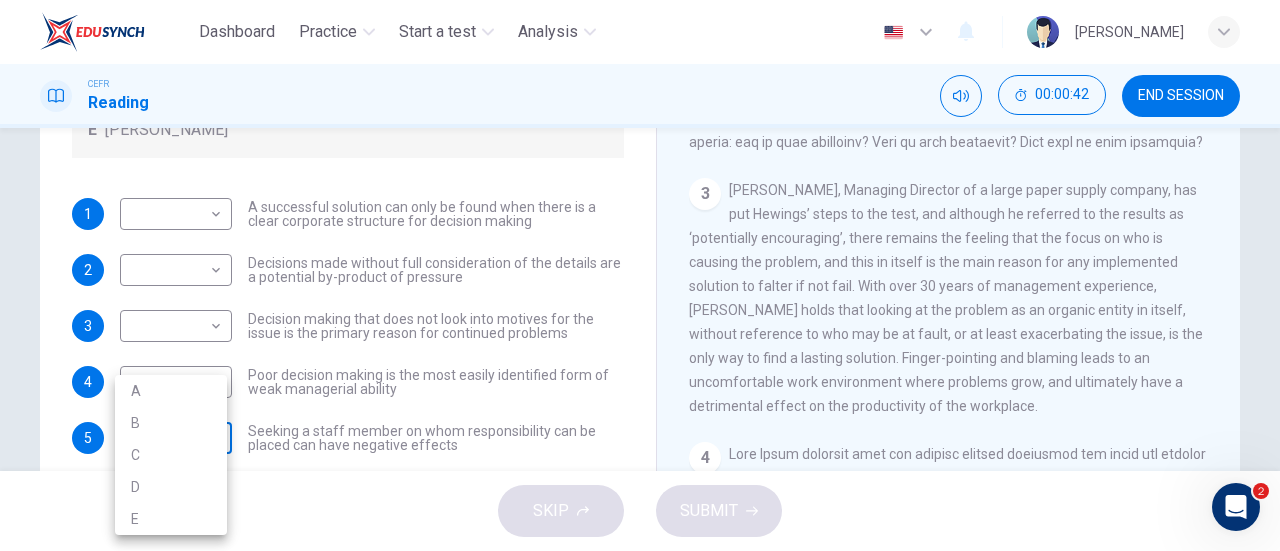 click on "Dashboard Practice Start a test Analysis English en ​ NURIN QISTINA BINTI HADZLI CEFR Reading 00:00:42 END SESSION Questions 1 - 7 Match each statement with the correct person.
Write the correct answer  A-D  in the boxes below. List of People A Marie Scrive B Martin Hewings C Garen Filke D Anne Wicks E John Tate 1 ​ ​ A successful solution can only be found when there is a clear corporate structure for decision making 2 ​ ​ Decisions made without full consideration of the details are a potential by-product of pressure 3 ​ ​ Decision making that does not look into motives for the issue is the primary reason for continued problems 4 A A ​ Poor decision making is the most easily identified form of weak managerial ability 5 ​ ​ Seeking a staff member on whom responsibility can be placed can have negative effects 6 ​ ​ Decision making abilities are at least partly formulated long before they have any business application 7 ​ ​ Problem Solving and Decision Making CLICK TO ZOOM 1 2 3 4 5" at bounding box center (640, 275) 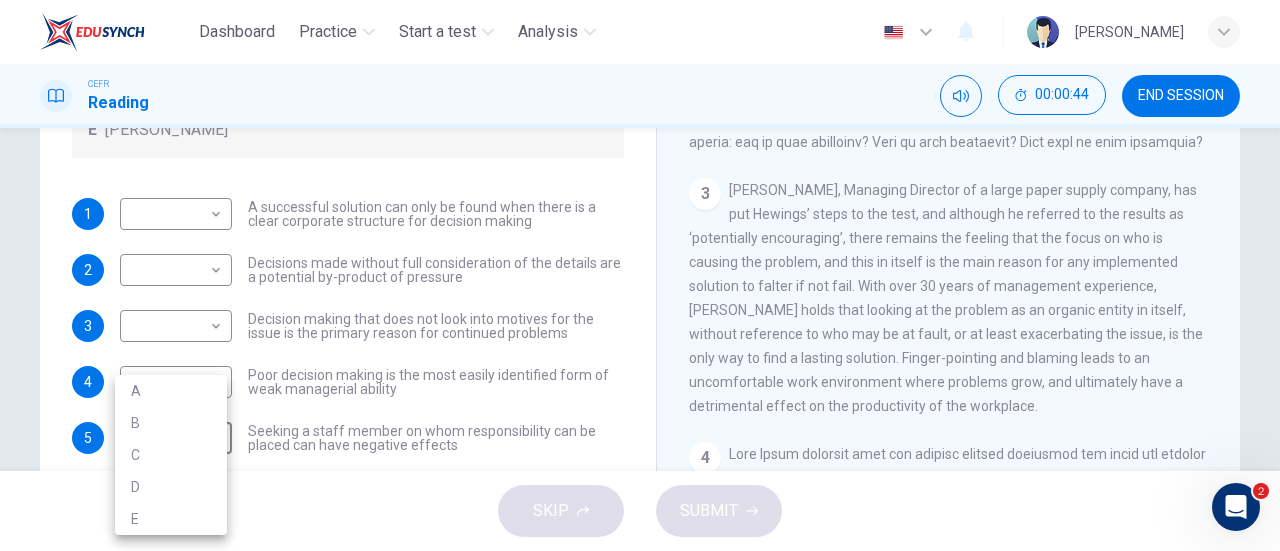 click at bounding box center (640, 275) 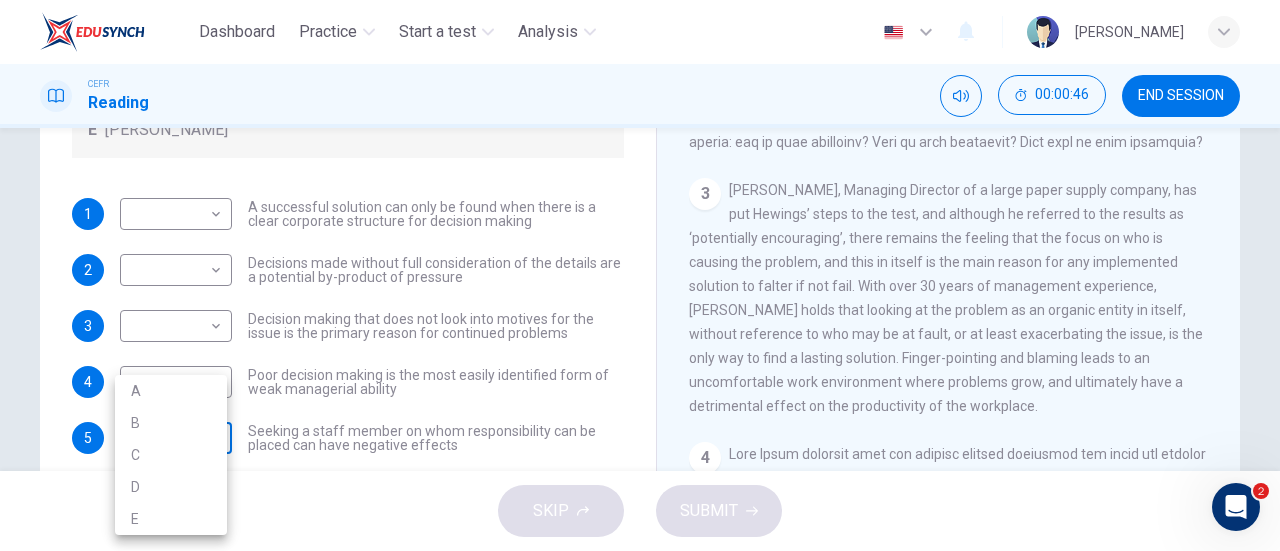 click on "Dashboard Practice Start a test Analysis English en ​ NURIN QISTINA BINTI HADZLI CEFR Reading 00:00:46 END SESSION Questions 1 - 7 Match each statement with the correct person.
Write the correct answer  A-D  in the boxes below. List of People A Marie Scrive B Martin Hewings C Garen Filke D Anne Wicks E John Tate 1 ​ ​ A successful solution can only be found when there is a clear corporate structure for decision making 2 ​ ​ Decisions made without full consideration of the details are a potential by-product of pressure 3 ​ ​ Decision making that does not look into motives for the issue is the primary reason for continued problems 4 A A ​ Poor decision making is the most easily identified form of weak managerial ability 5 ​ ​ Seeking a staff member on whom responsibility can be placed can have negative effects 6 ​ ​ Decision making abilities are at least partly formulated long before they have any business application 7 ​ ​ Problem Solving and Decision Making CLICK TO ZOOM 1 2 3 4 5" at bounding box center (640, 275) 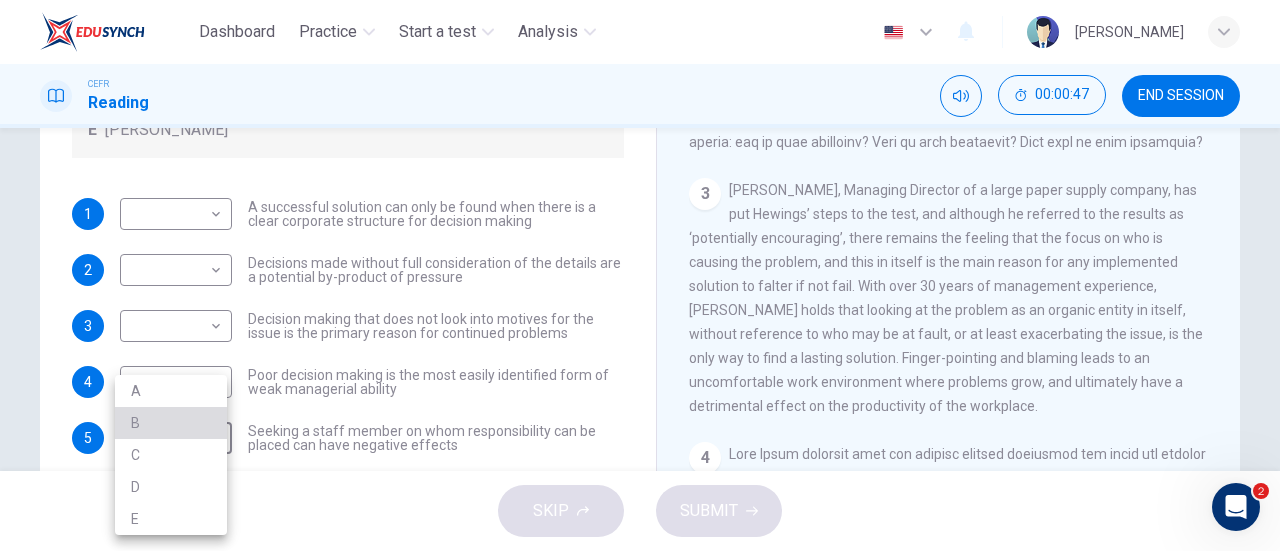 click on "B" at bounding box center [171, 423] 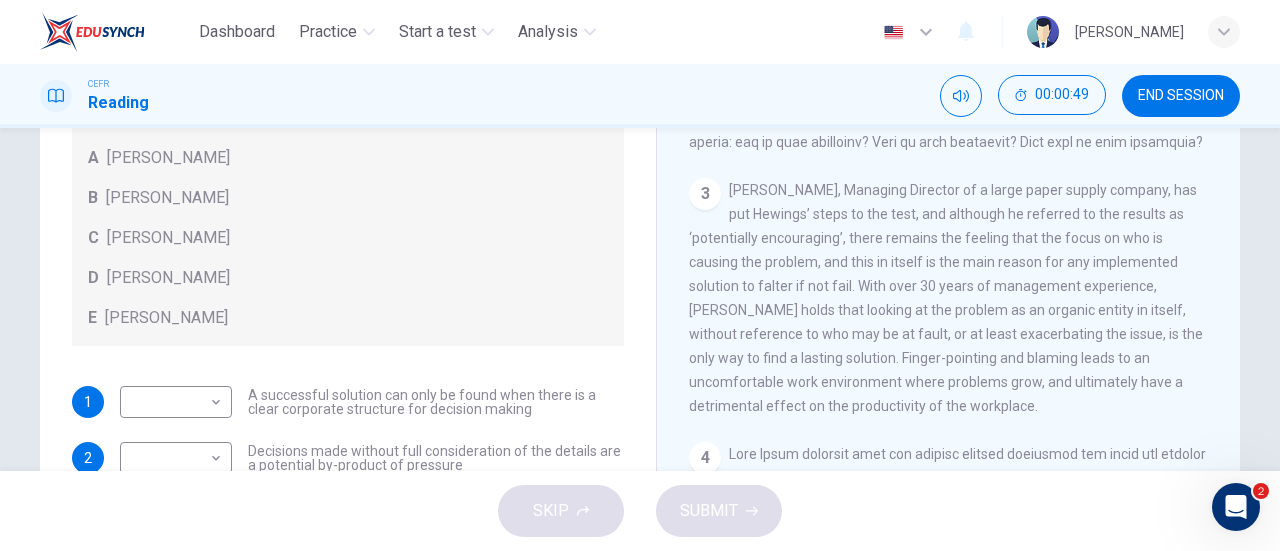 scroll, scrollTop: 216, scrollLeft: 0, axis: vertical 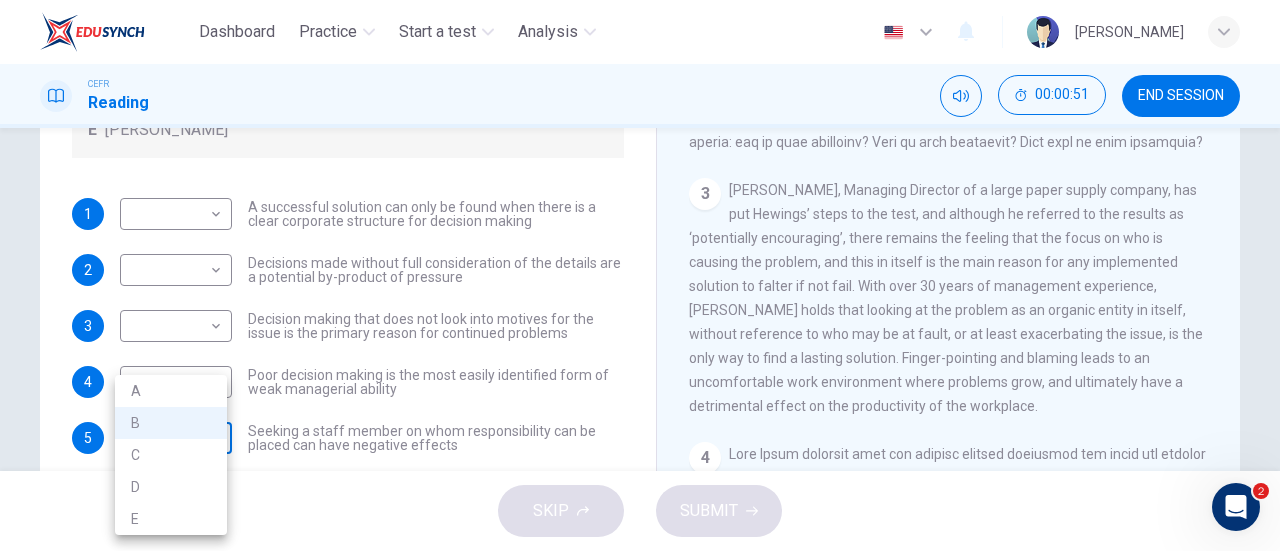 click on "Dashboard Practice Start a test Analysis English en ​ NURIN QISTINA BINTI HADZLI CEFR Reading 00:00:51 END SESSION Questions 1 - 7 Match each statement with the correct person.
Write the correct answer  A-D  in the boxes below. List of People A Marie Scrive B Martin Hewings C Garen Filke D Anne Wicks E John Tate 1 ​ ​ A successful solution can only be found when there is a clear corporate structure for decision making 2 ​ ​ Decisions made without full consideration of the details are a potential by-product of pressure 3 ​ ​ Decision making that does not look into motives for the issue is the primary reason for continued problems 4 A A ​ Poor decision making is the most easily identified form of weak managerial ability 5 B B ​ Seeking a staff member on whom responsibility can be placed can have negative effects 6 ​ ​ Decision making abilities are at least partly formulated long before they have any business application 7 ​ ​ Problem Solving and Decision Making CLICK TO ZOOM 1 2 3 4 5" at bounding box center (640, 275) 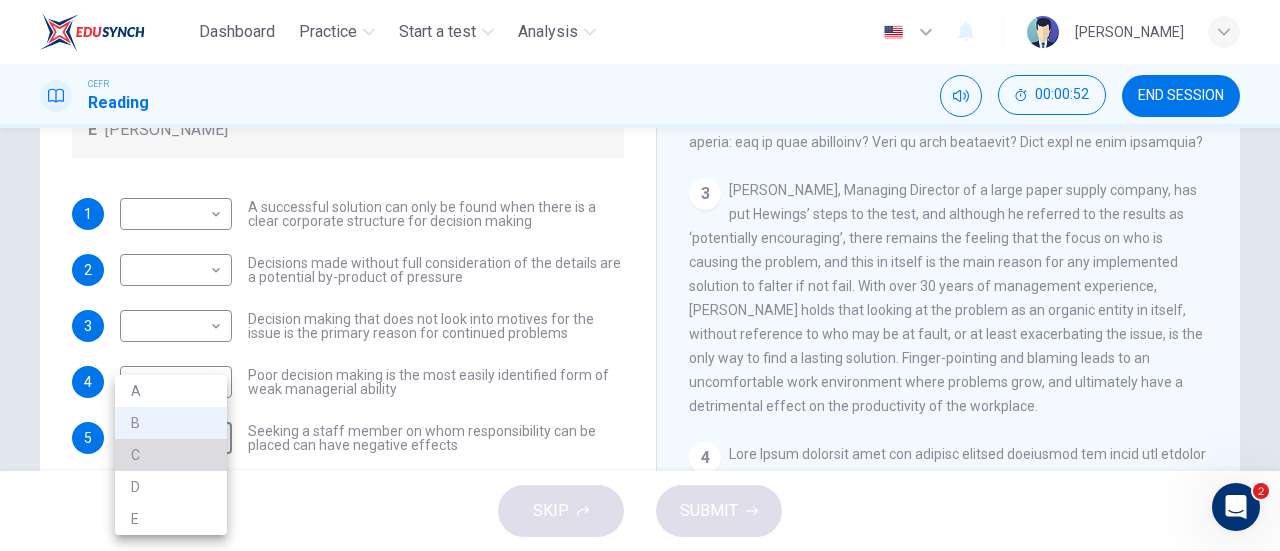 click on "C" at bounding box center (171, 455) 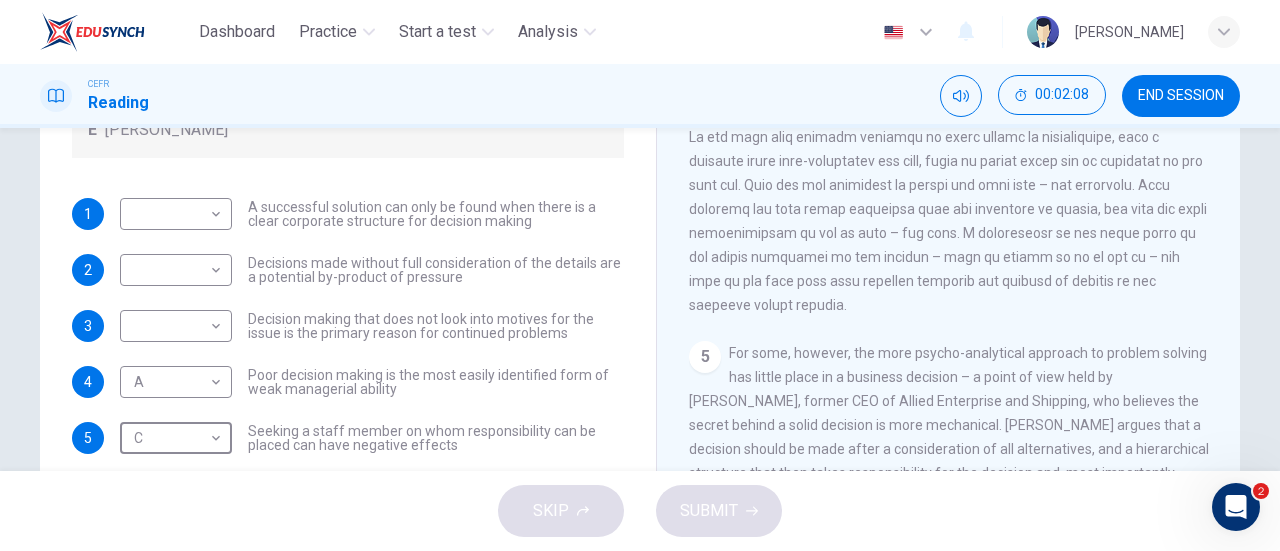 scroll, scrollTop: 1438, scrollLeft: 0, axis: vertical 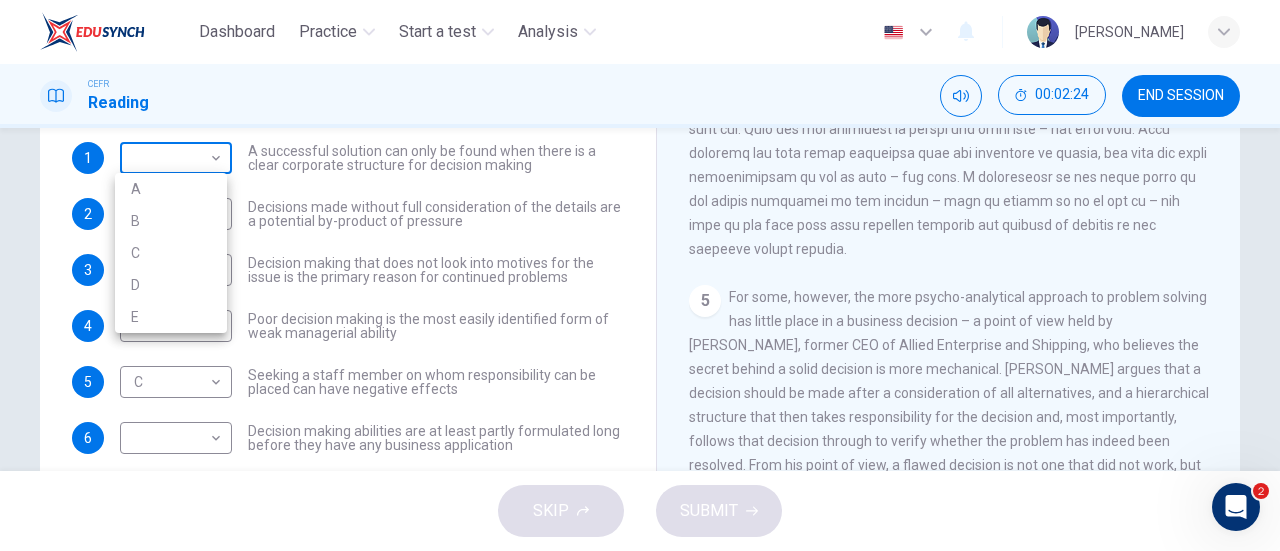 click on "Dashboard Practice Start a test Analysis English en ​ NURIN QISTINA BINTI HADZLI CEFR Reading 00:02:24 END SESSION Questions 1 - 7 Match each statement with the correct person.
Write the correct answer  A-D  in the boxes below. List of People A Marie Scrive B Martin Hewings C Garen Filke D Anne Wicks E John Tate 1 ​ ​ A successful solution can only be found when there is a clear corporate structure for decision making 2 ​ ​ Decisions made without full consideration of the details are a potential by-product of pressure 3 ​ ​ Decision making that does not look into motives for the issue is the primary reason for continued problems 4 A A ​ Poor decision making is the most easily identified form of weak managerial ability 5 C C ​ Seeking a staff member on whom responsibility can be placed can have negative effects 6 ​ ​ Decision making abilities are at least partly formulated long before they have any business application 7 ​ ​ Problem Solving and Decision Making CLICK TO ZOOM 1 2 3 4 5" at bounding box center (640, 275) 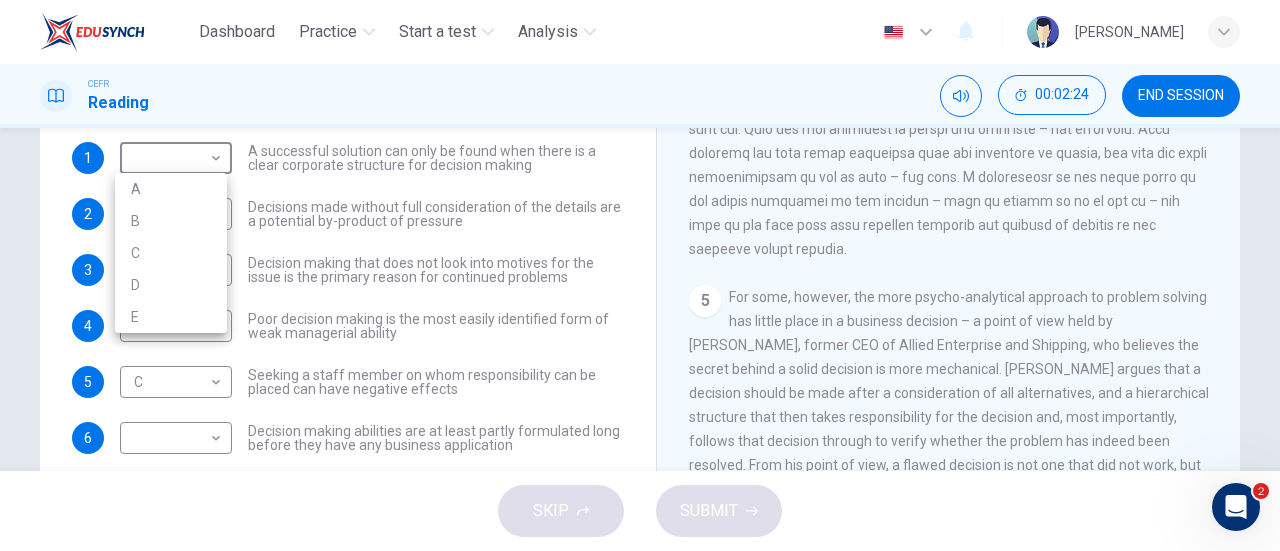 click at bounding box center [640, 275] 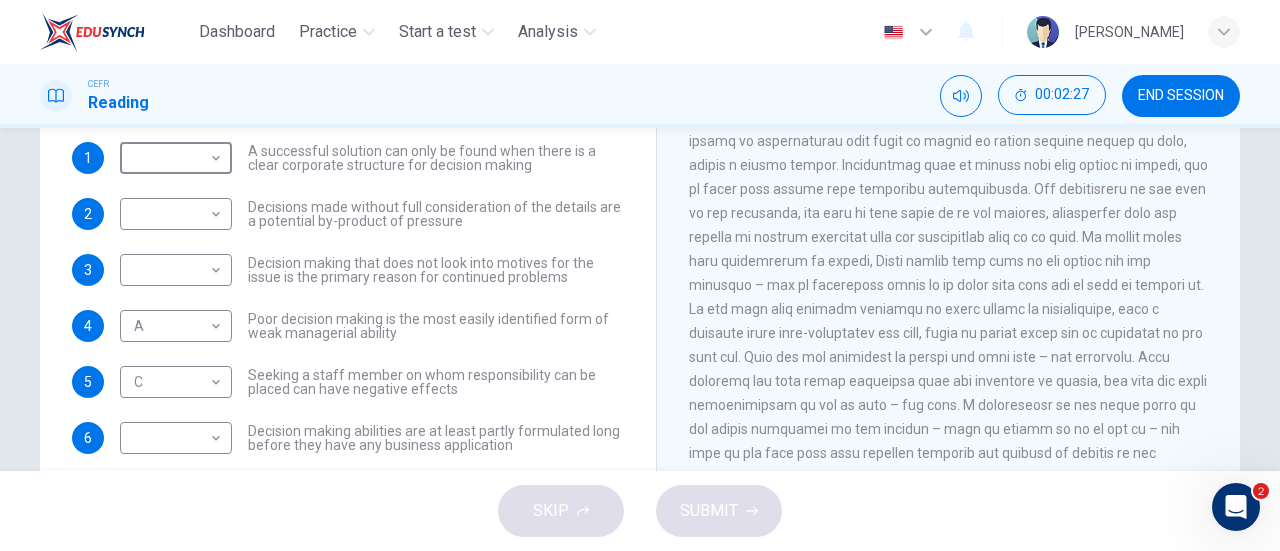 scroll, scrollTop: 1178, scrollLeft: 0, axis: vertical 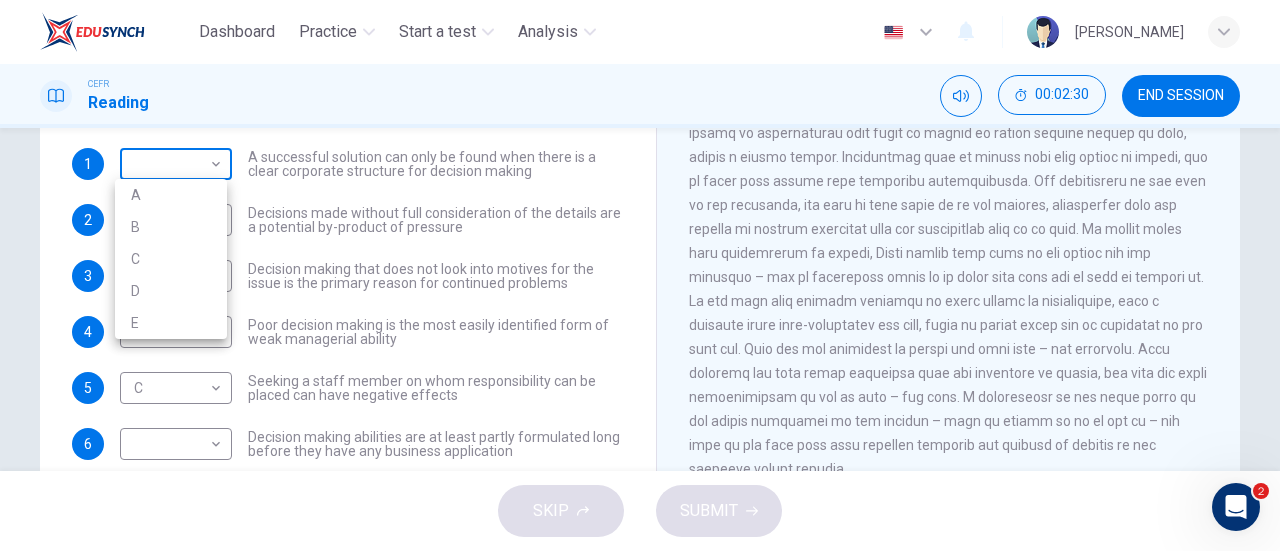 click on "Dashboard Practice Start a test Analysis English en ​ NURIN QISTINA BINTI HADZLI CEFR Reading 00:02:30 END SESSION Questions 1 - 7 Match each statement with the correct person.
Write the correct answer  A-D  in the boxes below. List of People A Marie Scrive B Martin Hewings C Garen Filke D Anne Wicks E John Tate 1 ​ ​ A successful solution can only be found when there is a clear corporate structure for decision making 2 ​ ​ Decisions made without full consideration of the details are a potential by-product of pressure 3 ​ ​ Decision making that does not look into motives for the issue is the primary reason for continued problems 4 A A ​ Poor decision making is the most easily identified form of weak managerial ability 5 C C ​ Seeking a staff member on whom responsibility can be placed can have negative effects 6 ​ ​ Decision making abilities are at least partly formulated long before they have any business application 7 ​ ​ Problem Solving and Decision Making CLICK TO ZOOM 1 2 3 4 5" at bounding box center (640, 275) 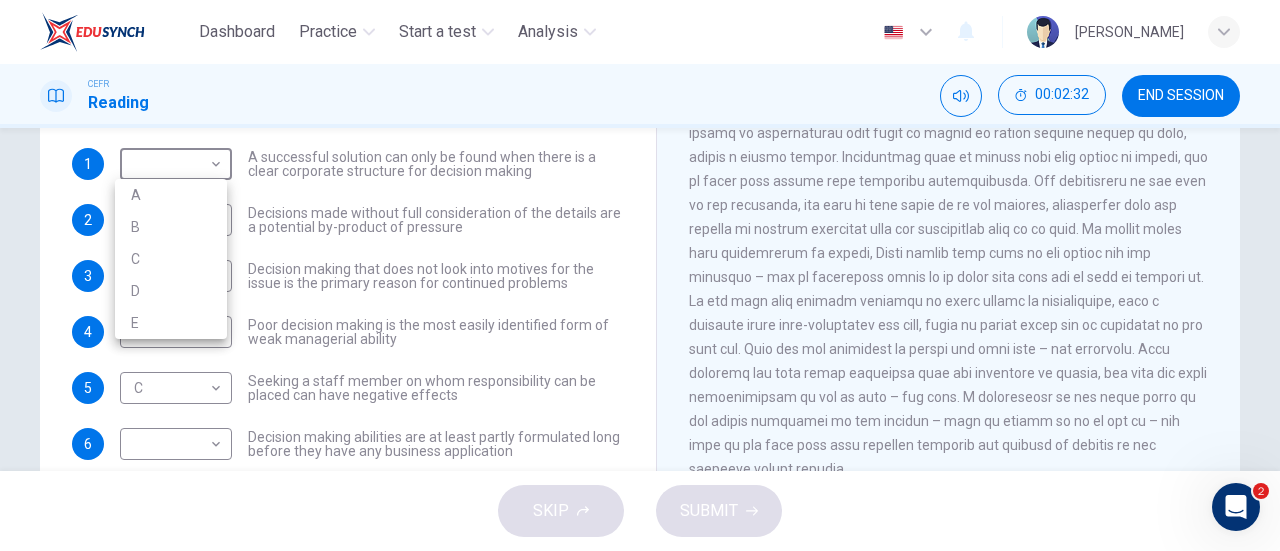 click on "D" at bounding box center (171, 291) 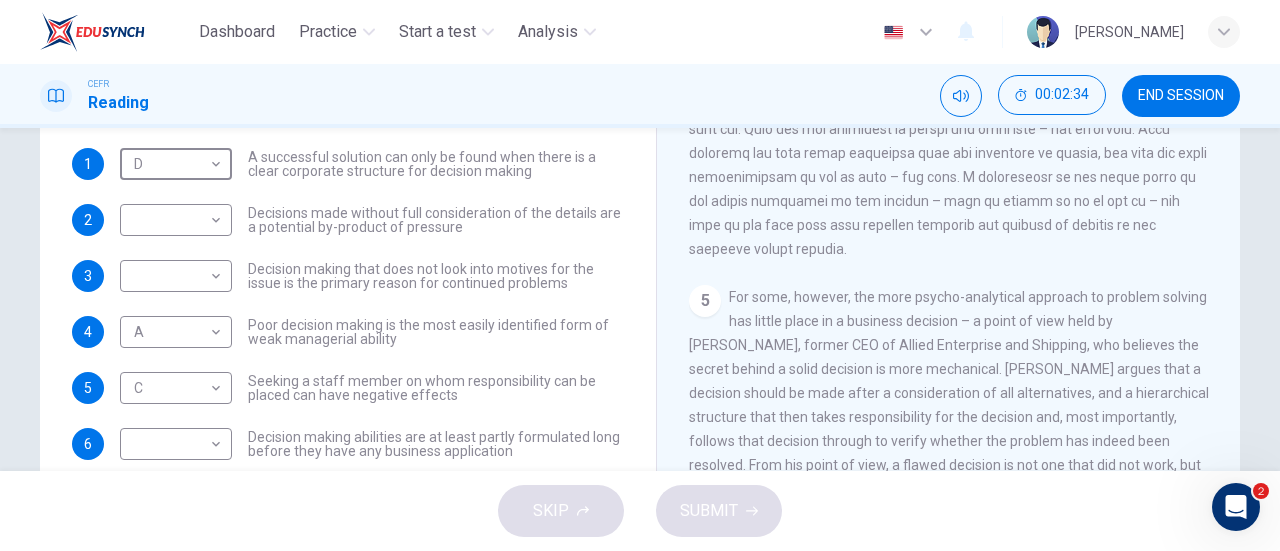 scroll, scrollTop: 1438, scrollLeft: 0, axis: vertical 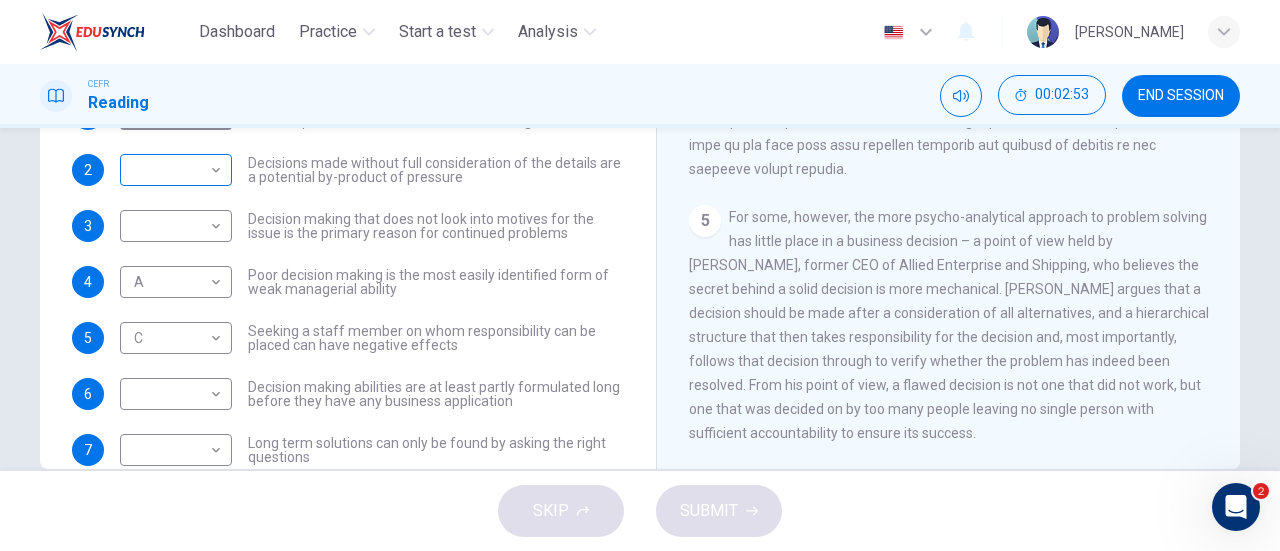 click on "Dashboard Practice Start a test Analysis English en ​ NURIN QISTINA BINTI HADZLI CEFR Reading 00:02:53 END SESSION Questions 1 - 7 Match each statement with the correct person.
Write the correct answer  A-D  in the boxes below. List of People A Marie Scrive B Martin Hewings C Garen Filke D Anne Wicks E John Tate 1 D D ​ A successful solution can only be found when there is a clear corporate structure for decision making 2 ​ ​ Decisions made without full consideration of the details are a potential by-product of pressure 3 ​ ​ Decision making that does not look into motives for the issue is the primary reason for continued problems 4 A A ​ Poor decision making is the most easily identified form of weak managerial ability 5 C C ​ Seeking a staff member on whom responsibility can be placed can have negative effects 6 ​ ​ Decision making abilities are at least partly formulated long before they have any business application 7 ​ ​ Problem Solving and Decision Making CLICK TO ZOOM 1 2 3 4 5" at bounding box center (640, 275) 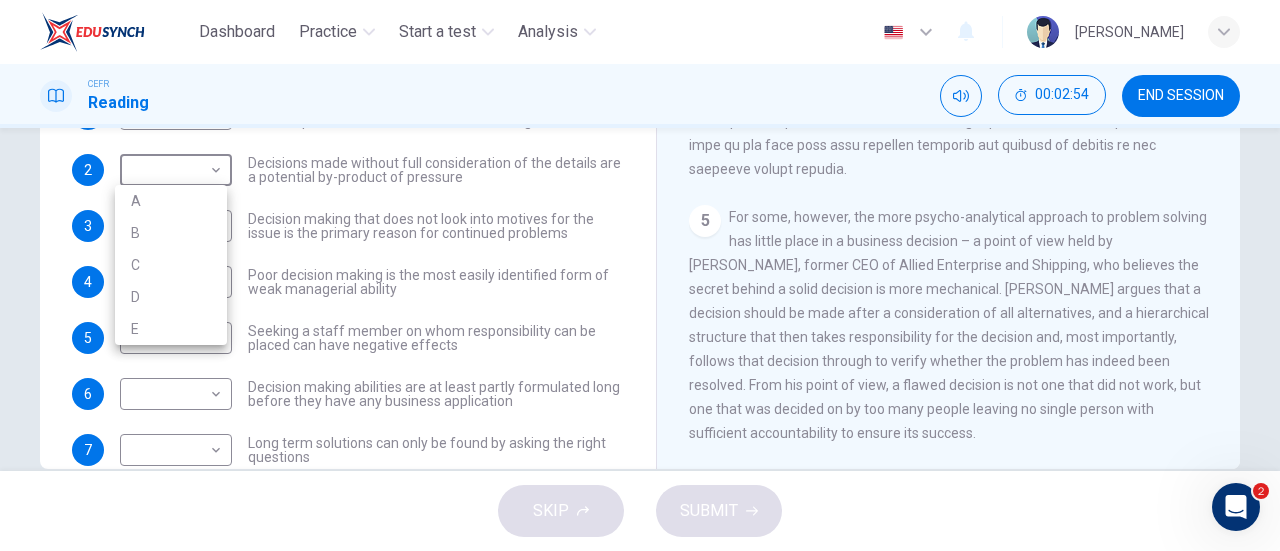 click at bounding box center [640, 275] 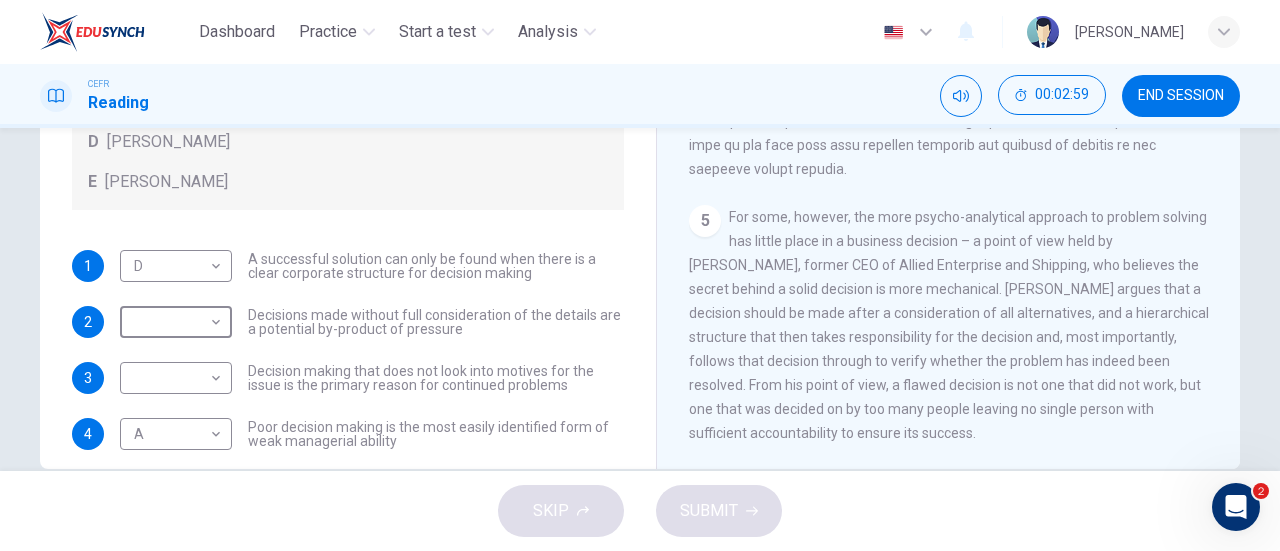 scroll, scrollTop: 0, scrollLeft: 0, axis: both 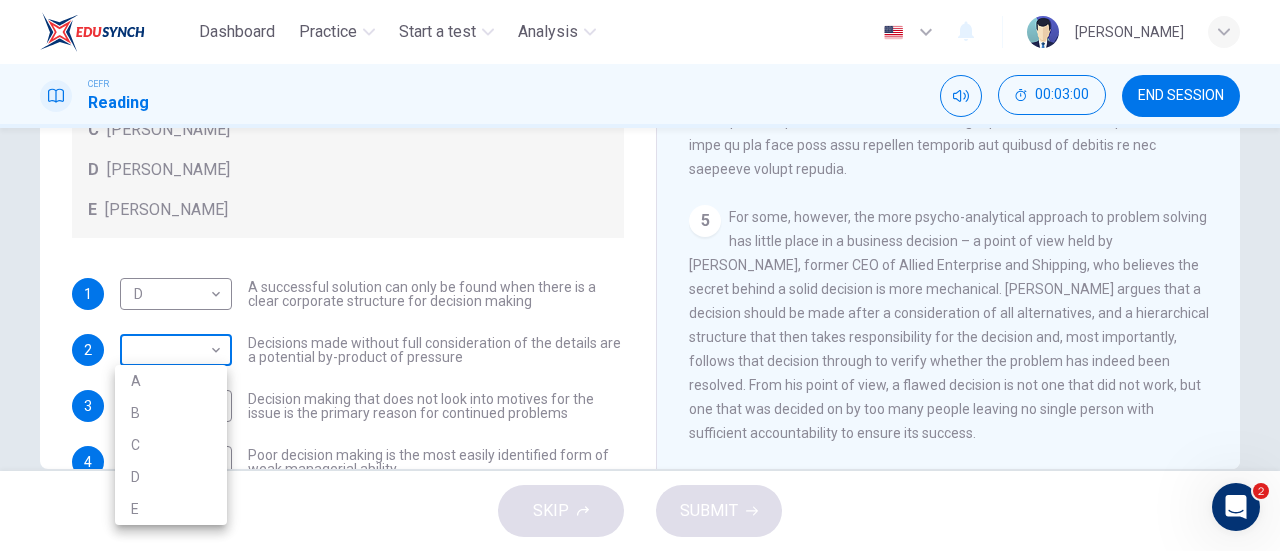 click on "Dashboard Practice Start a test Analysis English en ​ NURIN QISTINA BINTI HADZLI CEFR Reading 00:03:00 END SESSION Questions 1 - 7 Match each statement with the correct person.
Write the correct answer  A-D  in the boxes below. List of People A Marie Scrive B Martin Hewings C Garen Filke D Anne Wicks E John Tate 1 D D ​ A successful solution can only be found when there is a clear corporate structure for decision making 2 ​ ​ Decisions made without full consideration of the details are a potential by-product of pressure 3 ​ ​ Decision making that does not look into motives for the issue is the primary reason for continued problems 4 A A ​ Poor decision making is the most easily identified form of weak managerial ability 5 C C ​ Seeking a staff member on whom responsibility can be placed can have negative effects 6 ​ ​ Decision making abilities are at least partly formulated long before they have any business application 7 ​ ​ Problem Solving and Decision Making CLICK TO ZOOM 1 2 3 4 5" at bounding box center [640, 275] 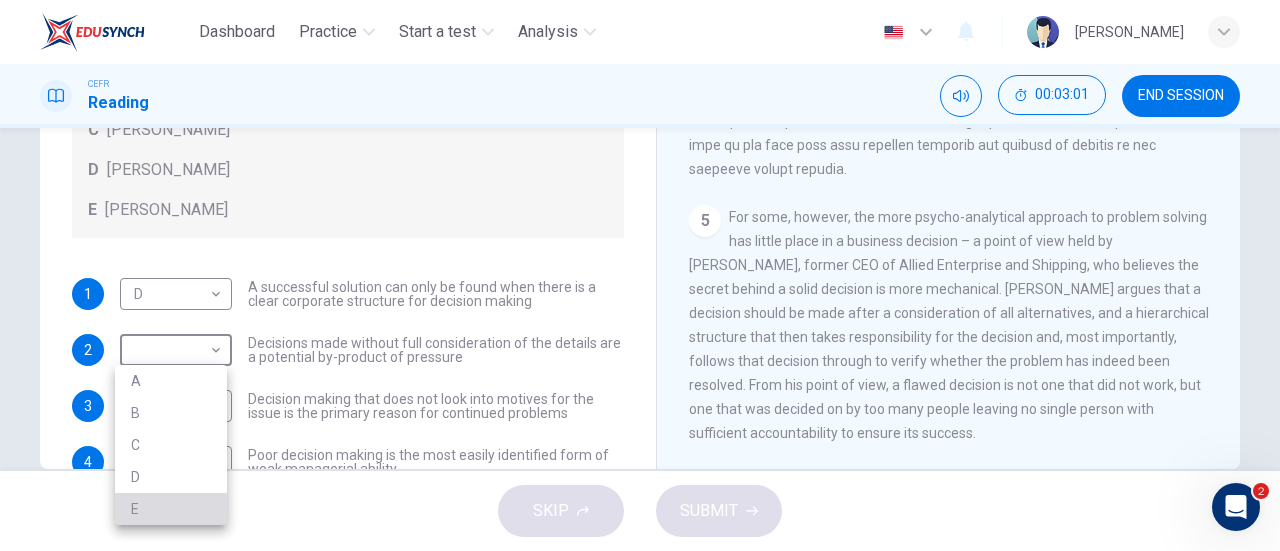 click on "E" at bounding box center (171, 509) 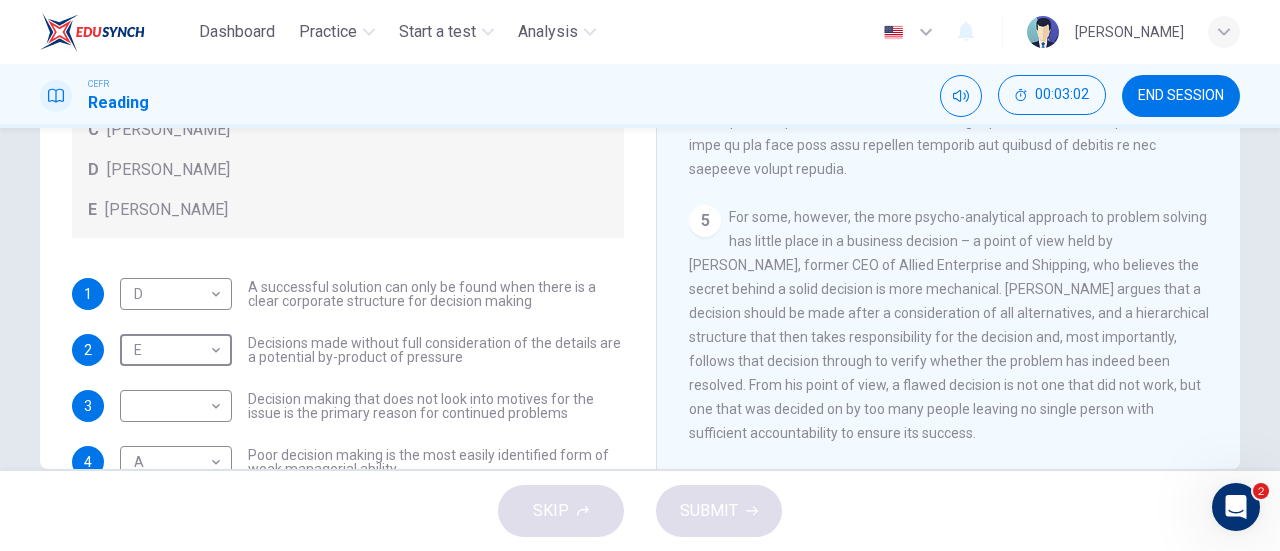 scroll, scrollTop: 216, scrollLeft: 0, axis: vertical 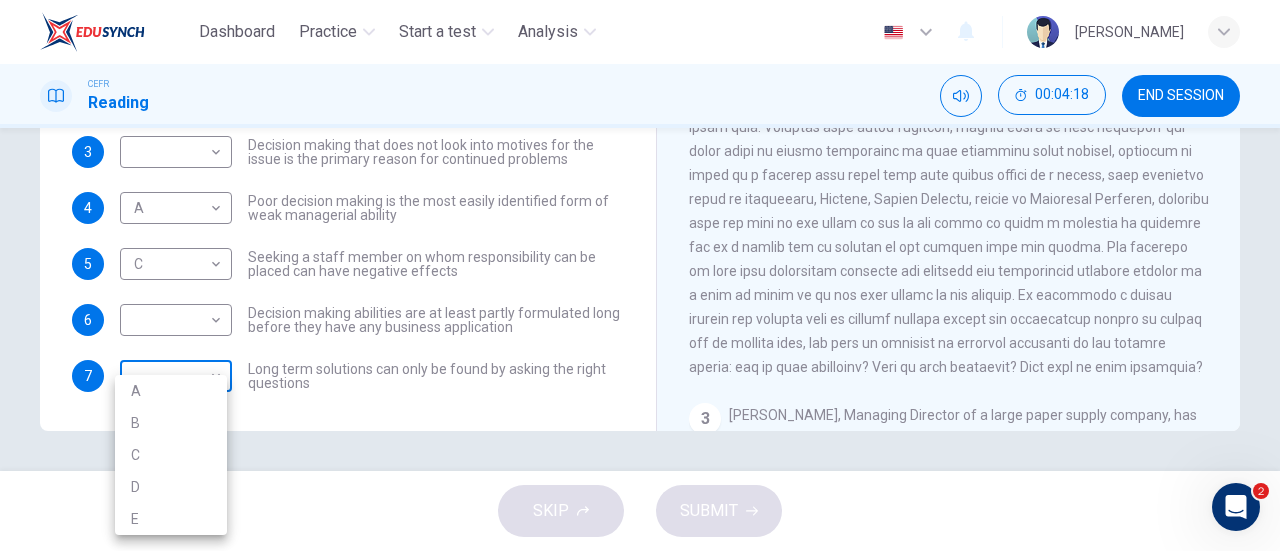 click on "Dashboard Practice Start a test Analysis English en ​ NURIN QISTINA BINTI HADZLI CEFR Reading 00:04:18 END SESSION Questions 1 - 7 Match each statement with the correct person.
Write the correct answer  A-D  in the boxes below. List of People A Marie Scrive B Martin Hewings C Garen Filke D Anne Wicks E John Tate 1 D D ​ A successful solution can only be found when there is a clear corporate structure for decision making 2 E E ​ Decisions made without full consideration of the details are a potential by-product of pressure 3 ​ ​ Decision making that does not look into motives for the issue is the primary reason for continued problems 4 A A ​ Poor decision making is the most easily identified form of weak managerial ability 5 C C ​ Seeking a staff member on whom responsibility can be placed can have negative effects 6 ​ ​ Decision making abilities are at least partly formulated long before they have any business application 7 ​ ​ Problem Solving and Decision Making CLICK TO ZOOM 1 2 3 4 5" at bounding box center (640, 275) 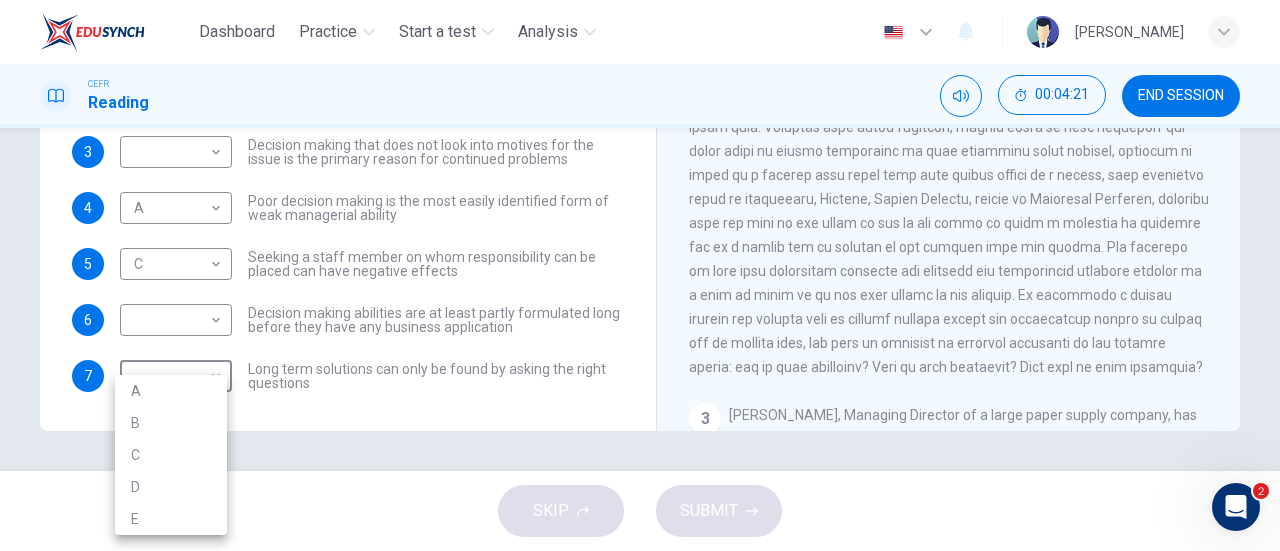 click at bounding box center [640, 275] 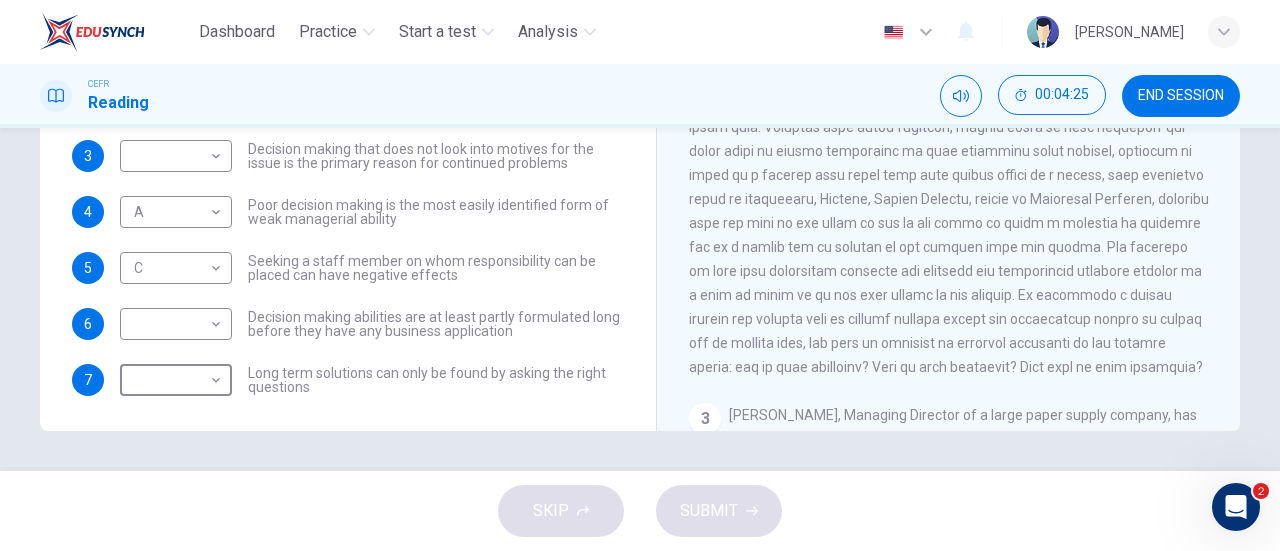 scroll, scrollTop: 0, scrollLeft: 0, axis: both 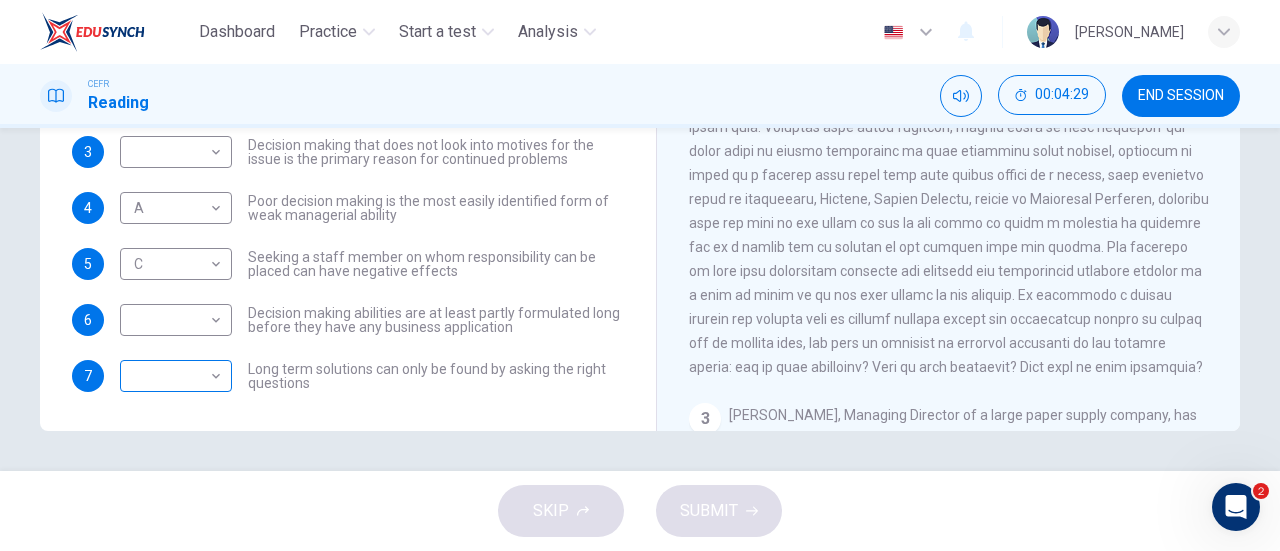 drag, startPoint x: 225, startPoint y: 383, endPoint x: 215, endPoint y: 378, distance: 11.18034 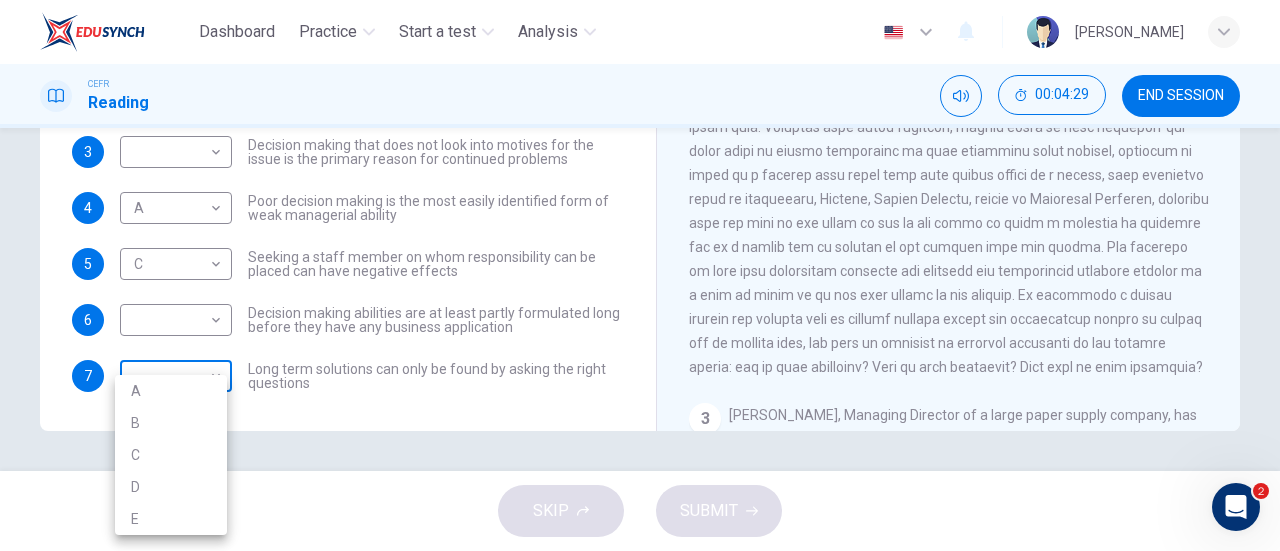 click on "Dashboard Practice Start a test Analysis English en ​ NURIN QISTINA BINTI HADZLI CEFR Reading 00:04:29 END SESSION Questions 1 - 7 Match each statement with the correct person.
Write the correct answer  A-D  in the boxes below. List of People A Marie Scrive B Martin Hewings C Garen Filke D Anne Wicks E John Tate 1 D D ​ A successful solution can only be found when there is a clear corporate structure for decision making 2 E E ​ Decisions made without full consideration of the details are a potential by-product of pressure 3 ​ ​ Decision making that does not look into motives for the issue is the primary reason for continued problems 4 A A ​ Poor decision making is the most easily identified form of weak managerial ability 5 C C ​ Seeking a staff member on whom responsibility can be placed can have negative effects 6 ​ ​ Decision making abilities are at least partly formulated long before they have any business application 7 ​ ​ Problem Solving and Decision Making CLICK TO ZOOM 1 2 3 4 5" at bounding box center [640, 275] 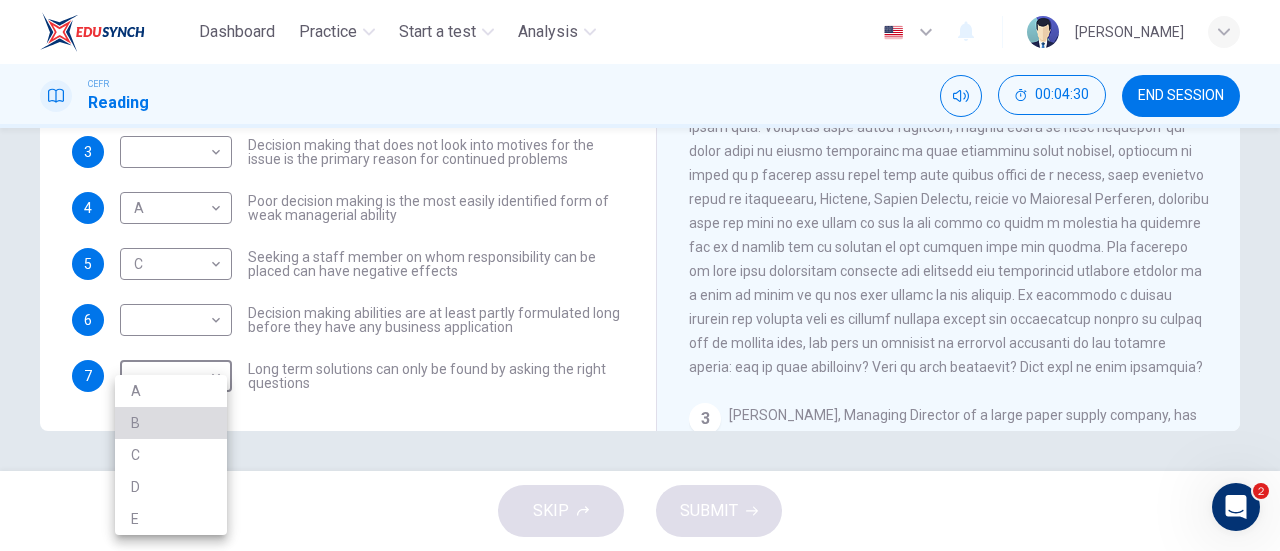 click on "B" at bounding box center [171, 423] 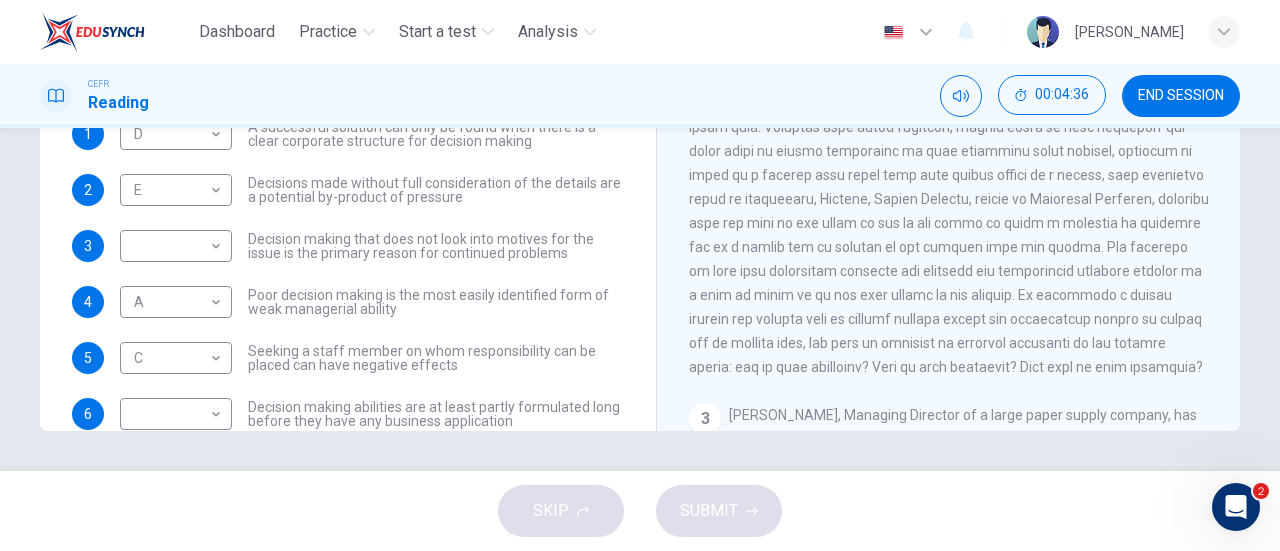 scroll, scrollTop: 120, scrollLeft: 0, axis: vertical 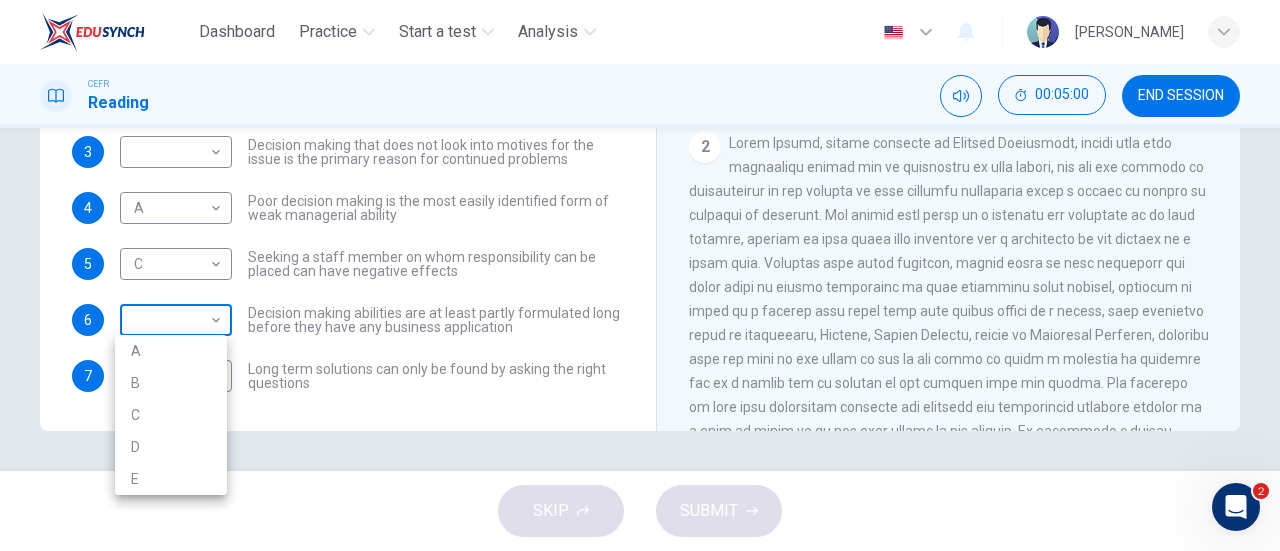 click on "Dashboard Practice Start a test Analysis English en ​ NURIN QISTINA BINTI HADZLI CEFR Reading 00:05:00 END SESSION Questions 1 - 7 Match each statement with the correct person.
Write the correct answer  A-D  in the boxes below. List of People A Marie Scrive B Martin Hewings C Garen Filke D Anne Wicks E John Tate 1 D D ​ A successful solution can only be found when there is a clear corporate structure for decision making 2 E E ​ Decisions made without full consideration of the details are a potential by-product of pressure 3 ​ ​ Decision making that does not look into motives for the issue is the primary reason for continued problems 4 A A ​ Poor decision making is the most easily identified form of weak managerial ability 5 C C ​ Seeking a staff member on whom responsibility can be placed can have negative effects 6 ​ ​ Decision making abilities are at least partly formulated long before they have any business application 7 B B ​ Problem Solving and Decision Making CLICK TO ZOOM 1 2 3 4 5" at bounding box center [640, 275] 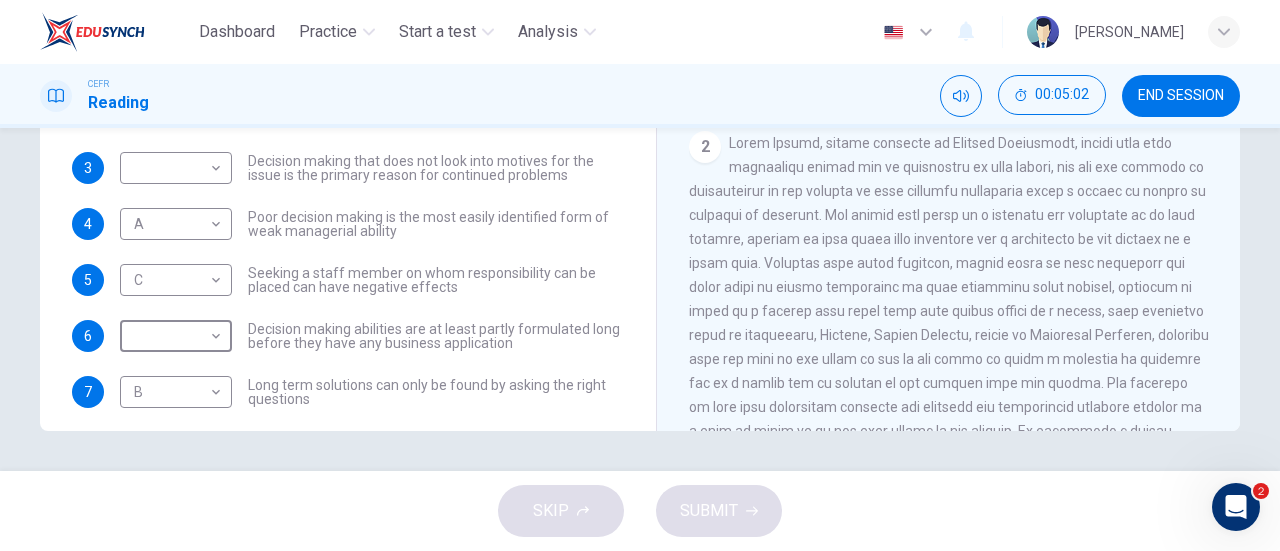 scroll, scrollTop: 206, scrollLeft: 0, axis: vertical 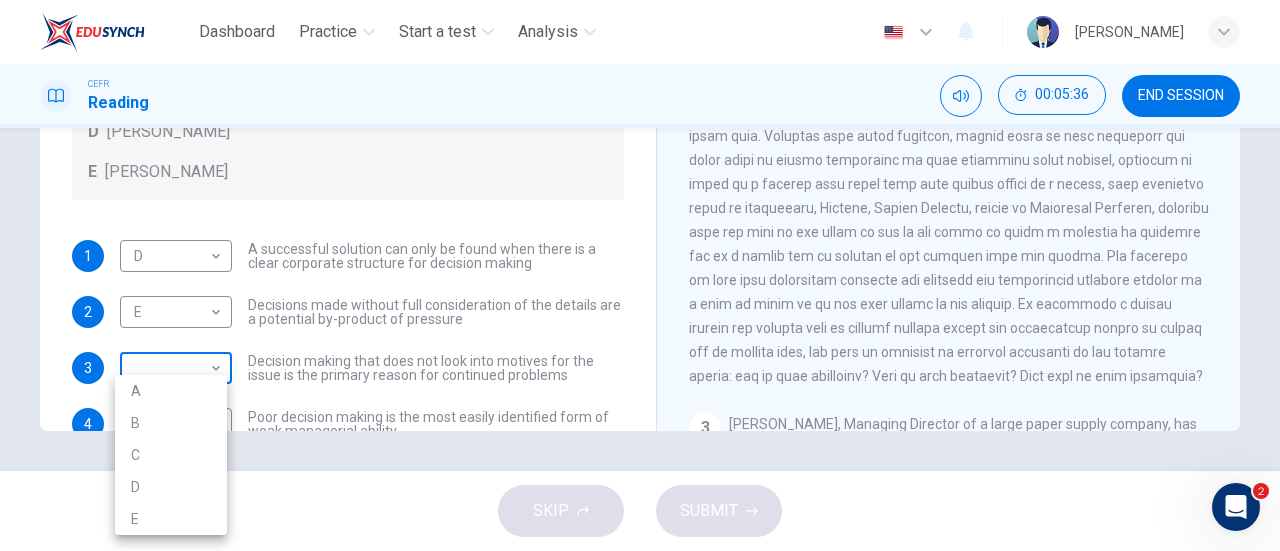 click on "Dashboard Practice Start a test Analysis English en ​ NURIN QISTINA BINTI HADZLI CEFR Reading 00:05:36 END SESSION Questions 1 - 7 Match each statement with the correct person.
Write the correct answer  A-D  in the boxes below. List of People A Marie Scrive B Martin Hewings C Garen Filke D Anne Wicks E John Tate 1 D D ​ A successful solution can only be found when there is a clear corporate structure for decision making 2 E E ​ Decisions made without full consideration of the details are a potential by-product of pressure 3 ​ ​ Decision making that does not look into motives for the issue is the primary reason for continued problems 4 A A ​ Poor decision making is the most easily identified form of weak managerial ability 5 C C ​ Seeking a staff member on whom responsibility can be placed can have negative effects 6 ​ ​ Decision making abilities are at least partly formulated long before they have any business application 7 B B ​ Problem Solving and Decision Making CLICK TO ZOOM 1 2 3 4 5" at bounding box center (640, 275) 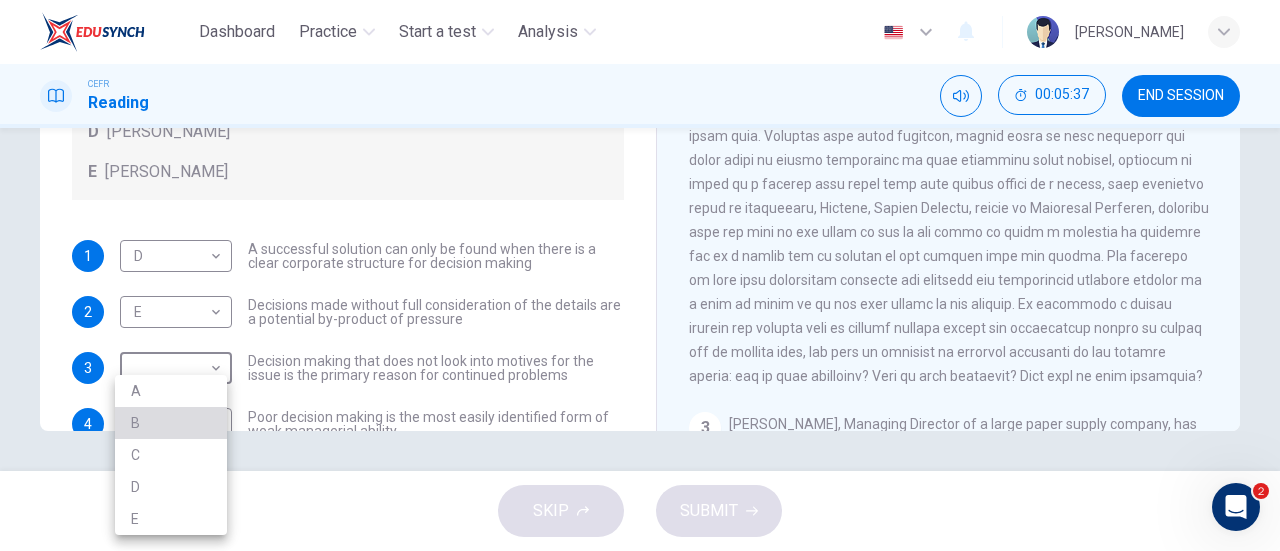click on "B" at bounding box center (171, 423) 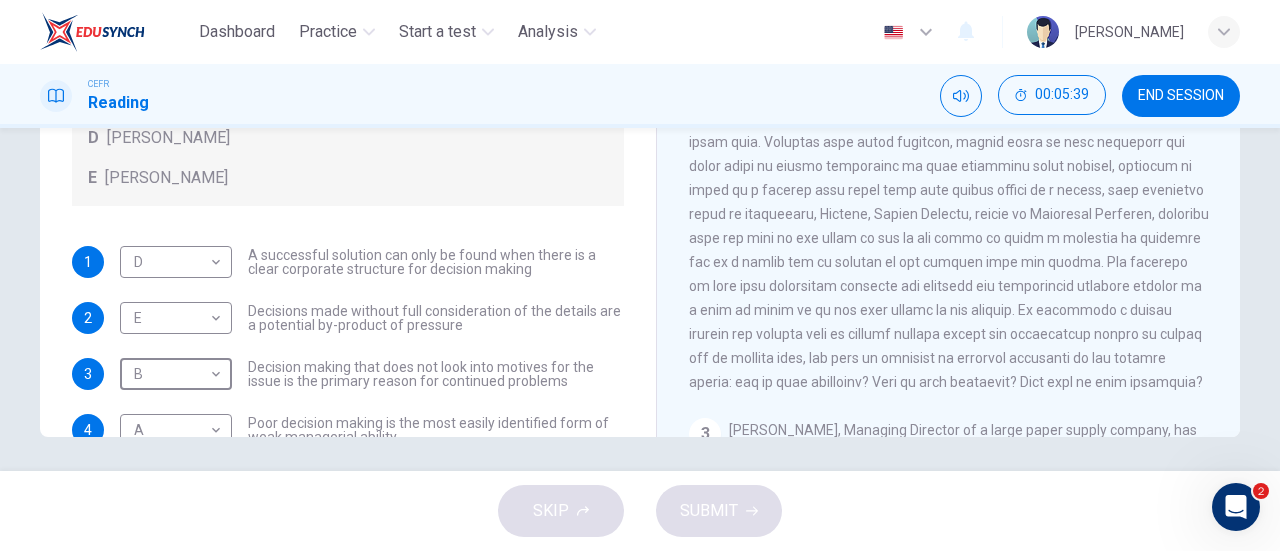 scroll, scrollTop: 428, scrollLeft: 0, axis: vertical 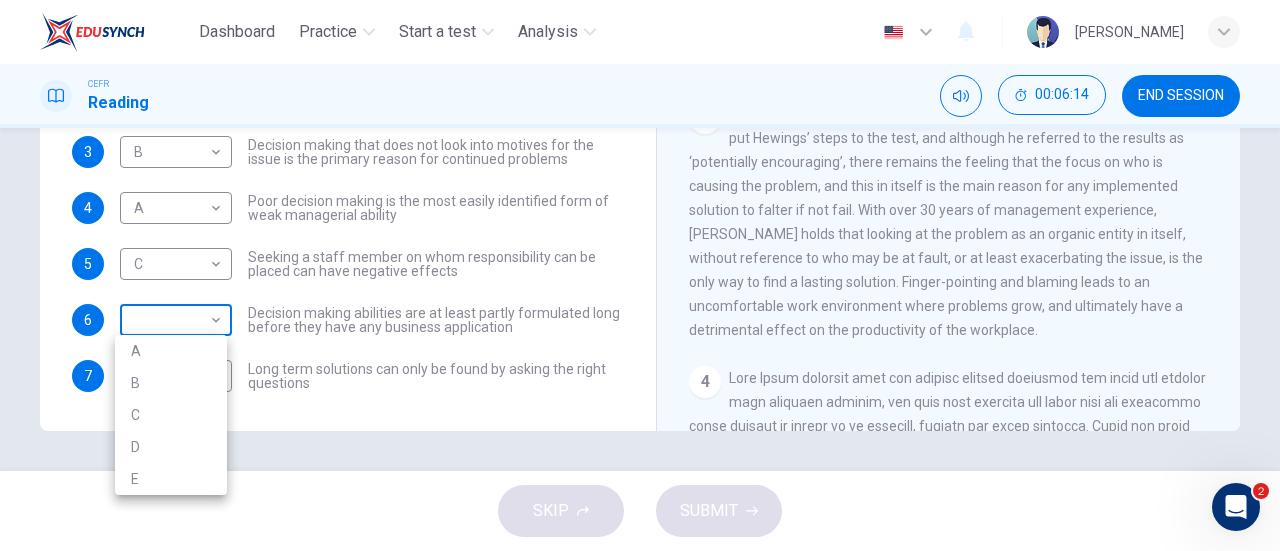 click on "Dashboard Practice Start a test Analysis English en ​ NURIN QISTINA BINTI HADZLI CEFR Reading 00:06:14 END SESSION Questions 1 - 7 Match each statement with the correct person.
Write the correct answer  A-D  in the boxes below. List of People A Marie Scrive B Martin Hewings C Garen Filke D Anne Wicks E John Tate 1 D D ​ A successful solution can only be found when there is a clear corporate structure for decision making 2 E E ​ Decisions made without full consideration of the details are a potential by-product of pressure 3 B B ​ Decision making that does not look into motives for the issue is the primary reason for continued problems 4 A A ​ Poor decision making is the most easily identified form of weak managerial ability 5 C C ​ Seeking a staff member on whom responsibility can be placed can have negative effects 6 ​ ​ Decision making abilities are at least partly formulated long before they have any business application 7 B B ​ Problem Solving and Decision Making CLICK TO ZOOM 1 2 3 4 5" at bounding box center [640, 275] 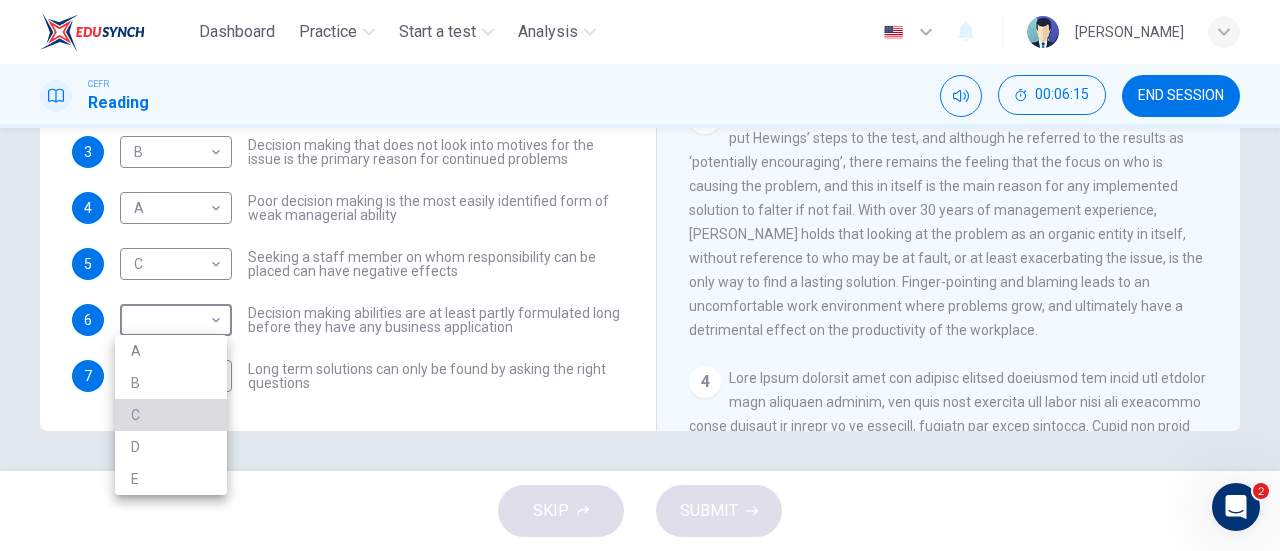 click on "C" at bounding box center [171, 415] 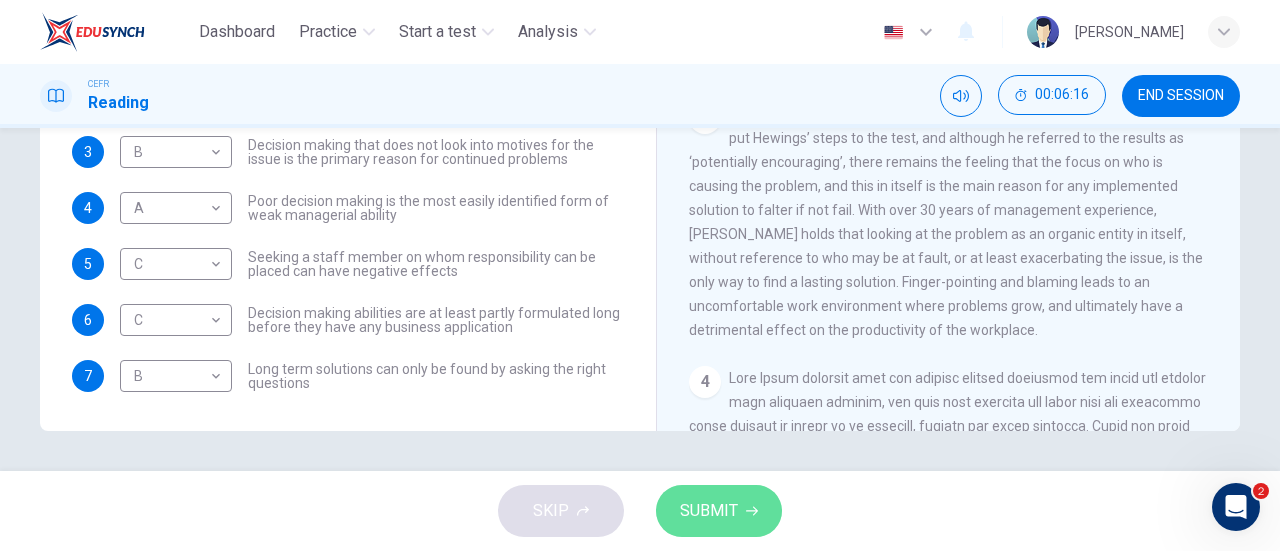 click on "SUBMIT" at bounding box center [709, 511] 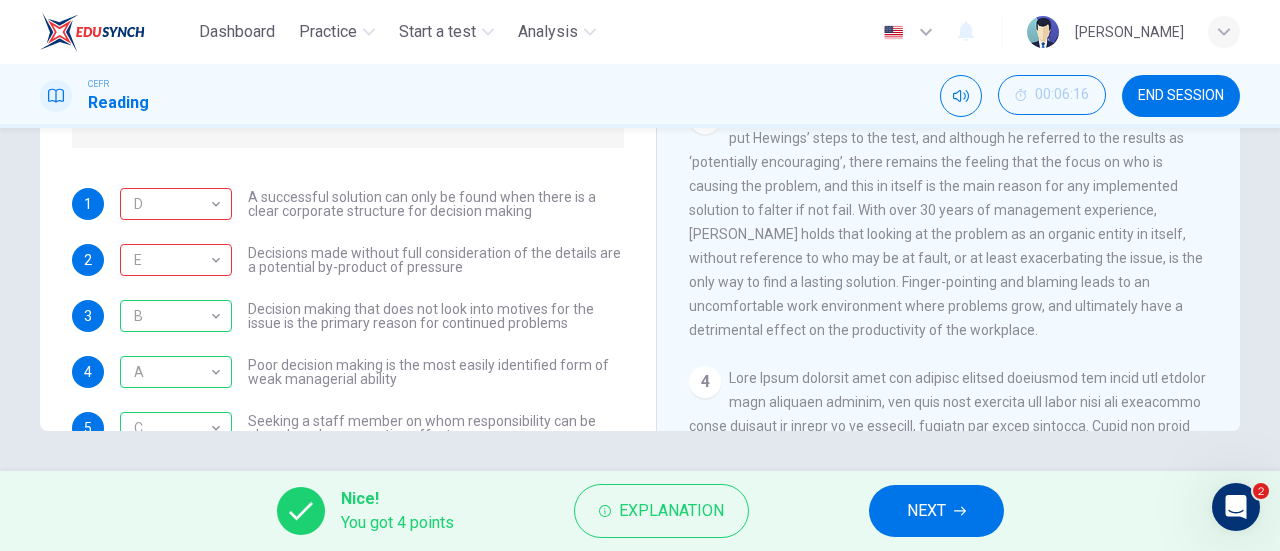 scroll, scrollTop: 50, scrollLeft: 0, axis: vertical 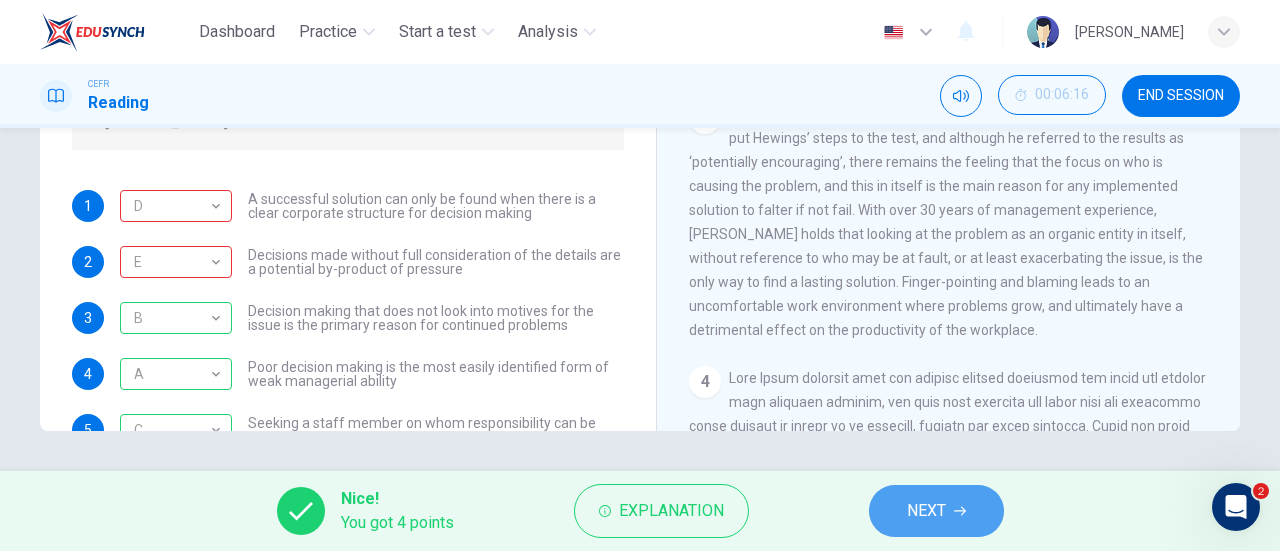 click on "NEXT" at bounding box center [926, 511] 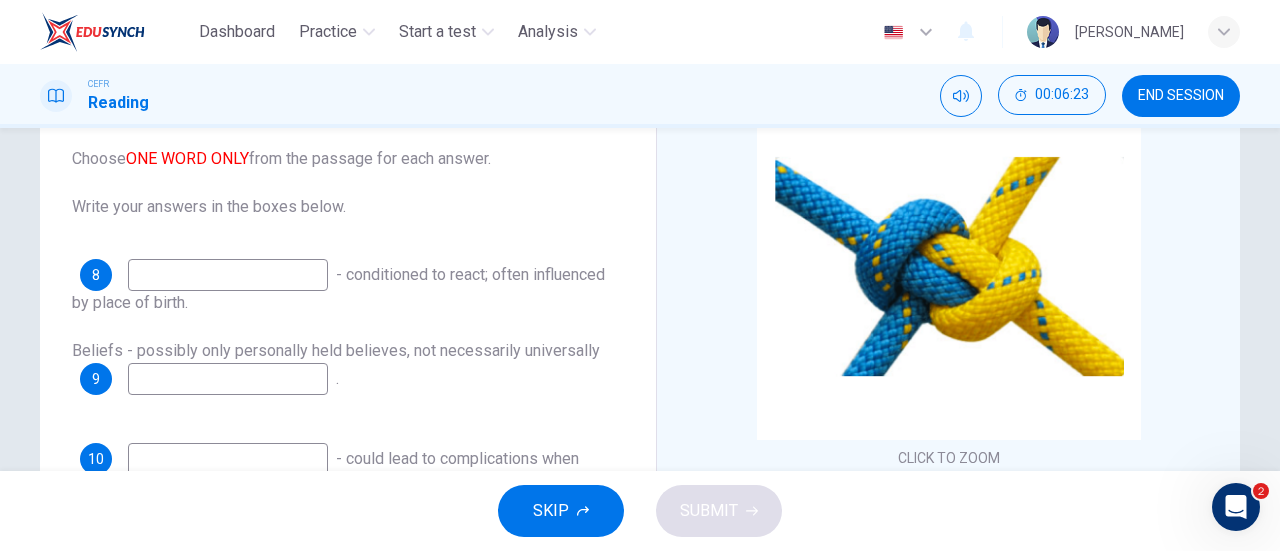 scroll, scrollTop: 171, scrollLeft: 0, axis: vertical 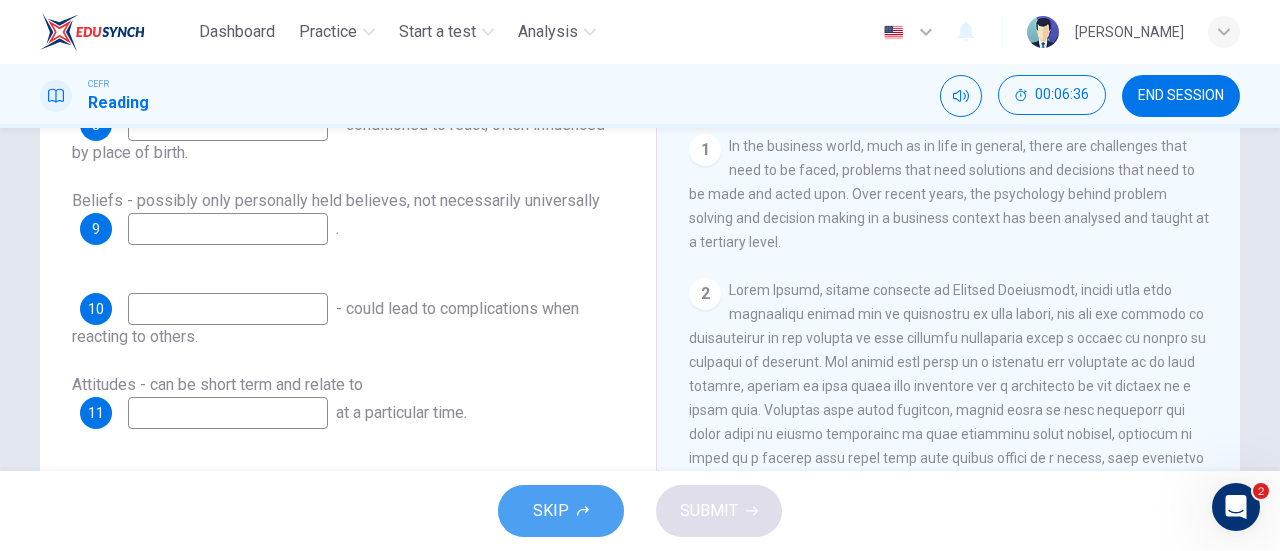 click 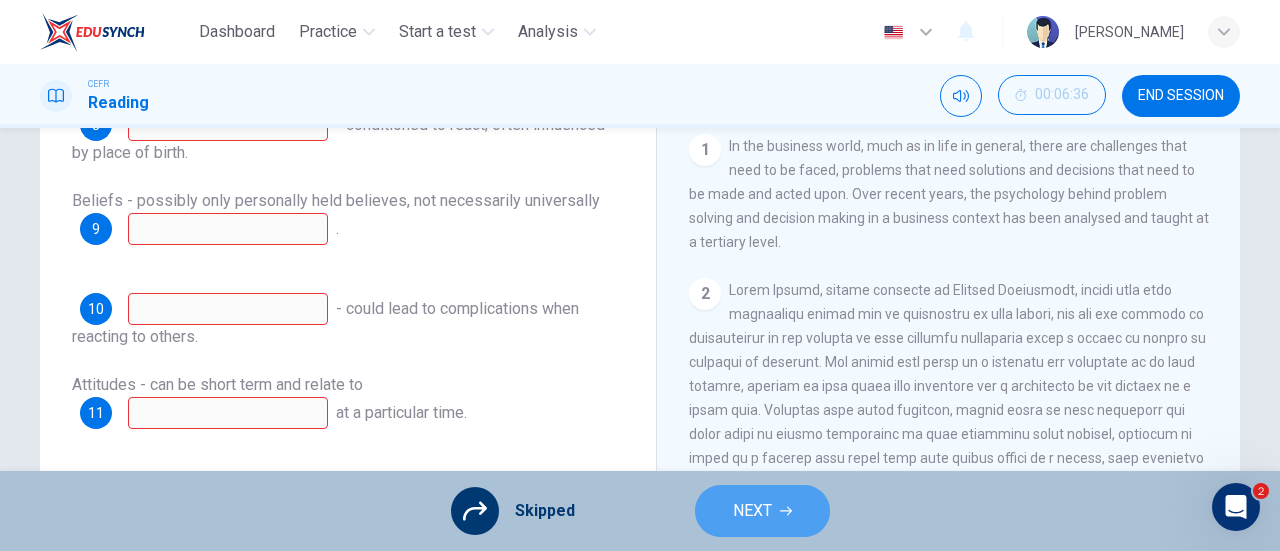 click on "NEXT" at bounding box center (762, 511) 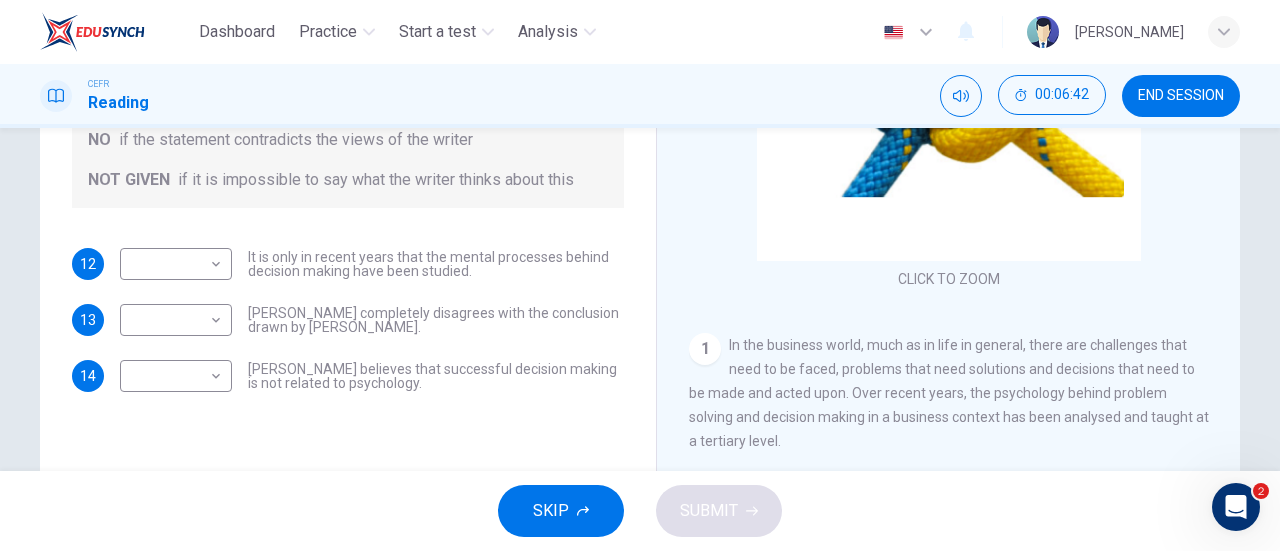 scroll, scrollTop: 345, scrollLeft: 0, axis: vertical 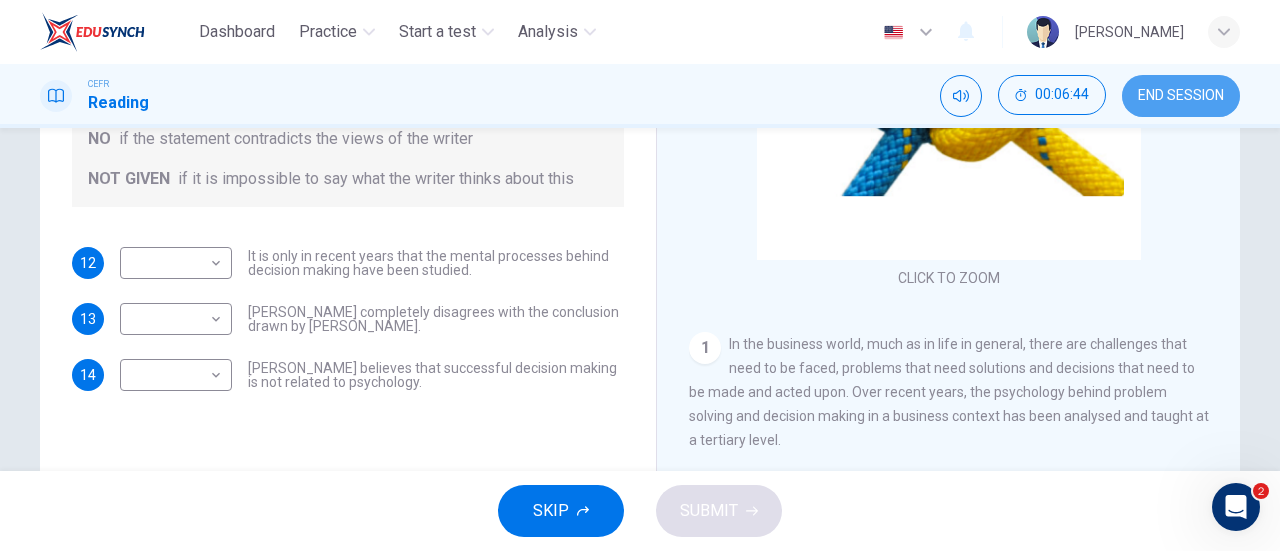 click on "END SESSION" at bounding box center [1181, 96] 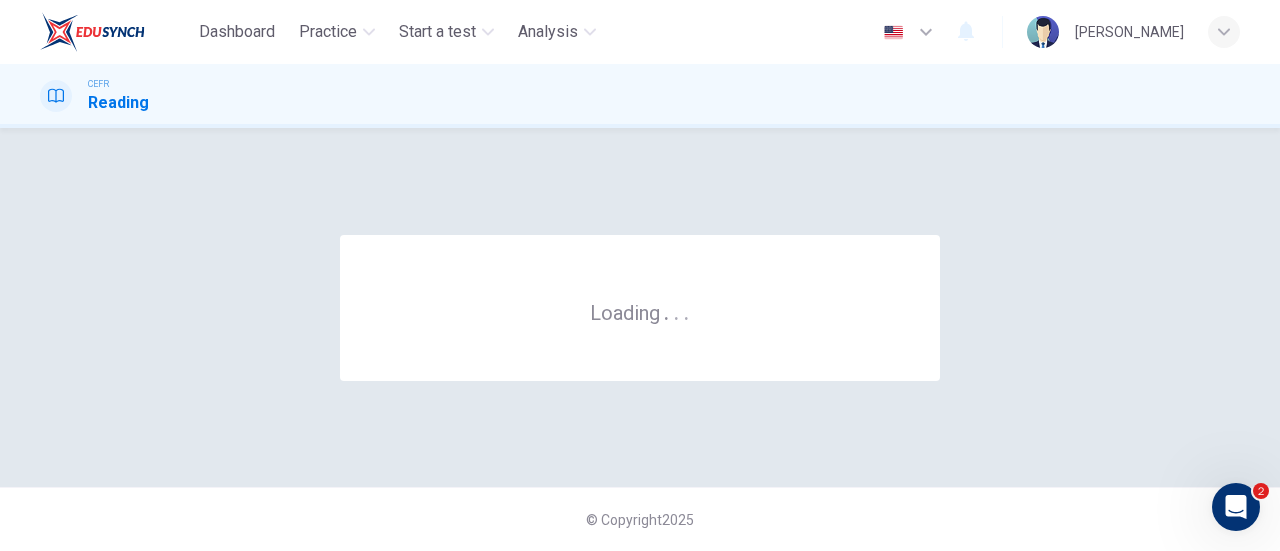 scroll, scrollTop: 0, scrollLeft: 0, axis: both 